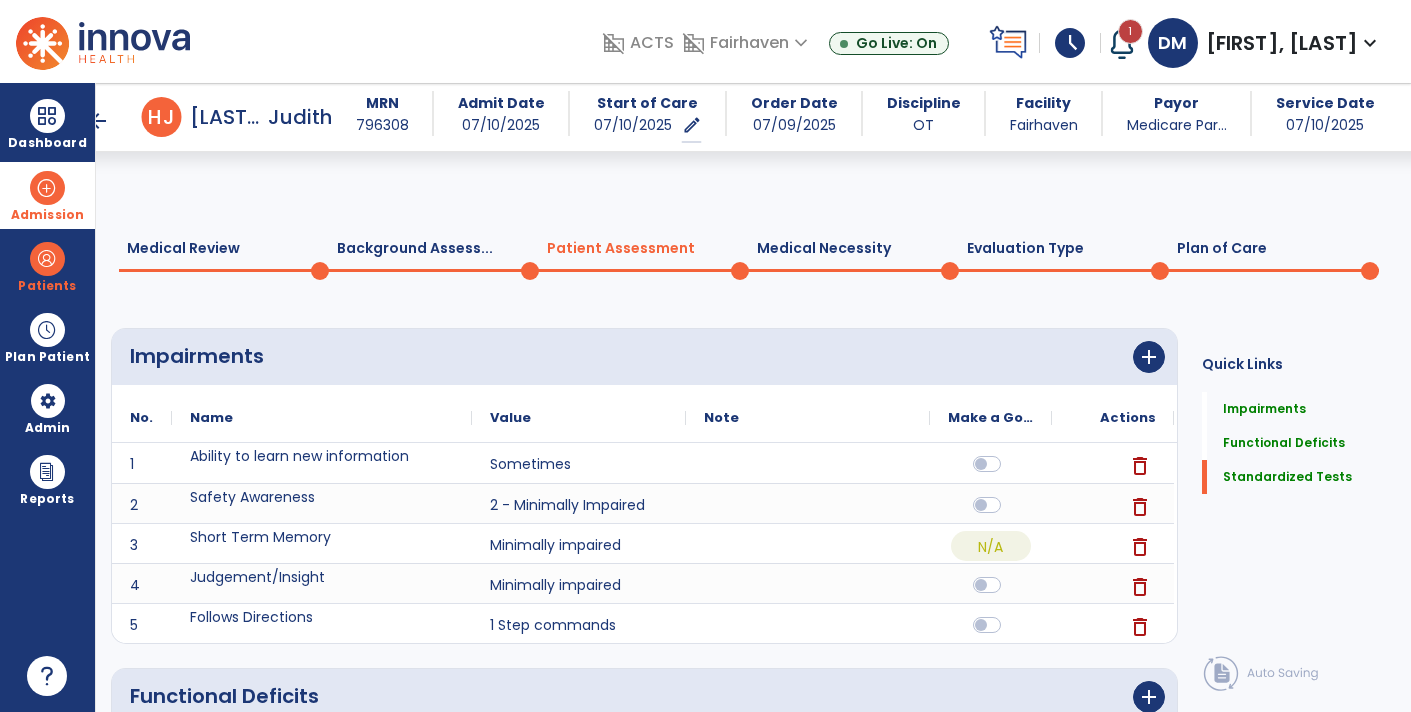 scroll, scrollTop: 0, scrollLeft: 0, axis: both 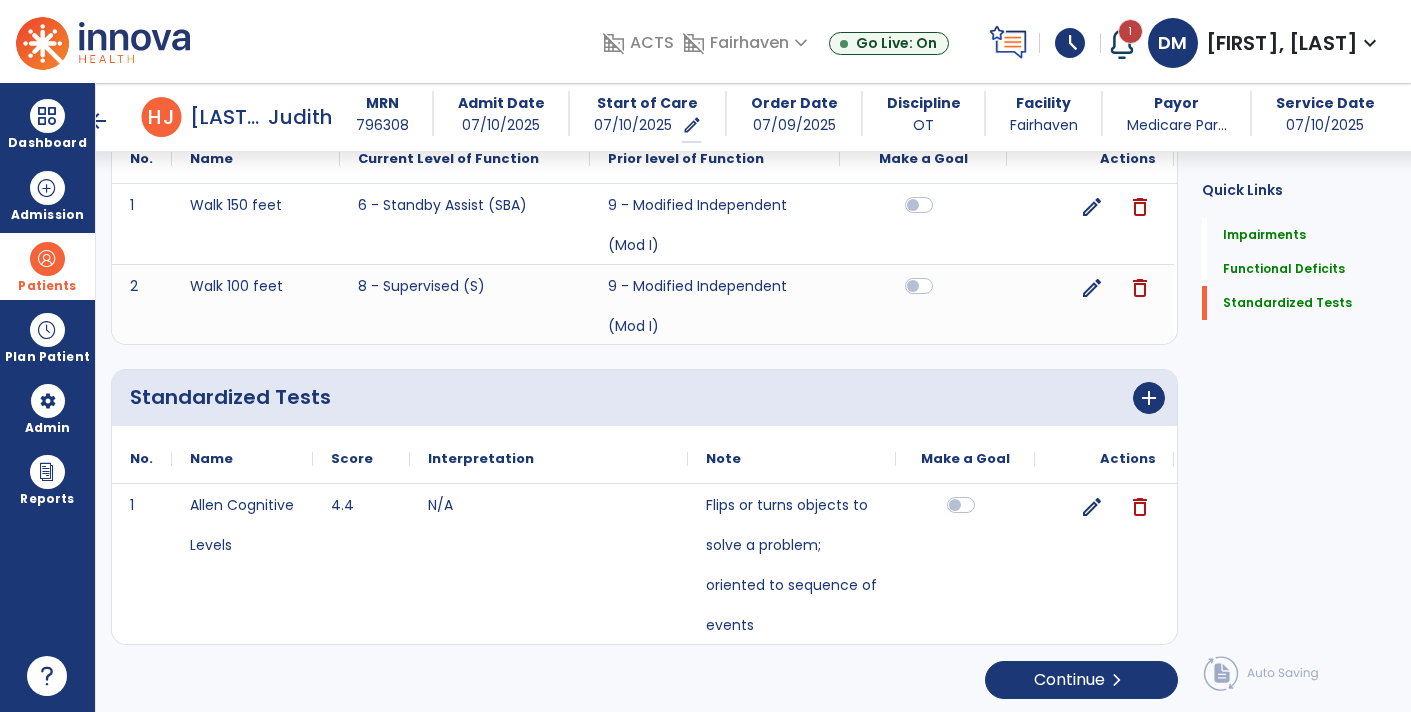 click at bounding box center (47, 259) 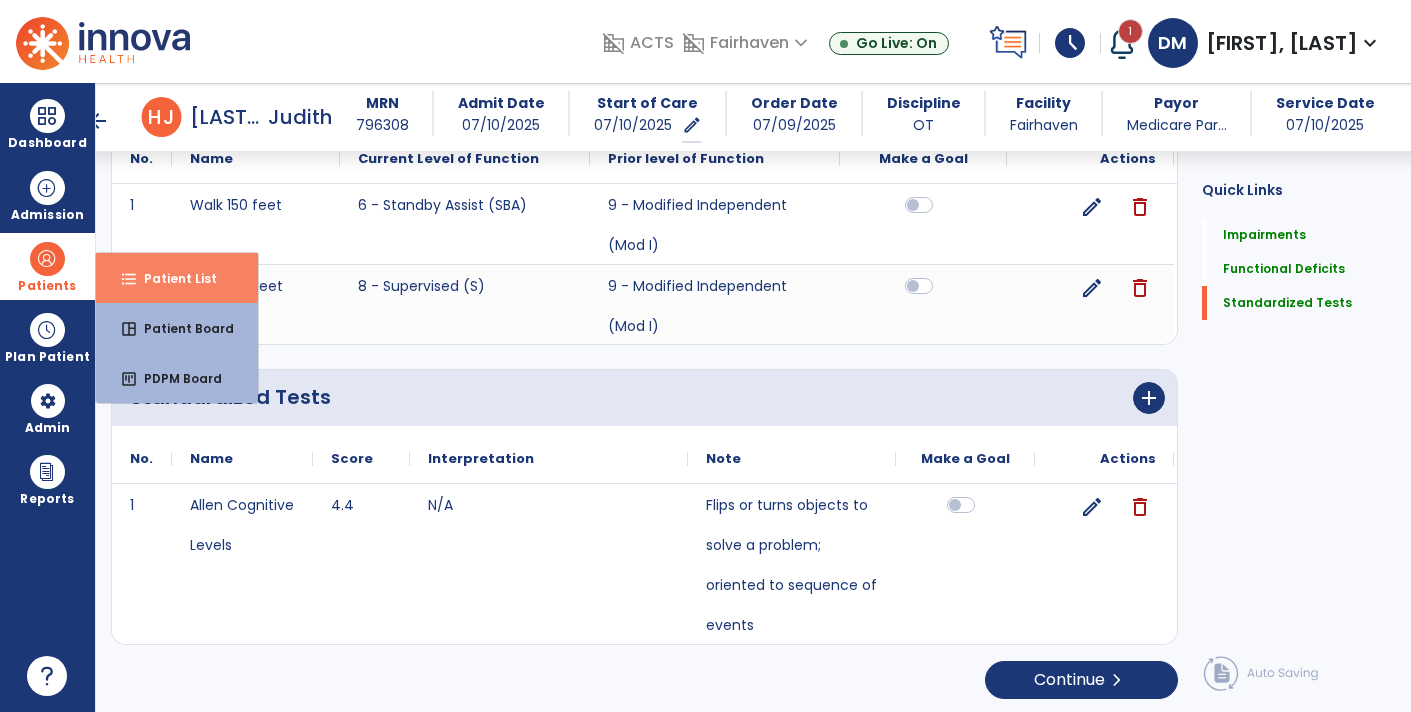 click on "format_list_bulleted  Patient List" at bounding box center (177, 278) 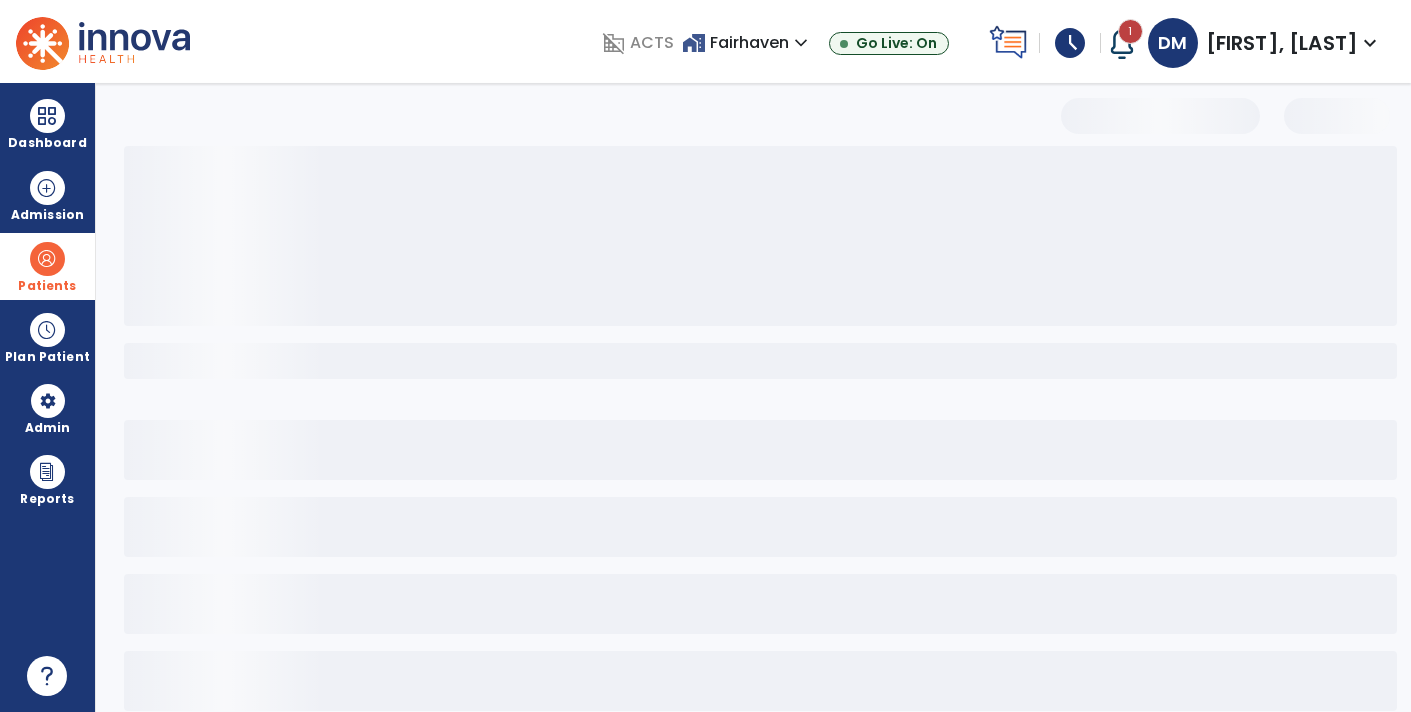 scroll, scrollTop: 0, scrollLeft: 0, axis: both 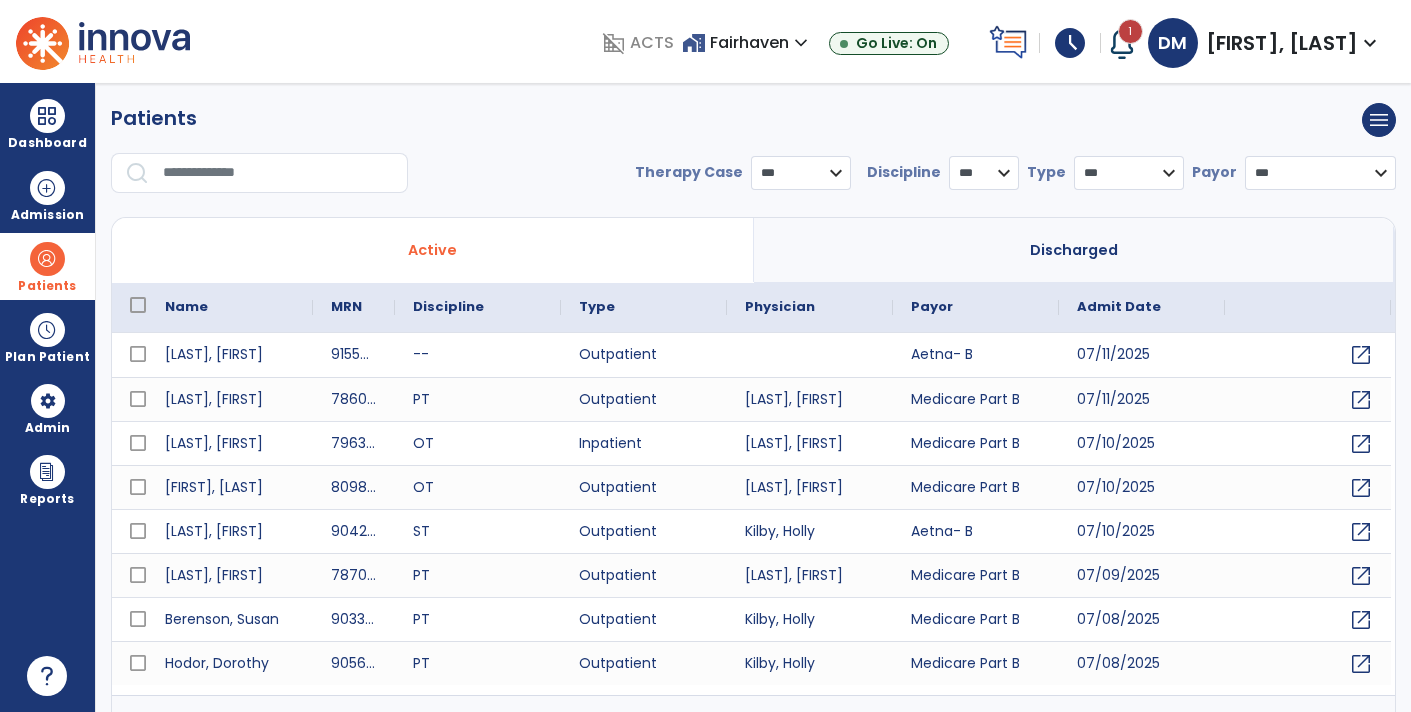 click at bounding box center [278, 173] 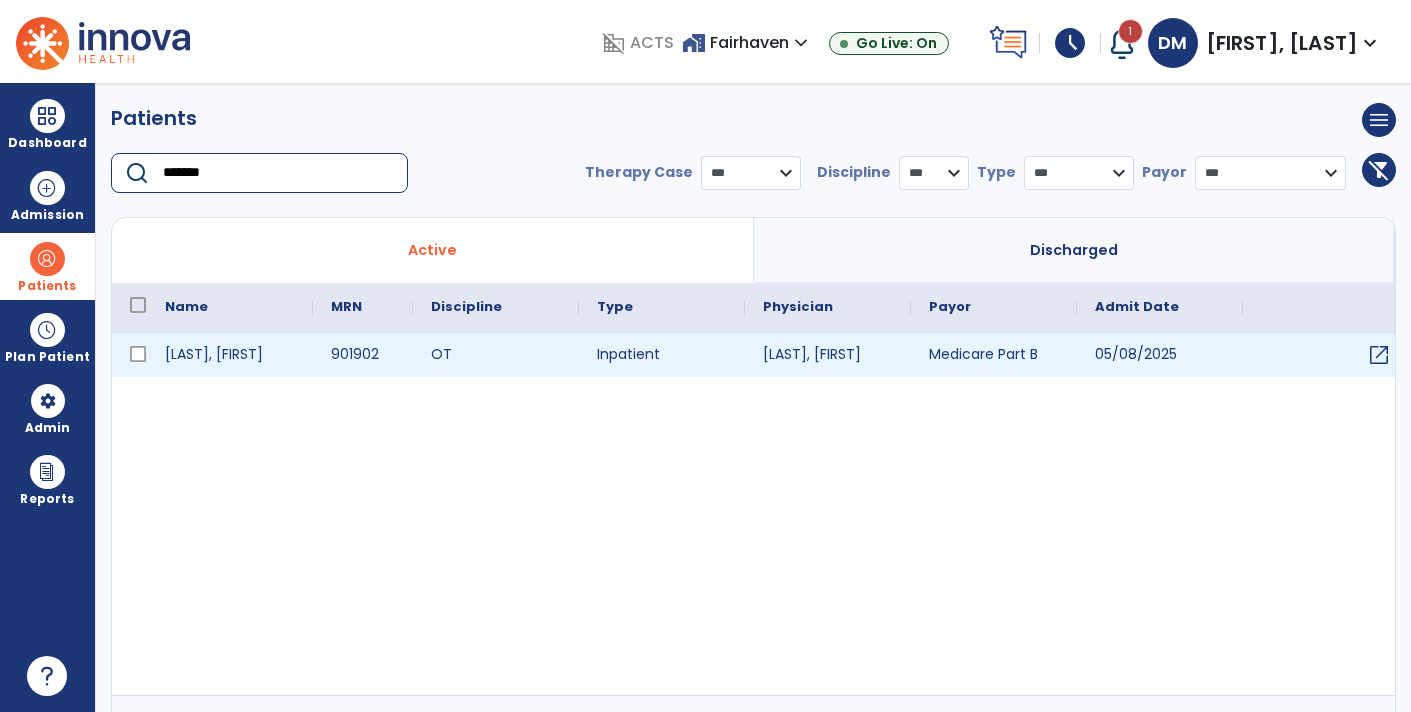 type on "*******" 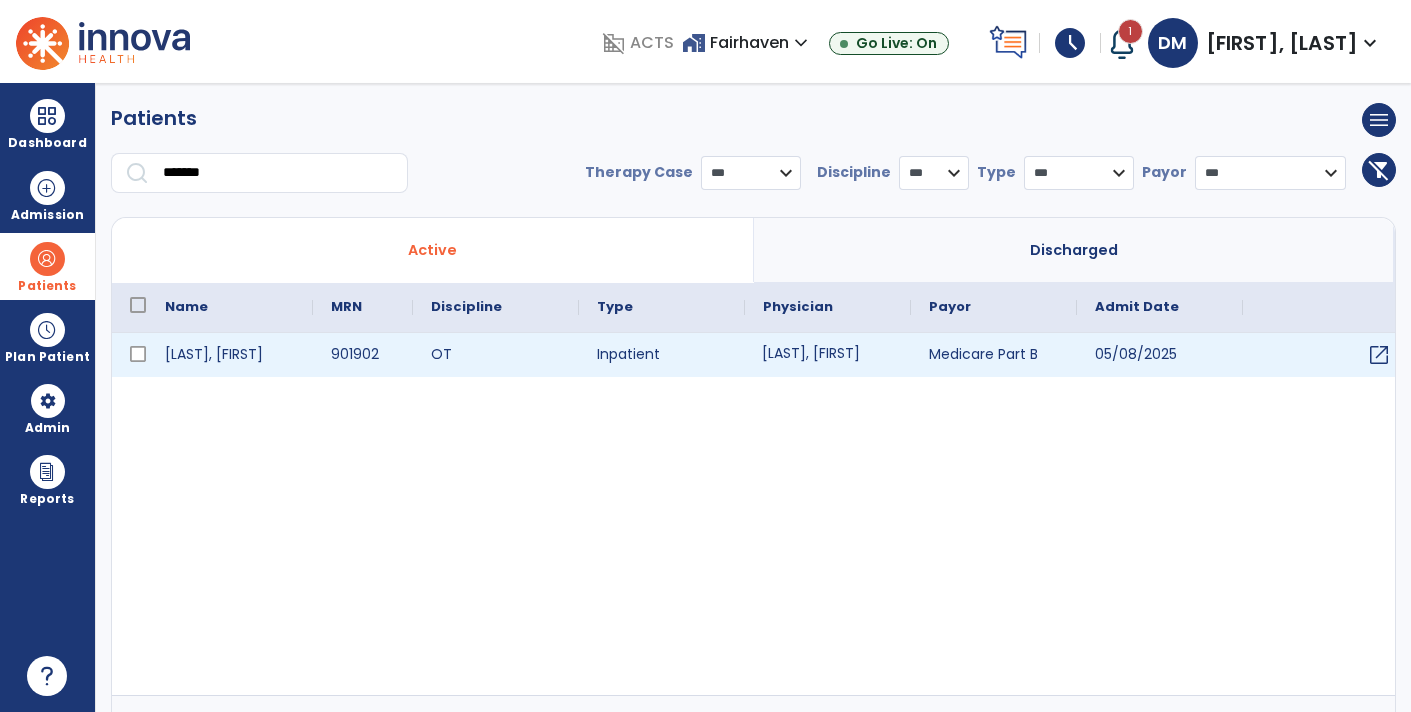 click on "[LAST], [FIRST]" at bounding box center (828, 355) 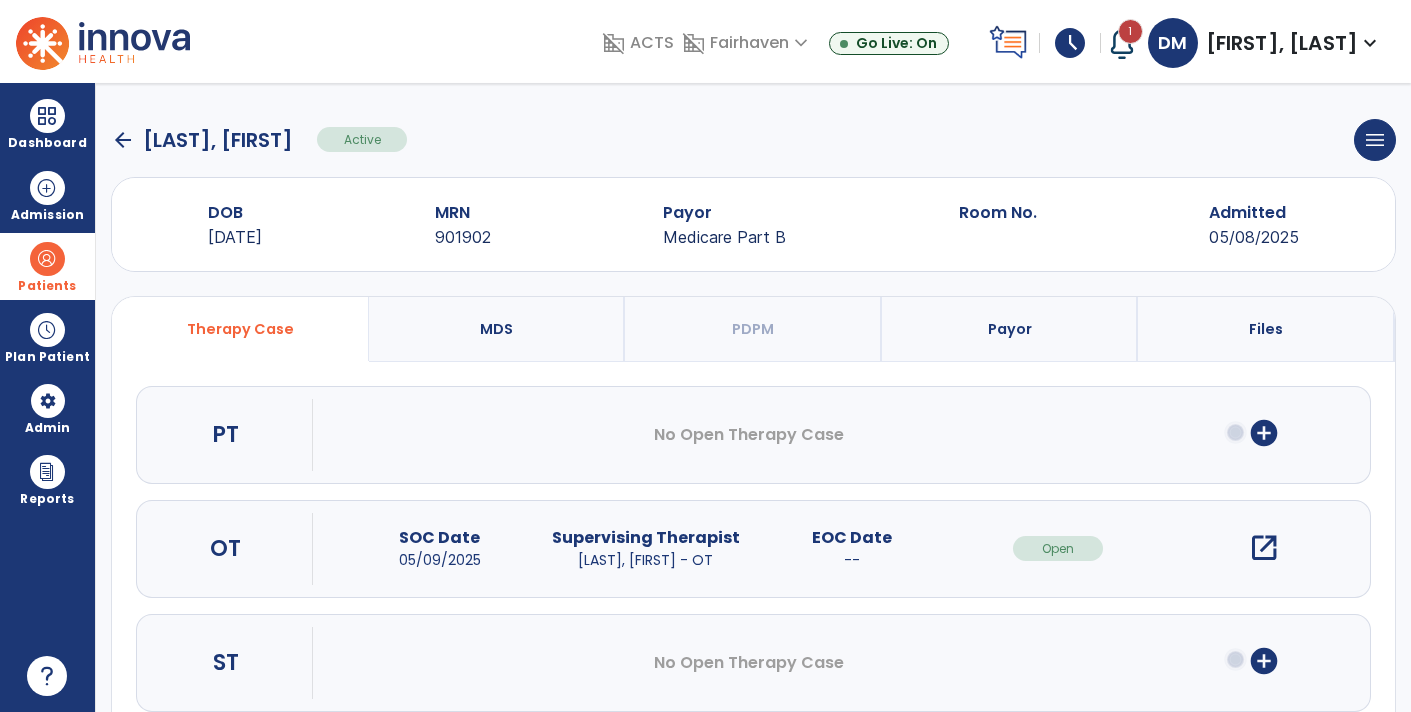 click on "open_in_new" at bounding box center (1264, 548) 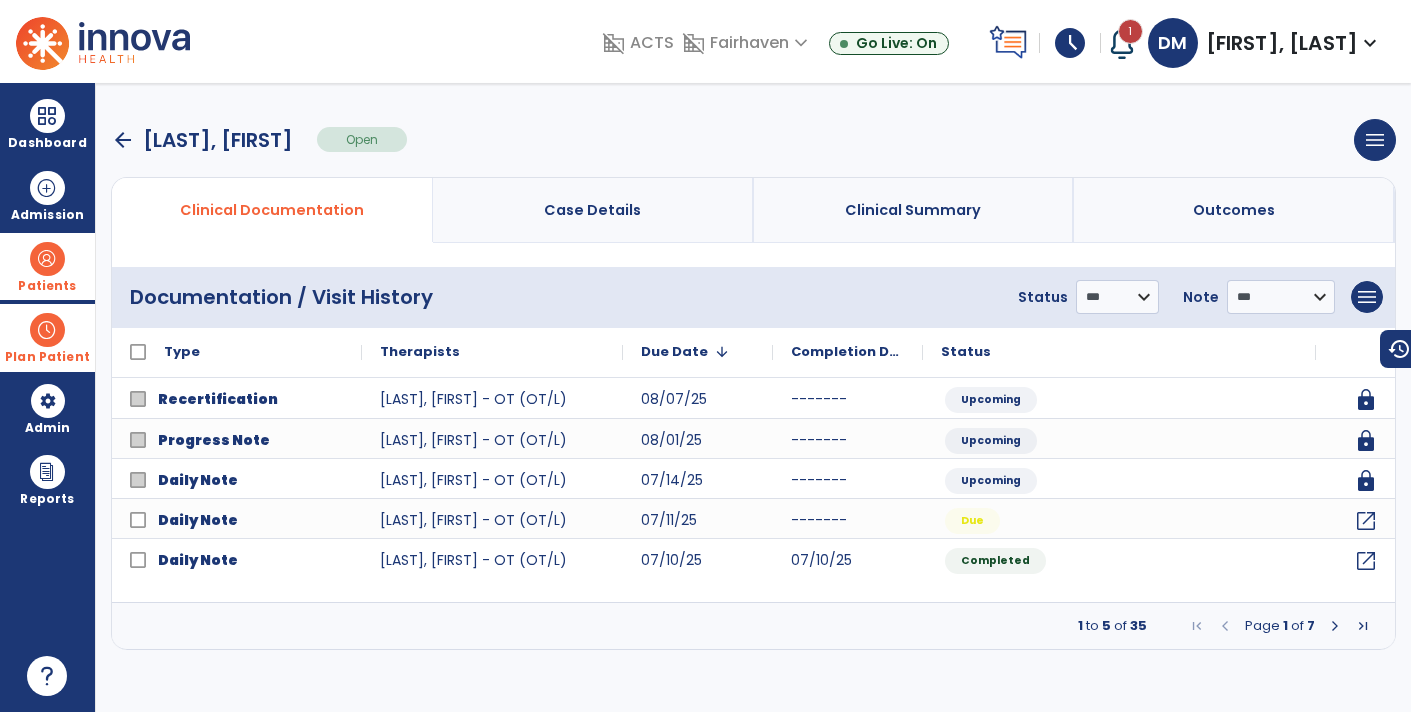 click at bounding box center [47, 330] 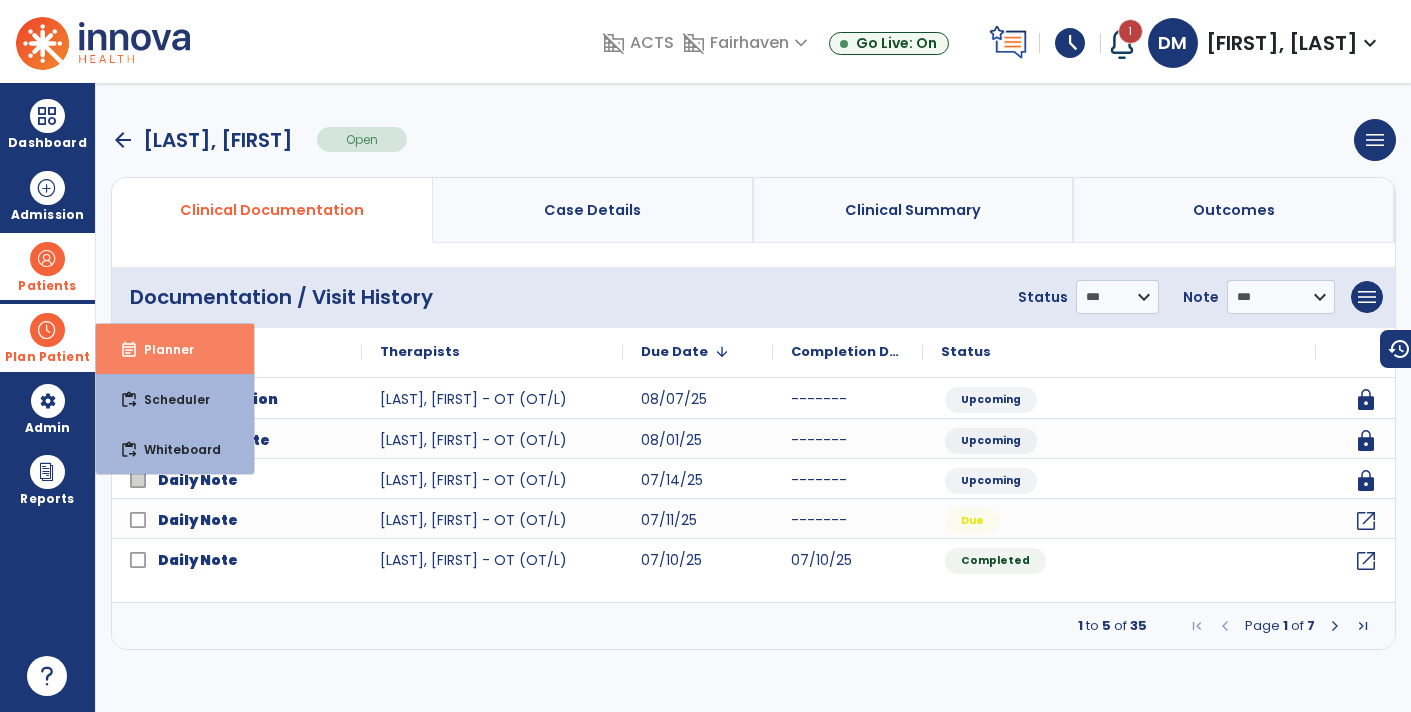 click on "event_note  Planner" at bounding box center (175, 349) 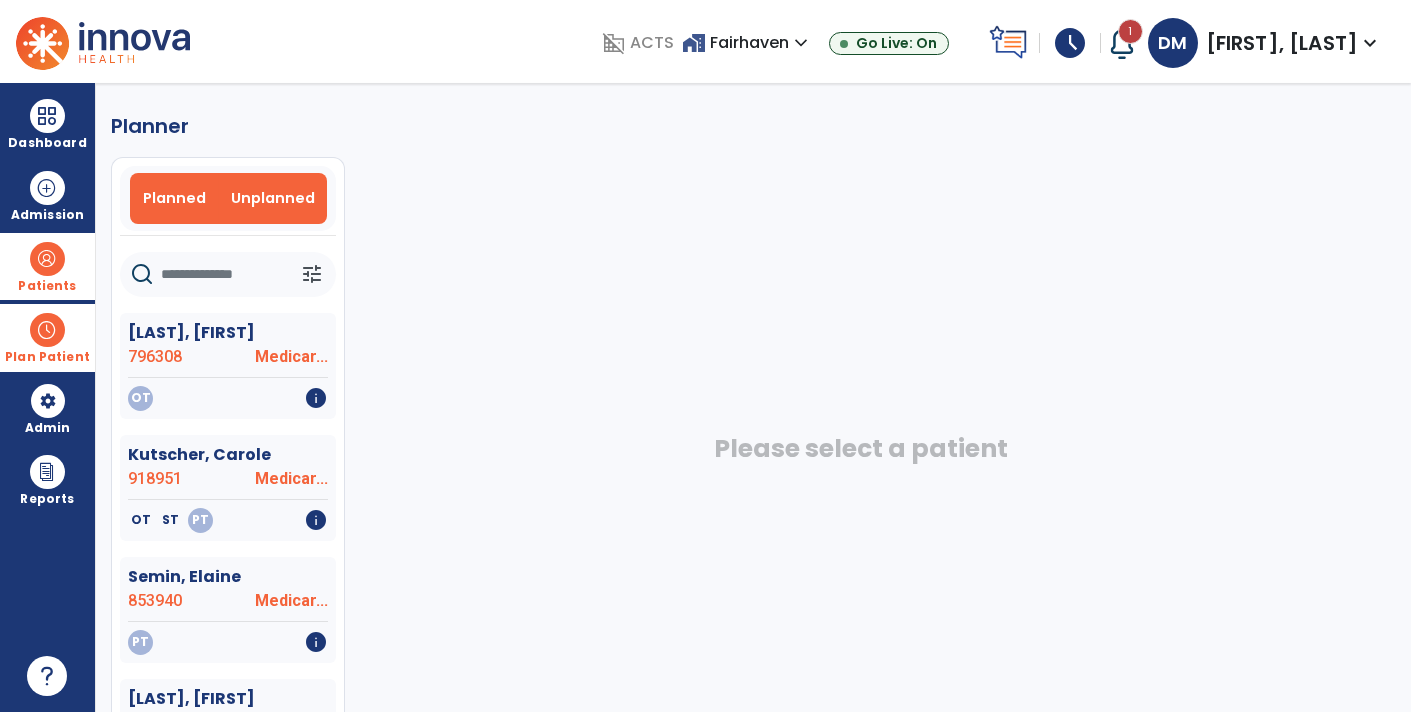 click on "Planned" at bounding box center (174, 198) 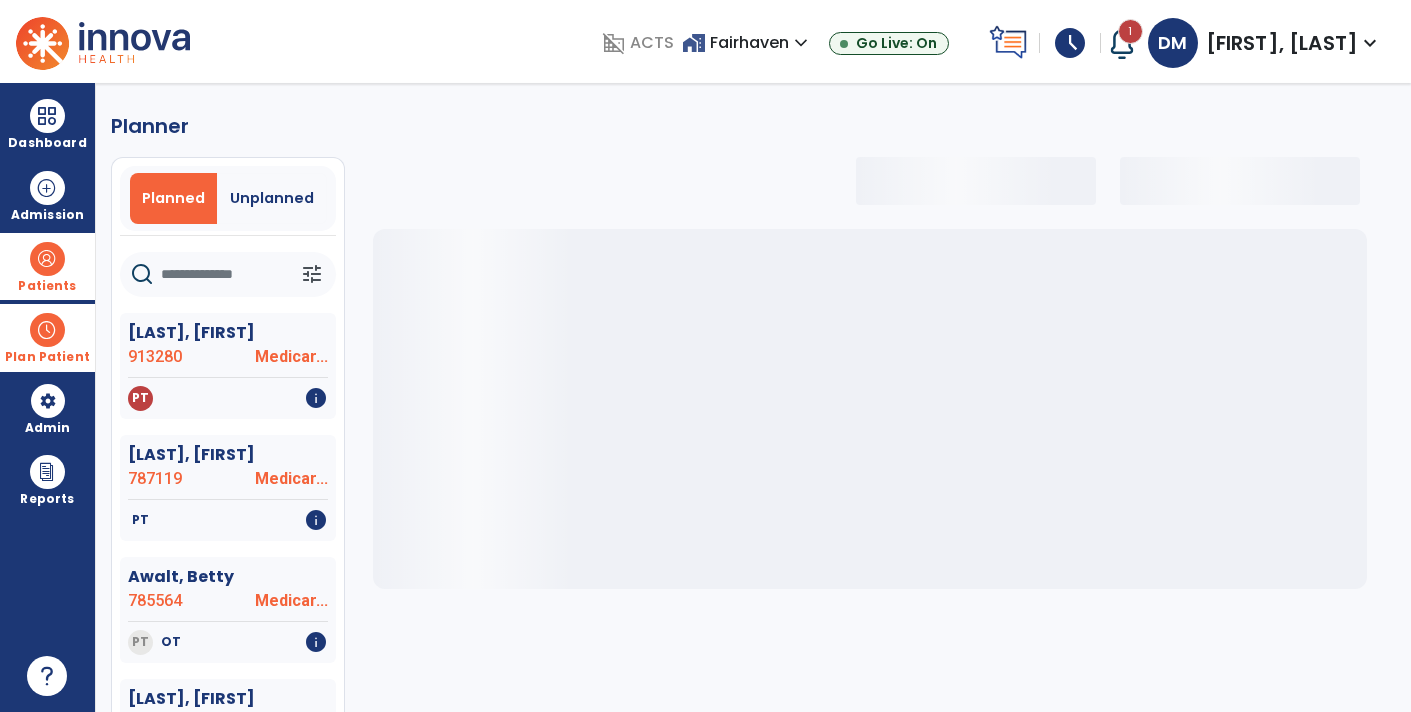select on "***" 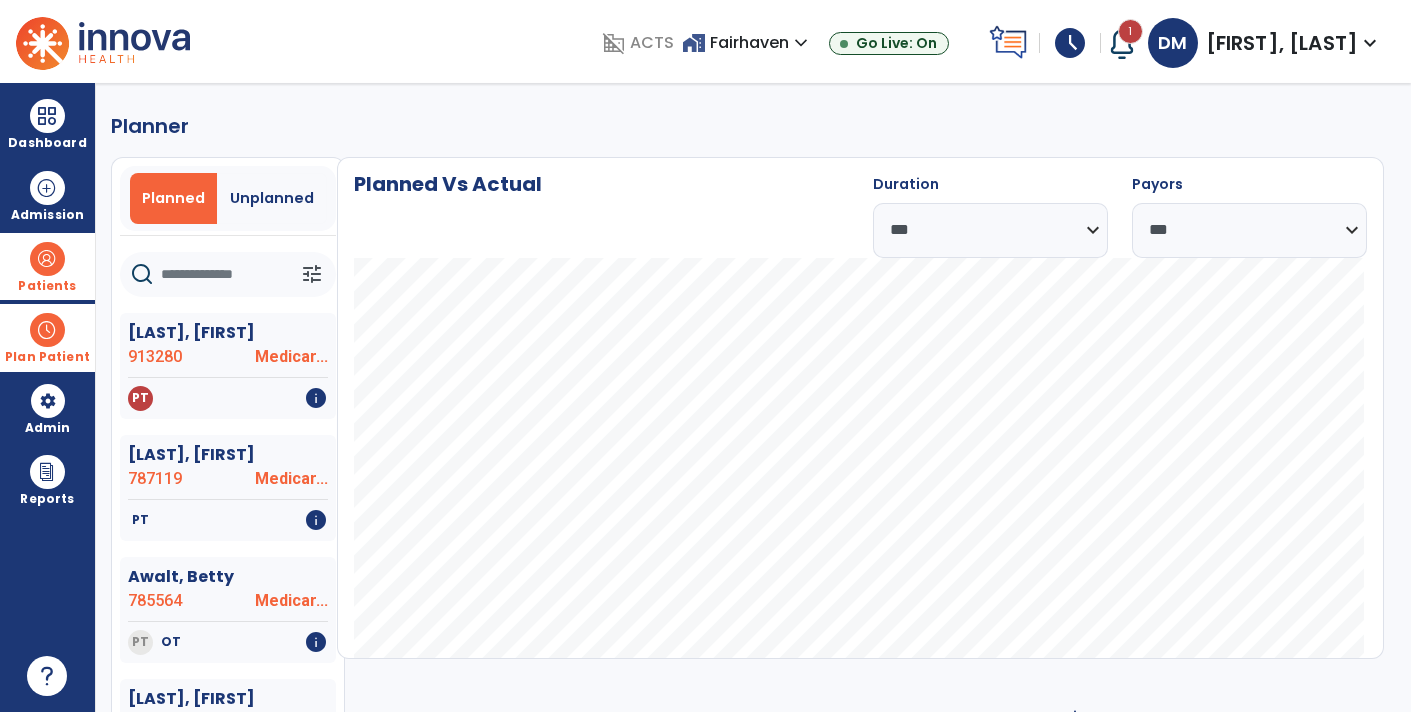 click 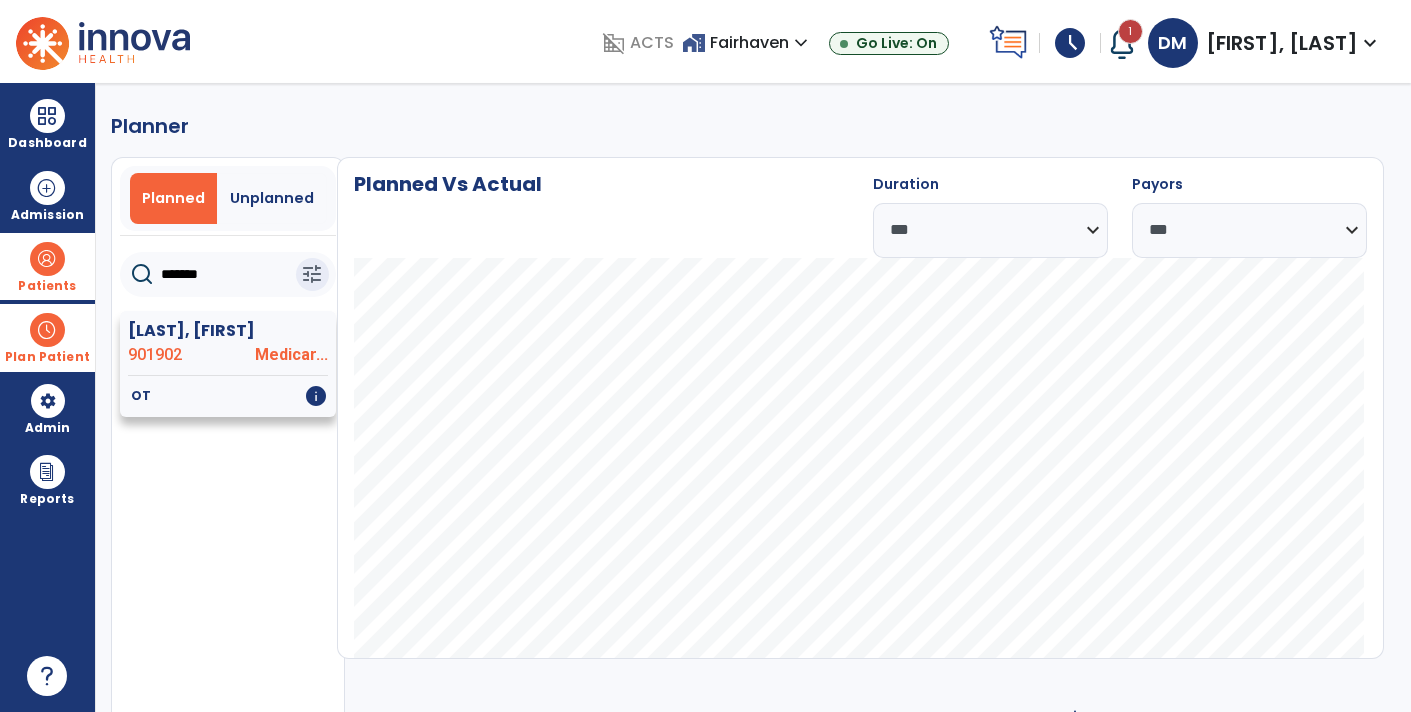 type on "*******" 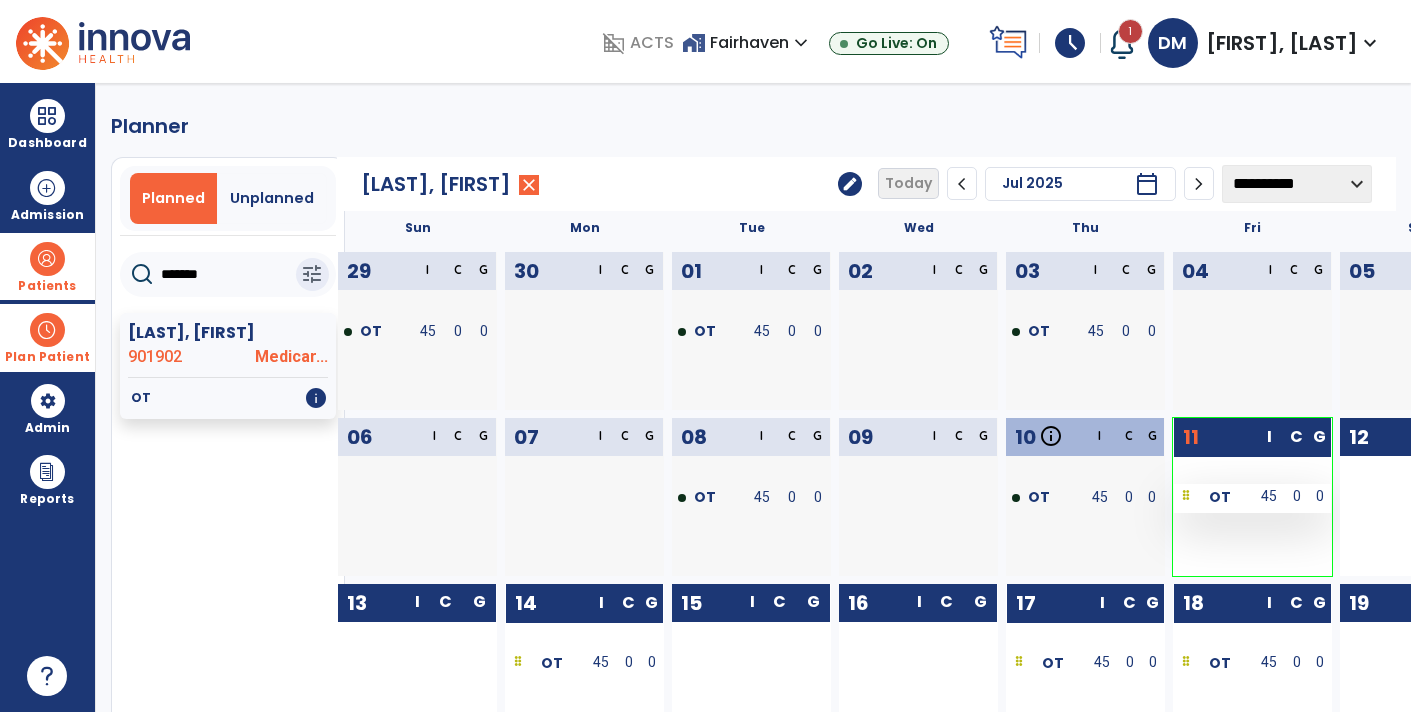 click on "OT" at bounding box center (1213, 496) 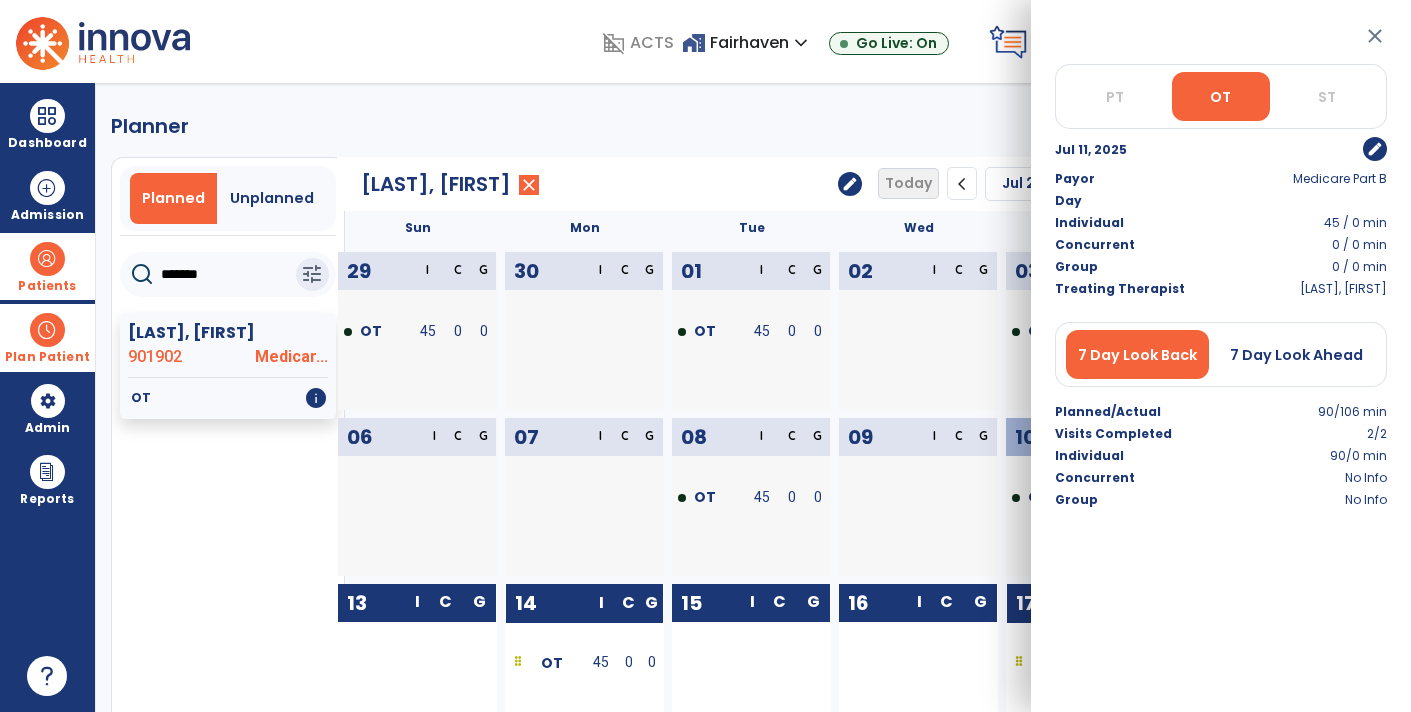 click on "edit" at bounding box center [1375, 149] 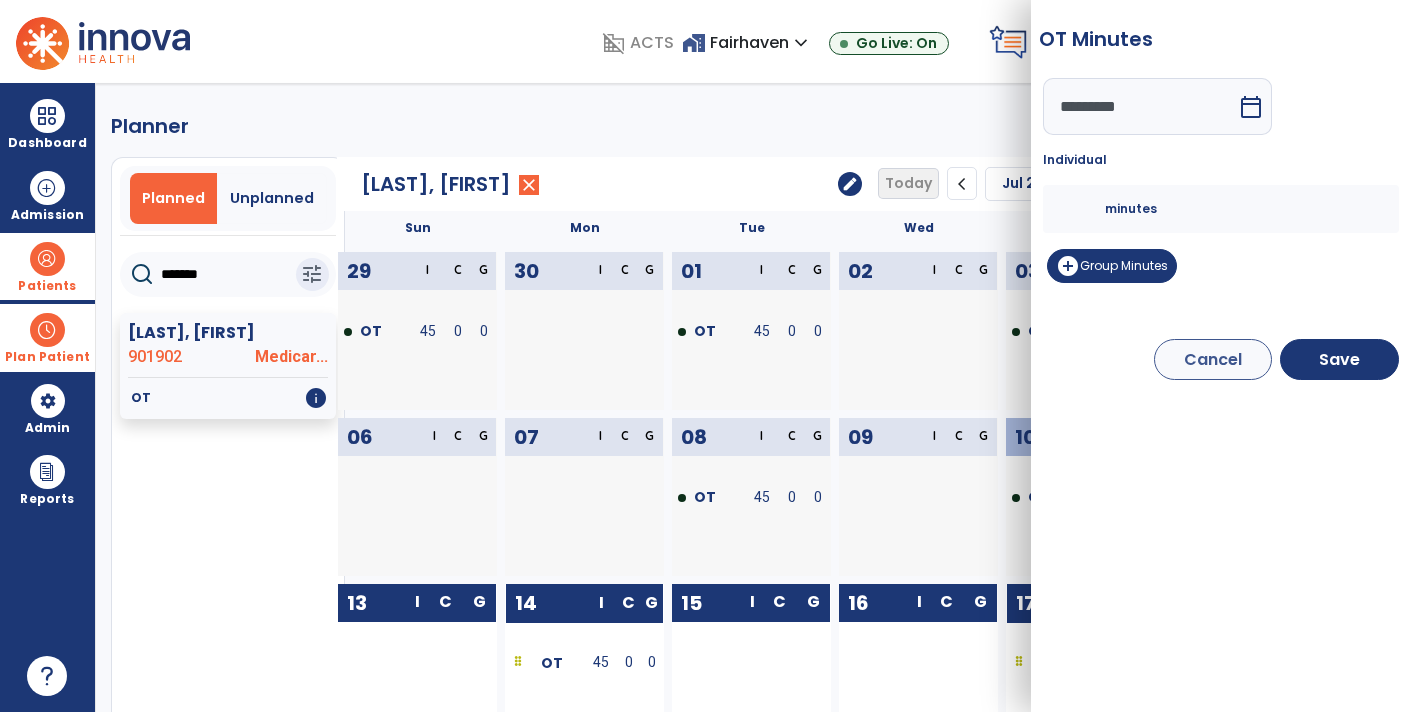 click on "**********" 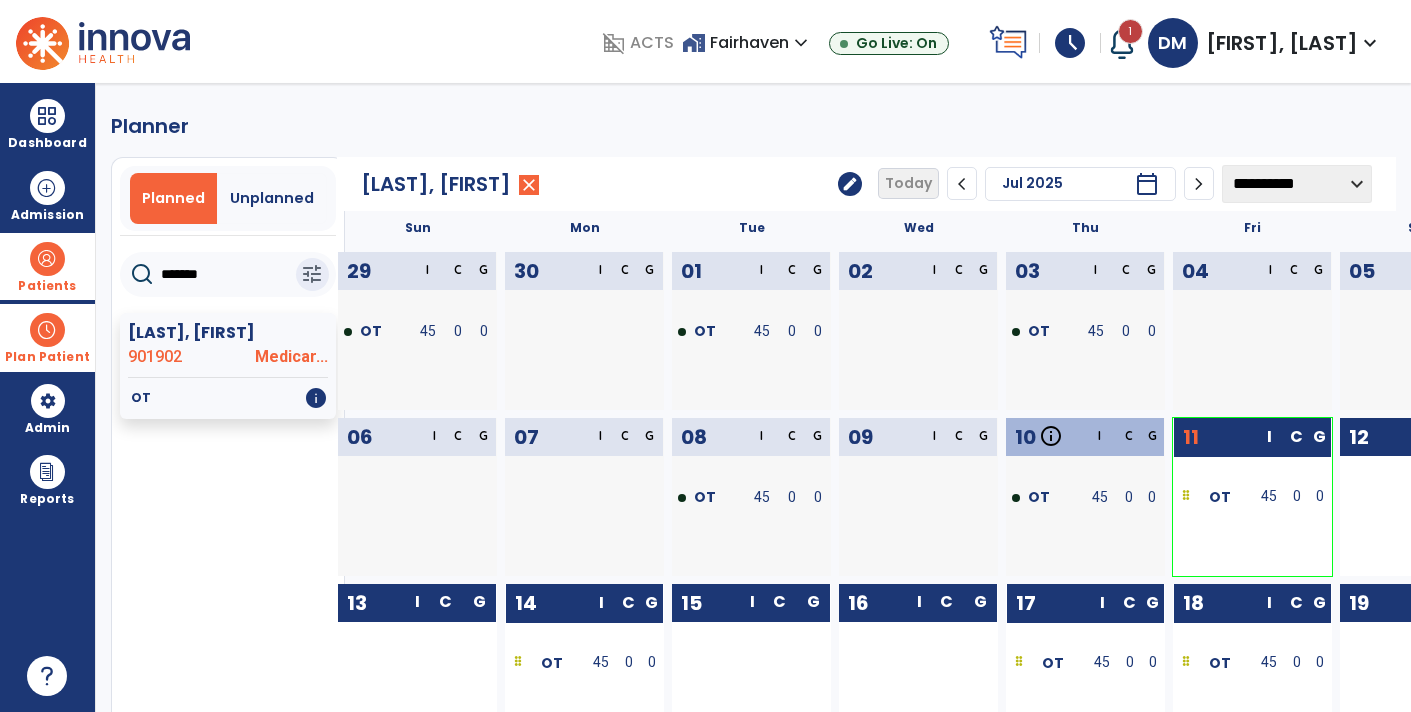click at bounding box center [47, 330] 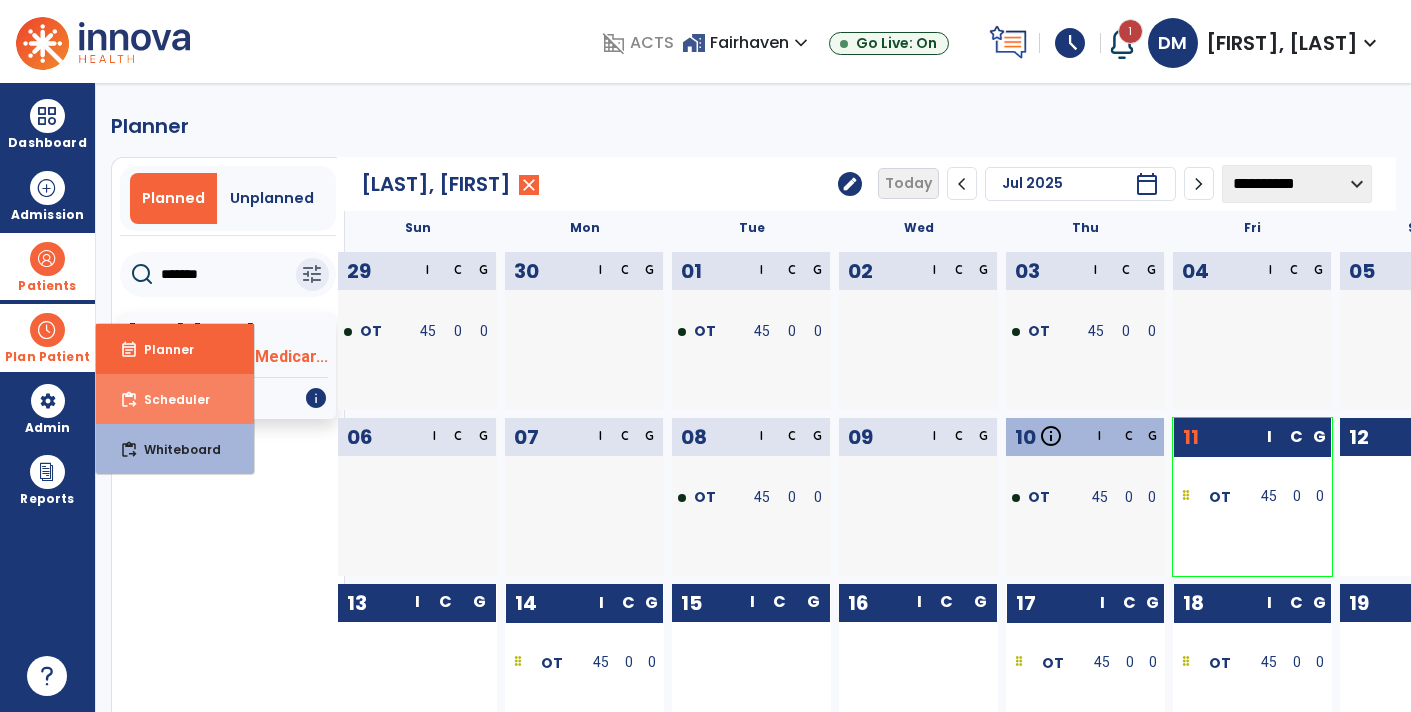click on "content_paste_go  Scheduler" at bounding box center [175, 399] 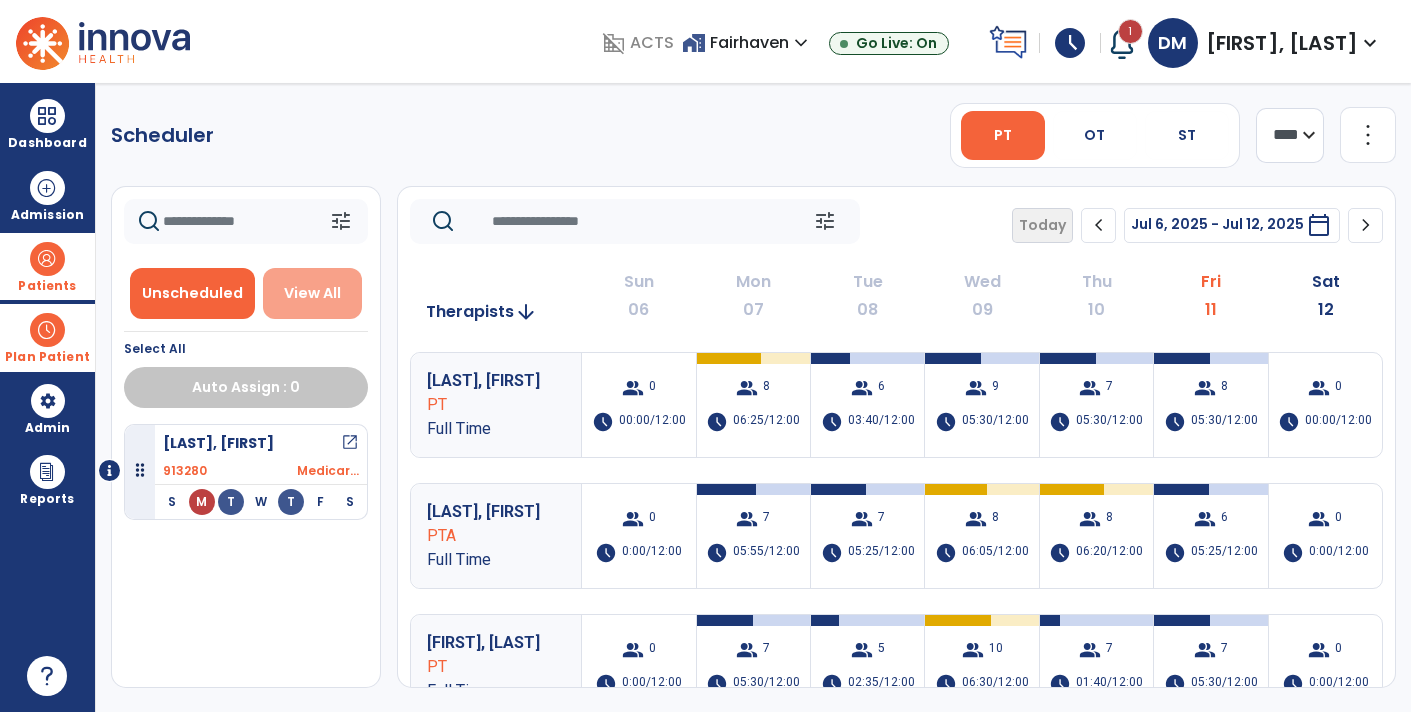 click on "View All" at bounding box center [313, 293] 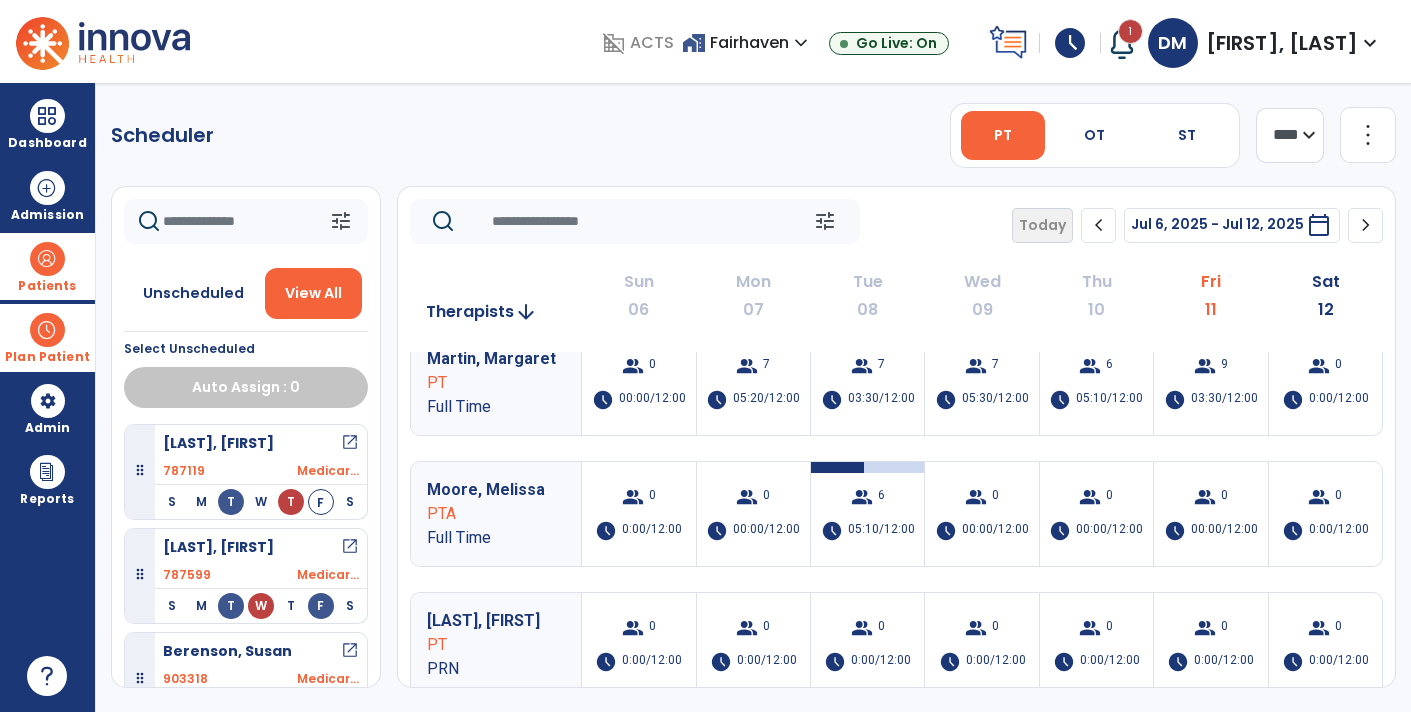scroll, scrollTop: 418, scrollLeft: 0, axis: vertical 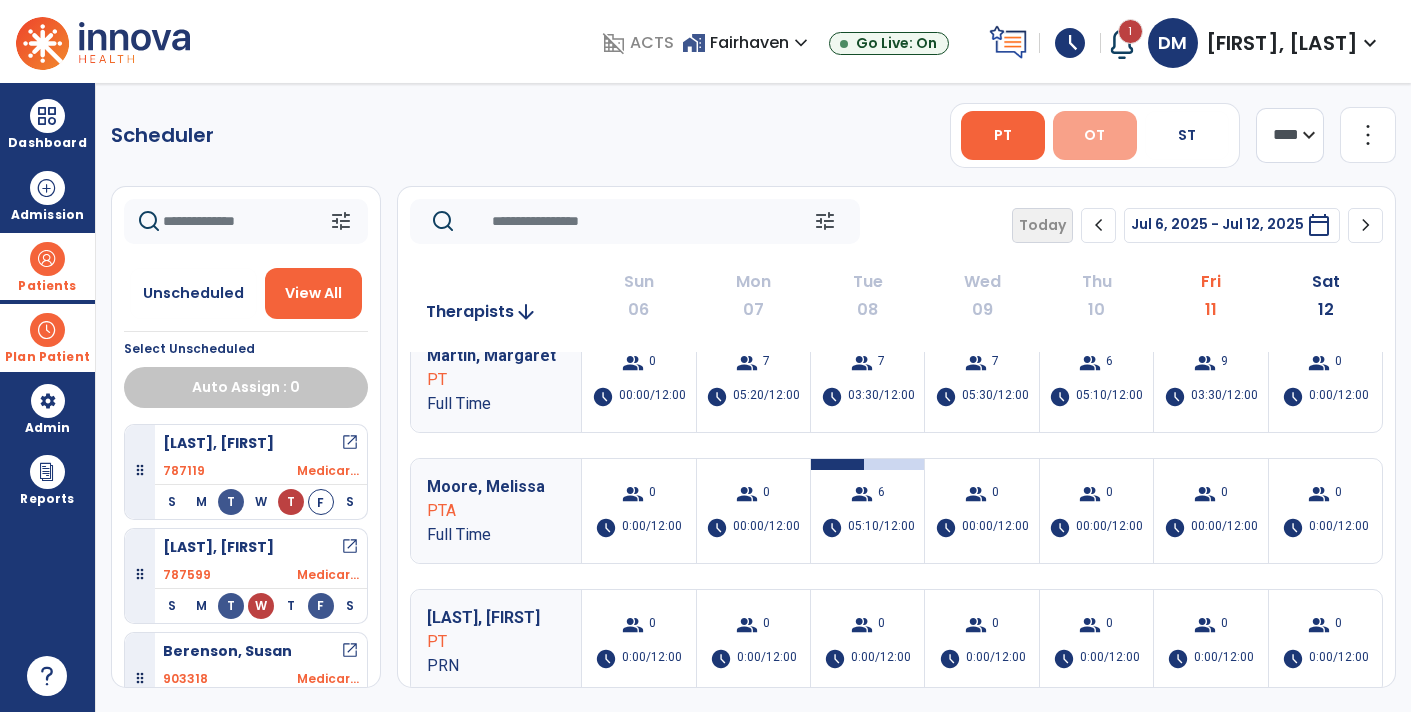 click on "OT" at bounding box center [1095, 135] 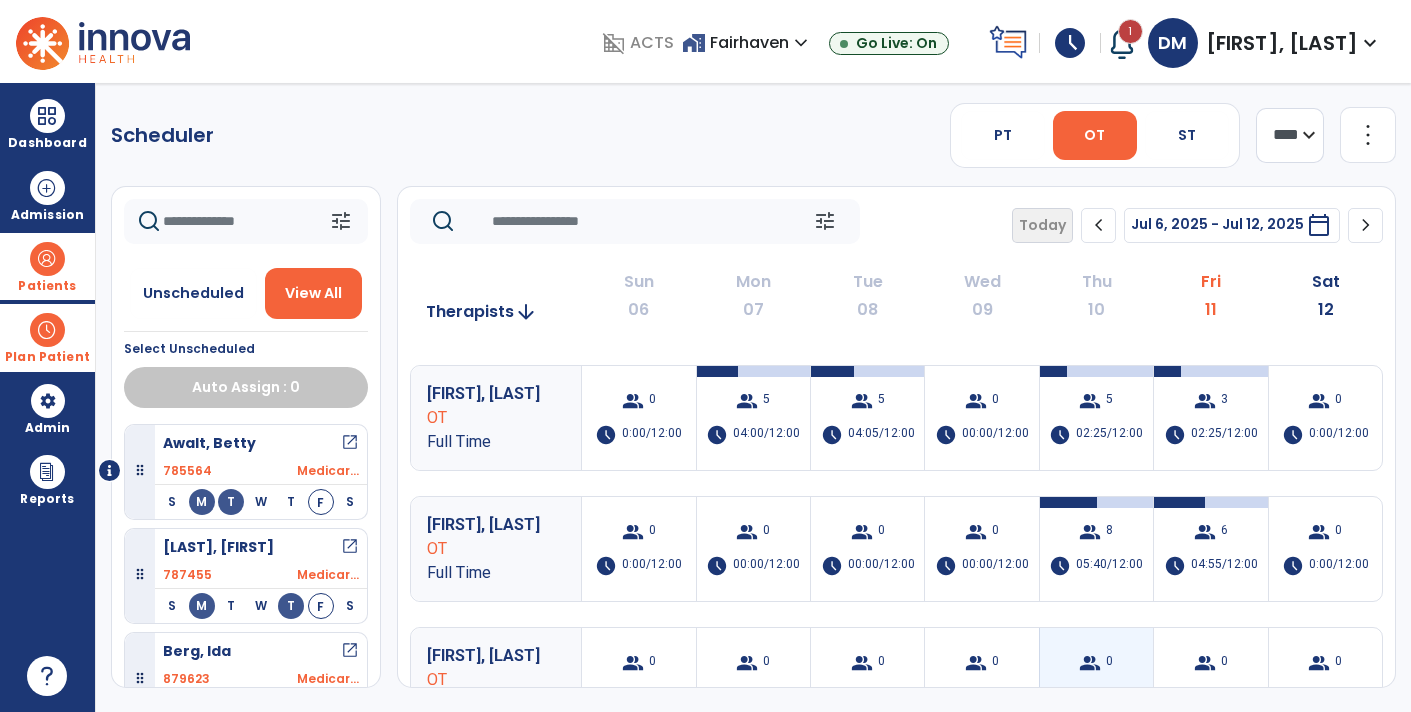 scroll, scrollTop: 254, scrollLeft: 0, axis: vertical 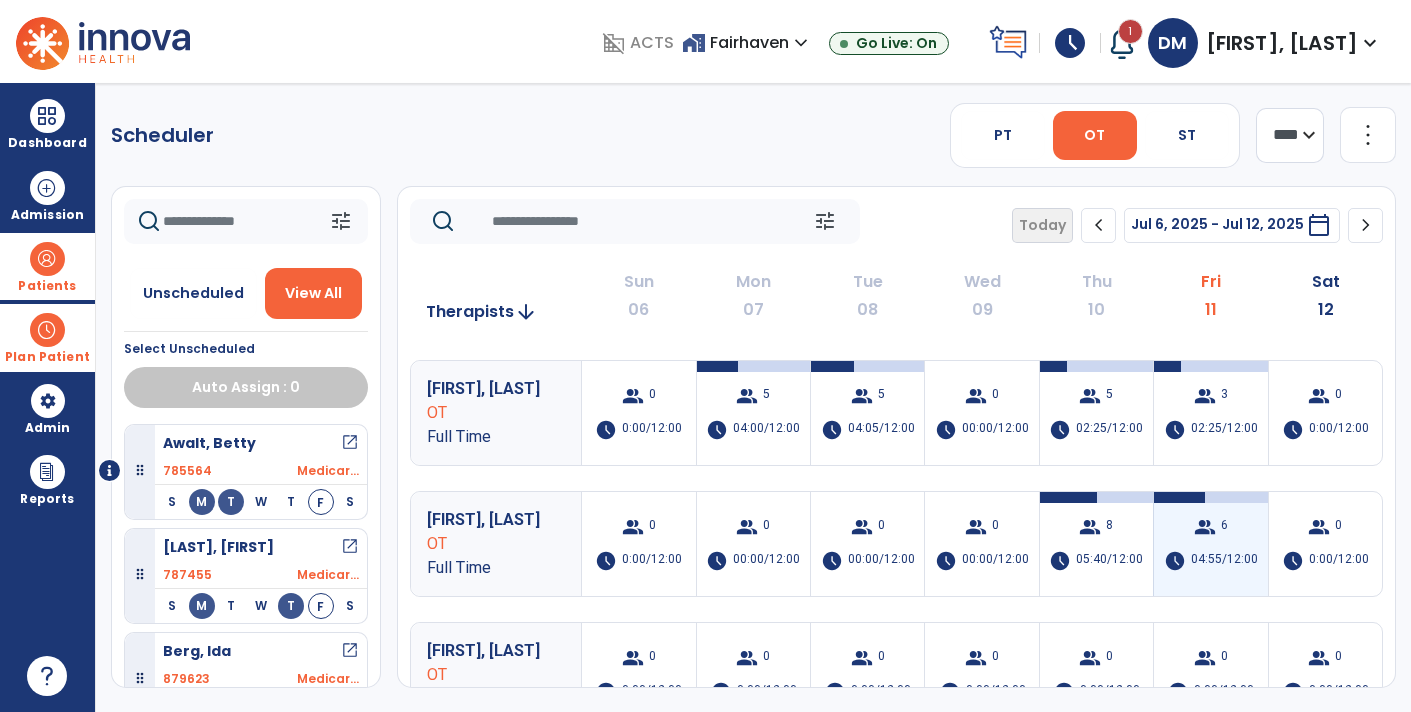 click on "group  6  schedule  04:55/12:00" at bounding box center (1210, 544) 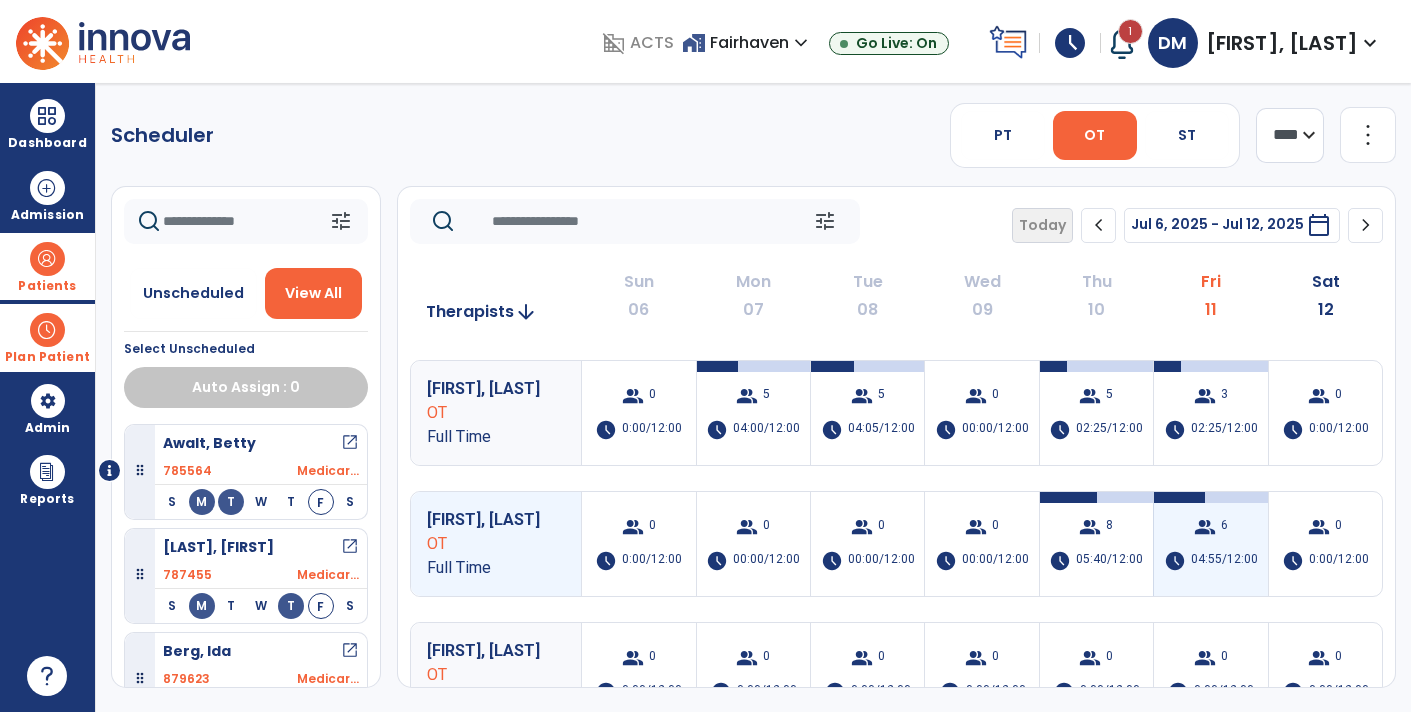 click on "group" at bounding box center [1205, 527] 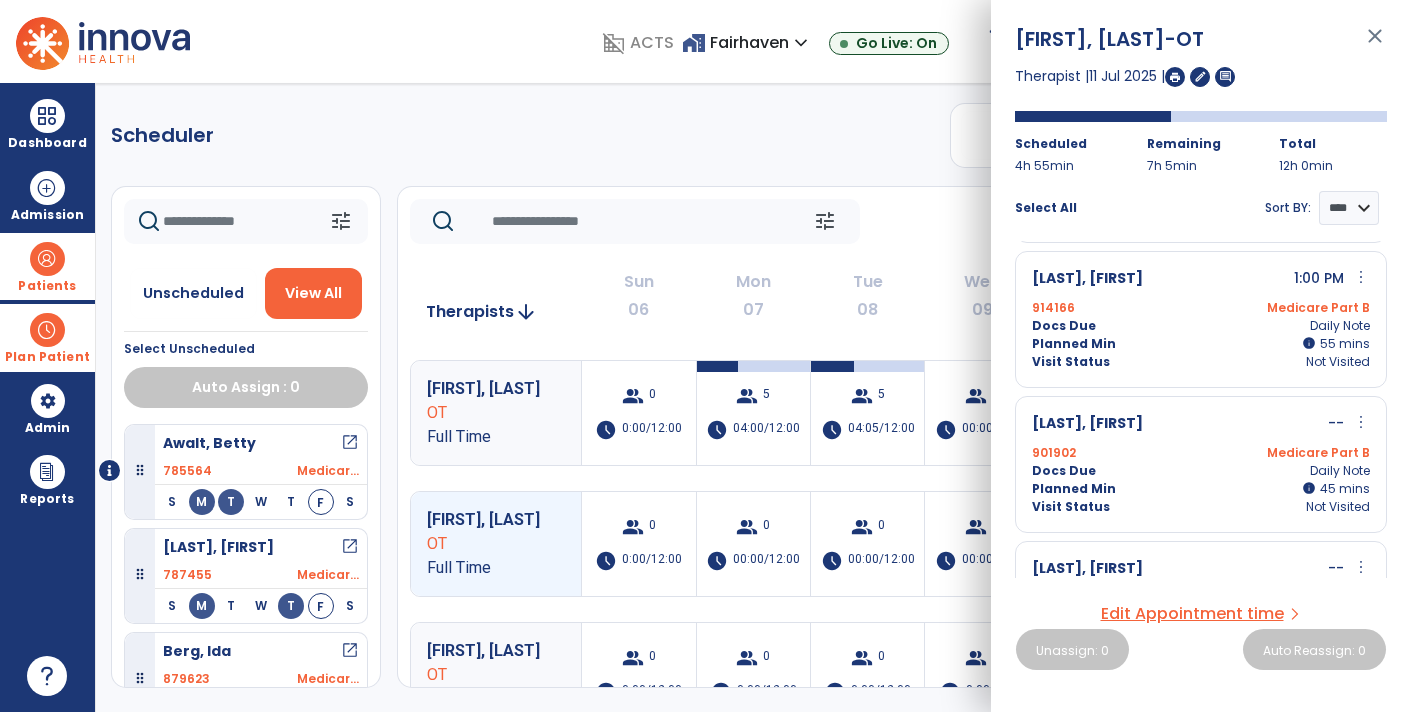 scroll, scrollTop: 437, scrollLeft: 0, axis: vertical 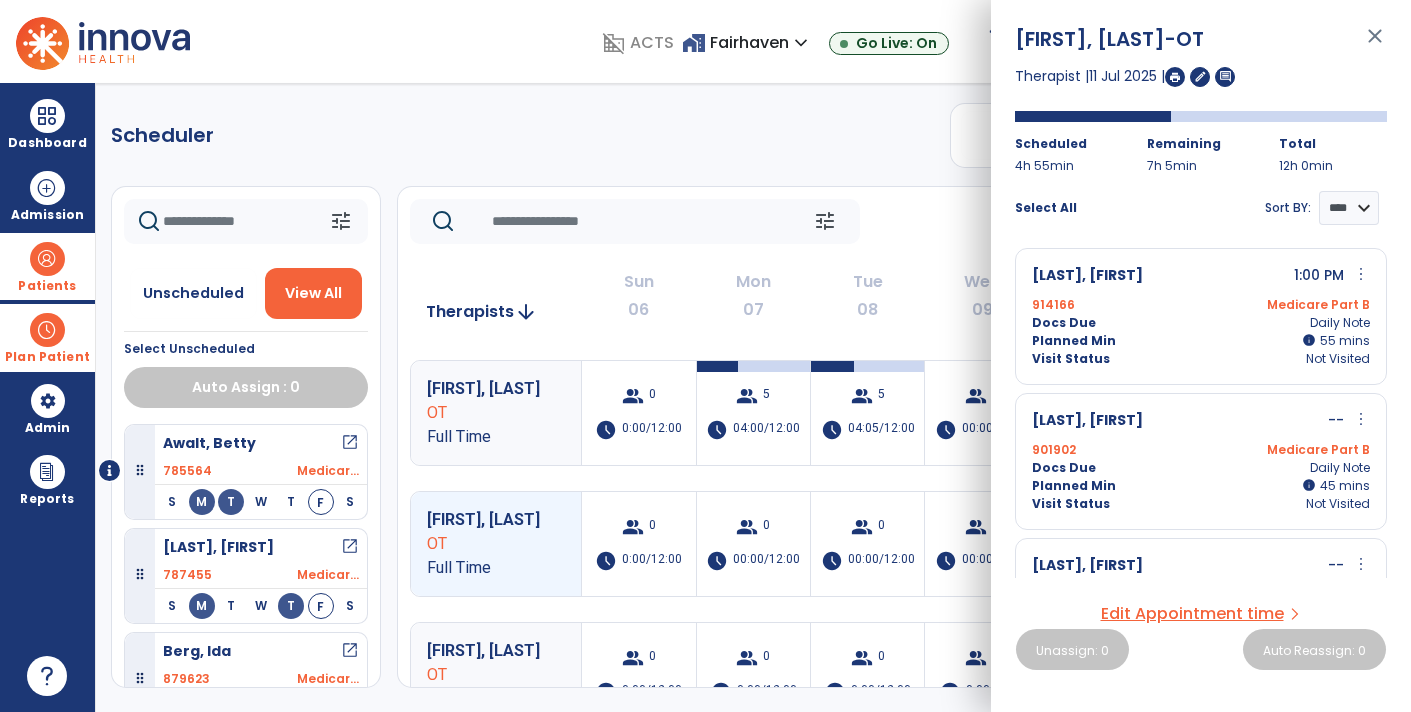 click on "more_vert" at bounding box center [1361, 419] 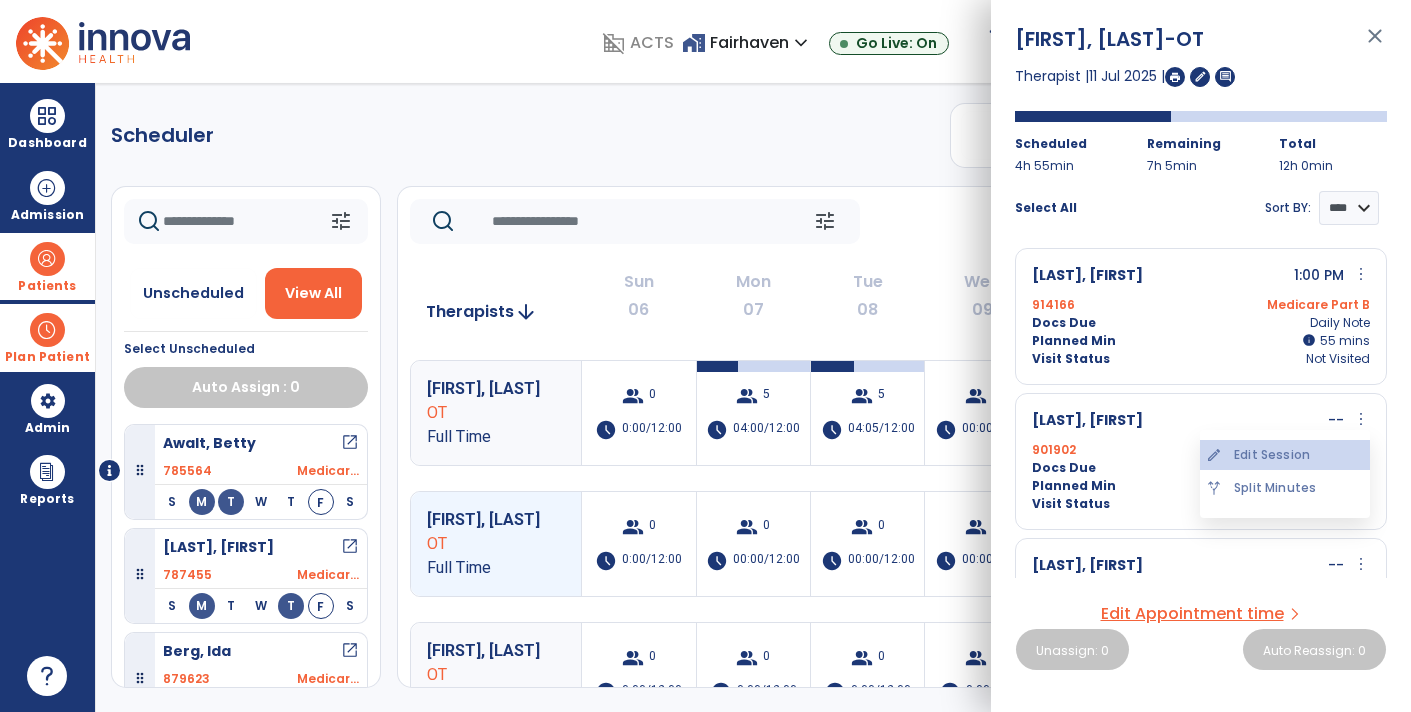 click on "edit   Edit Session" at bounding box center [1285, 455] 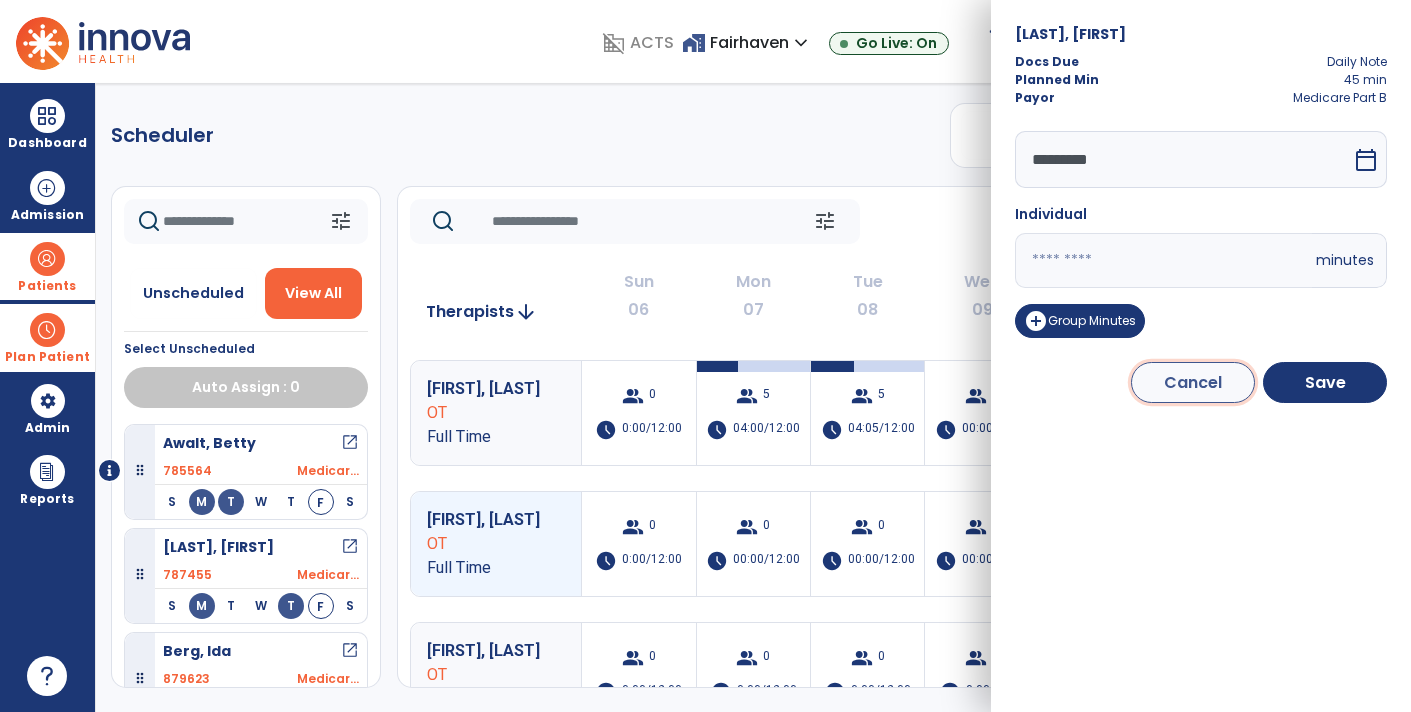 click on "Cancel" at bounding box center (1193, 382) 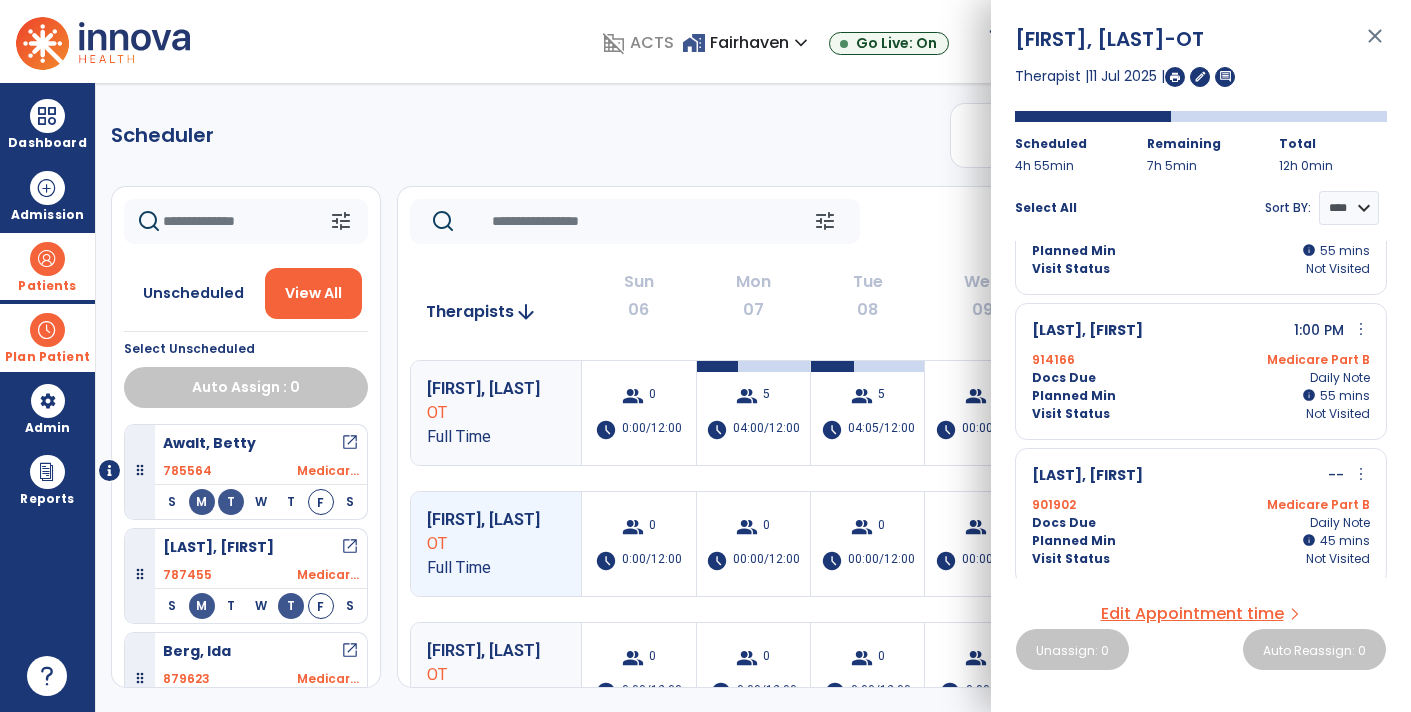 scroll, scrollTop: 376, scrollLeft: 0, axis: vertical 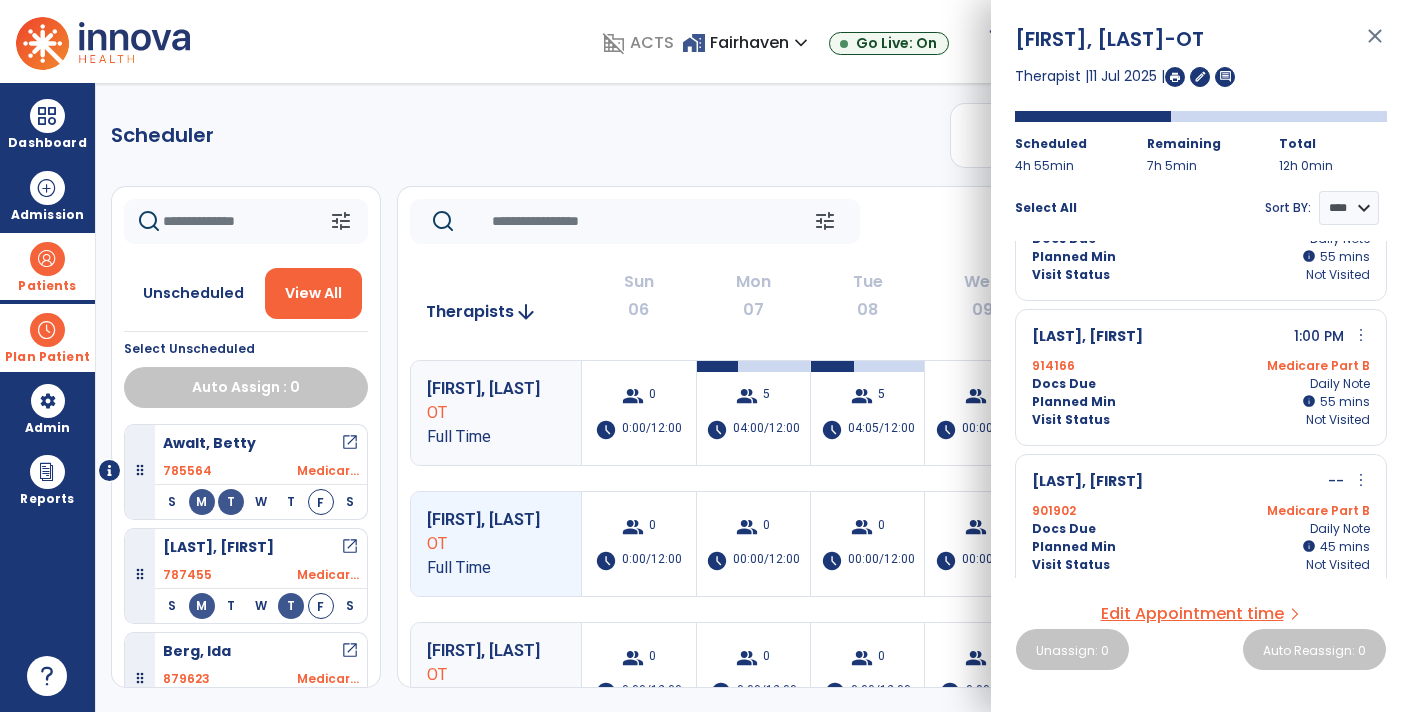 click on "[LAST], [FIRST] -- more_vert edit Edit Session alt_route Split Minutes 901902 Medicare Part B Docs Due Daily Note Planned Min info 45 I 45 mins Visit Status Not Visited" at bounding box center (1201, 522) 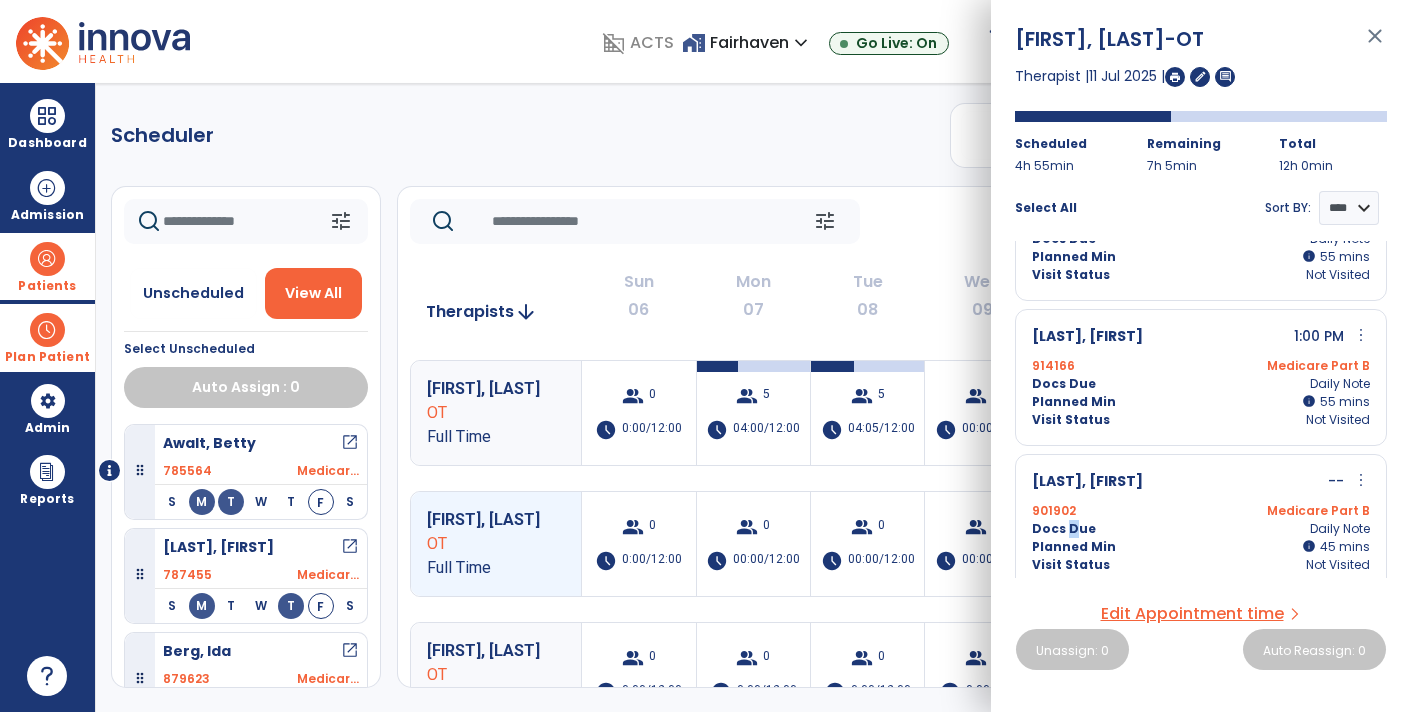 click on "Docs Due" at bounding box center (1064, 529) 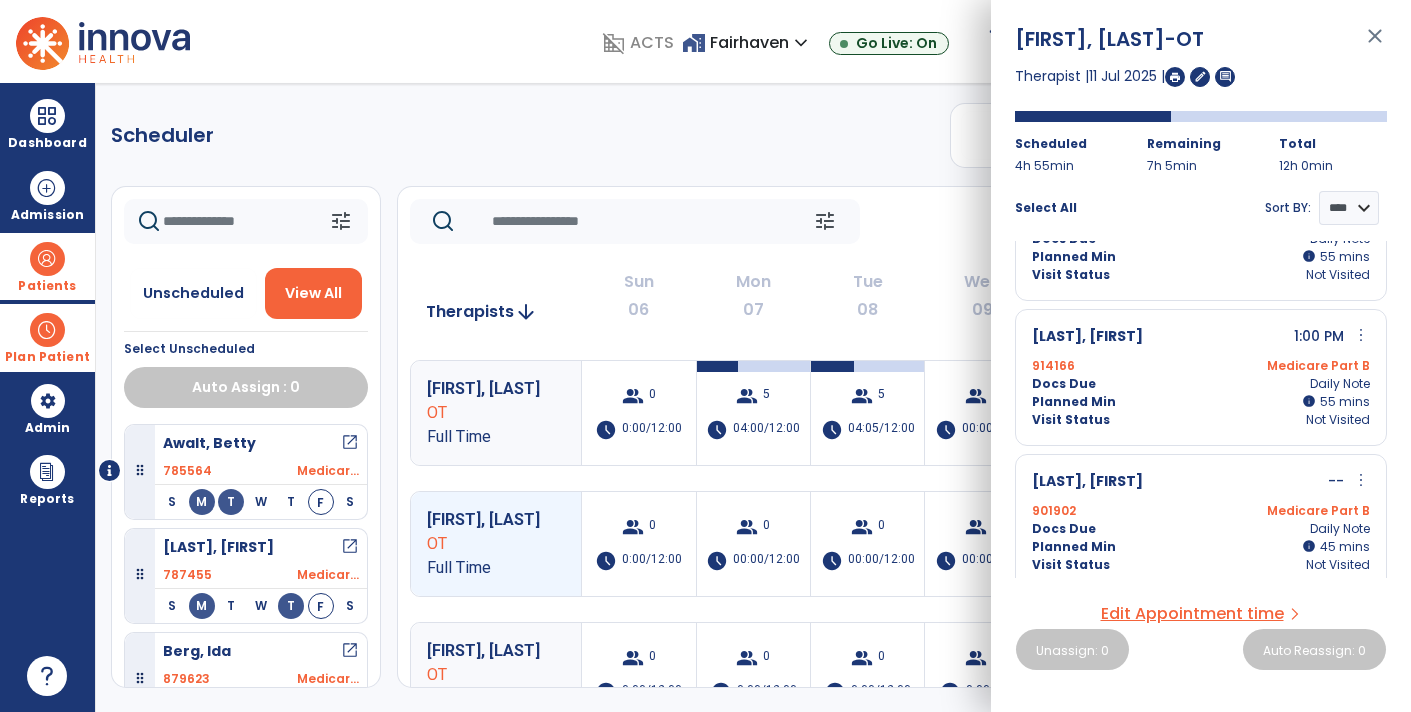 click on "[LAST], [FIRST] -- more_vert edit Edit Session alt_route Split Minutes 901902 Medicare Part B Docs Due Daily Note Planned Min info 45 I 45 mins Visit Status Not Visited" at bounding box center [1201, 522] 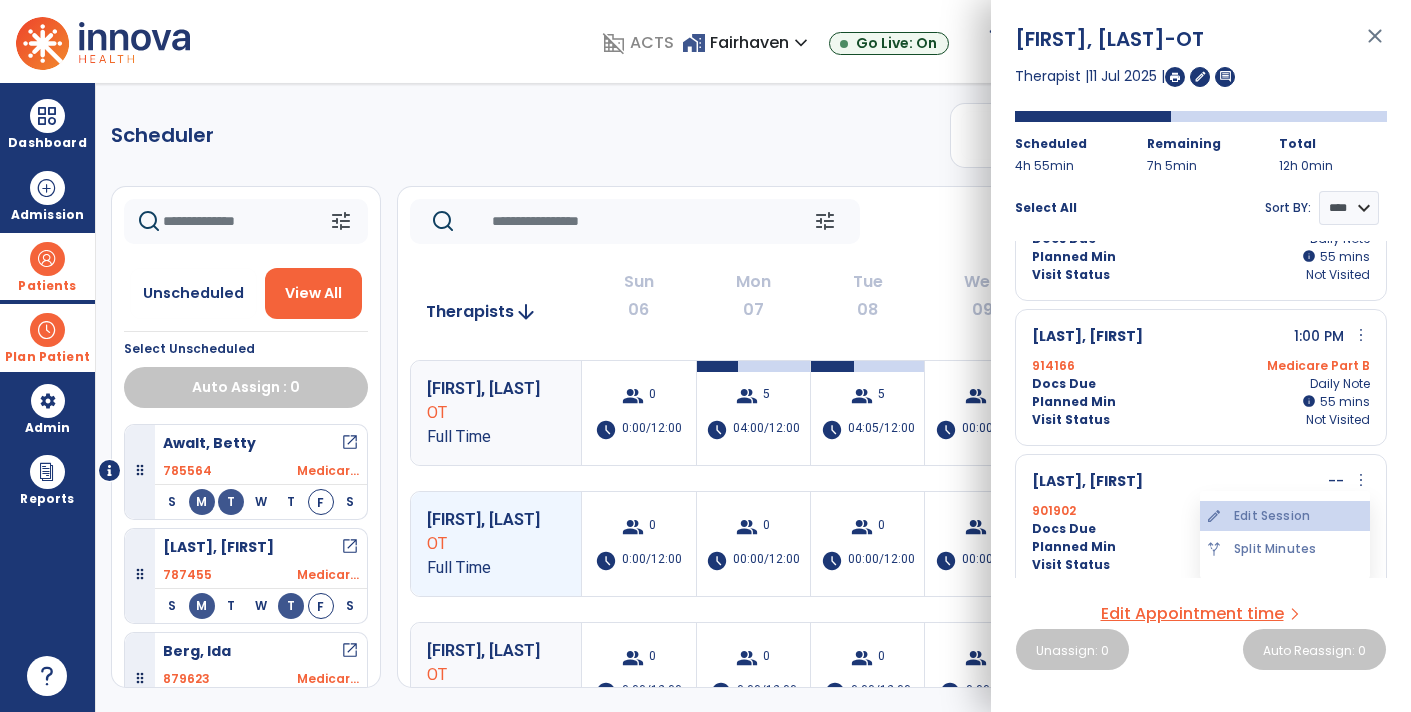 click on "edit   Edit Session" at bounding box center [1285, 516] 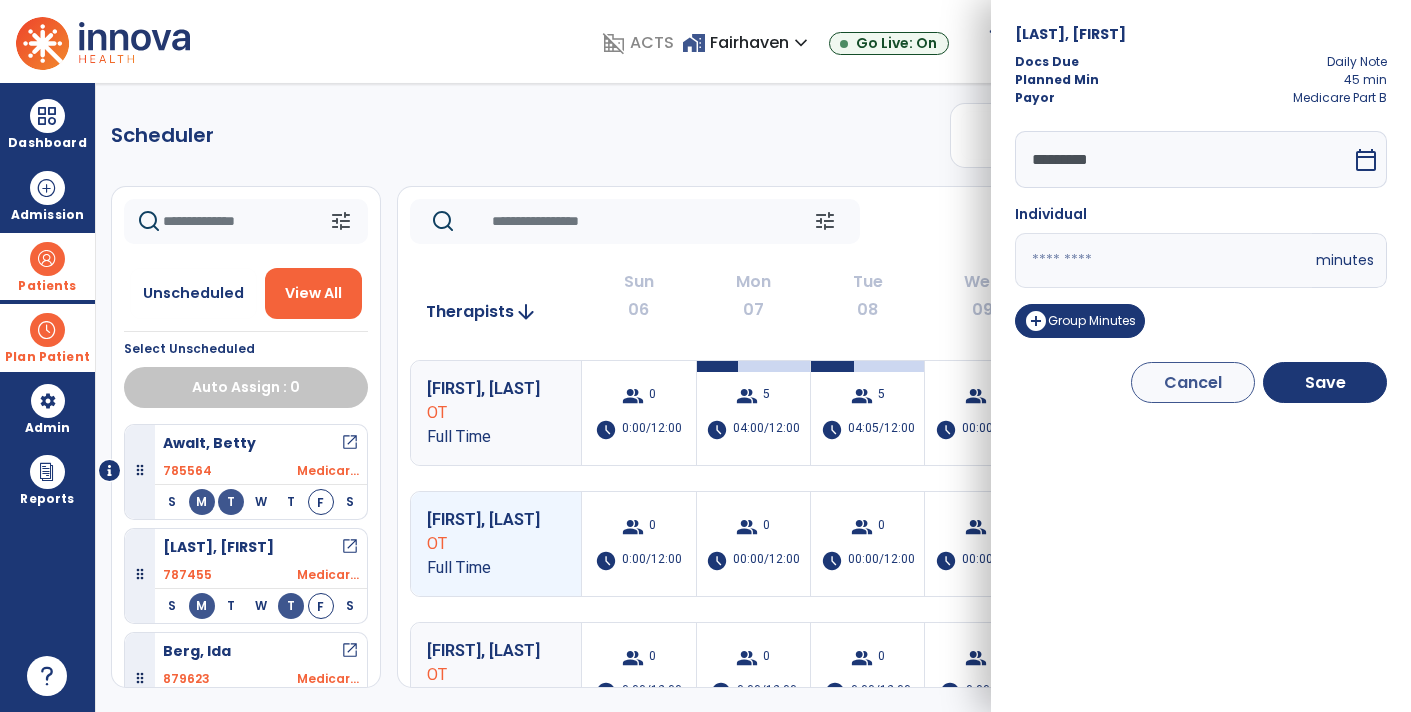 click on "Scheduler   PT   OT   ST  **** *** more_vert  Manage Labor   View All Therapists   Print" 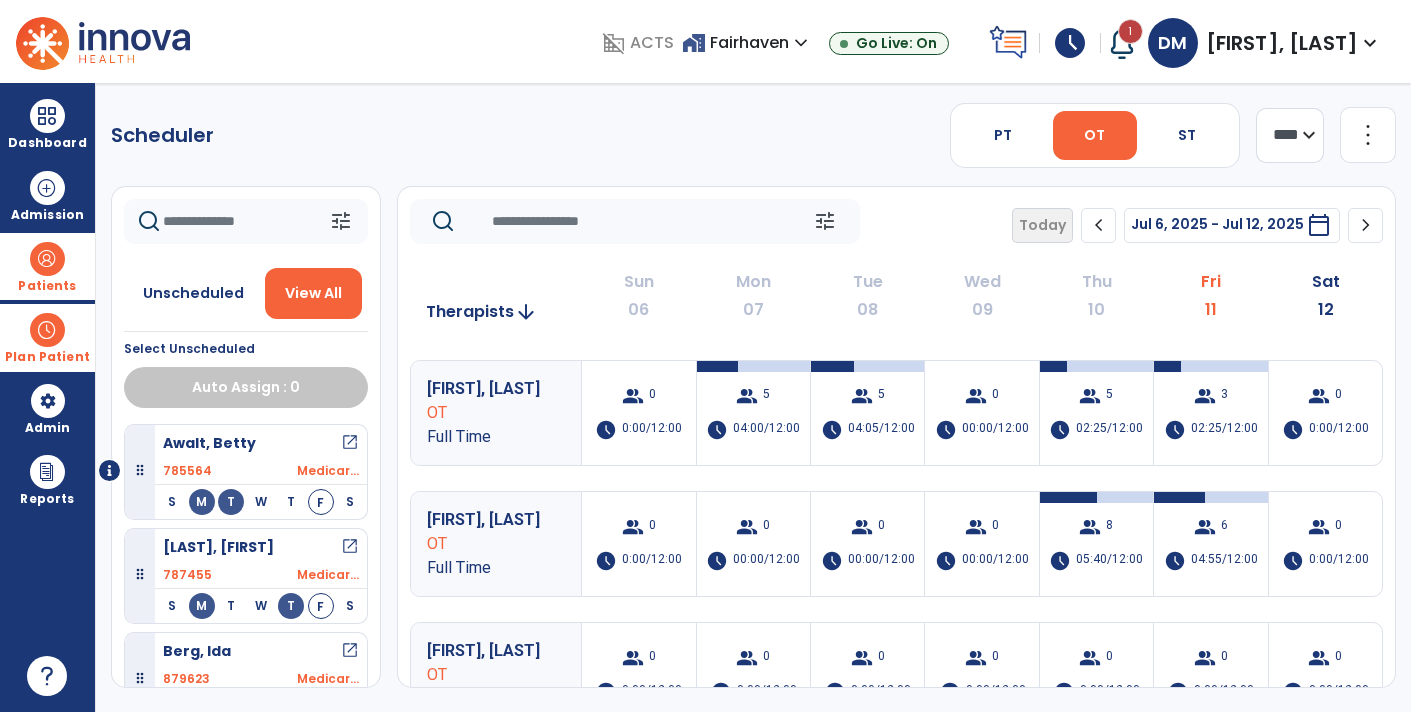 click 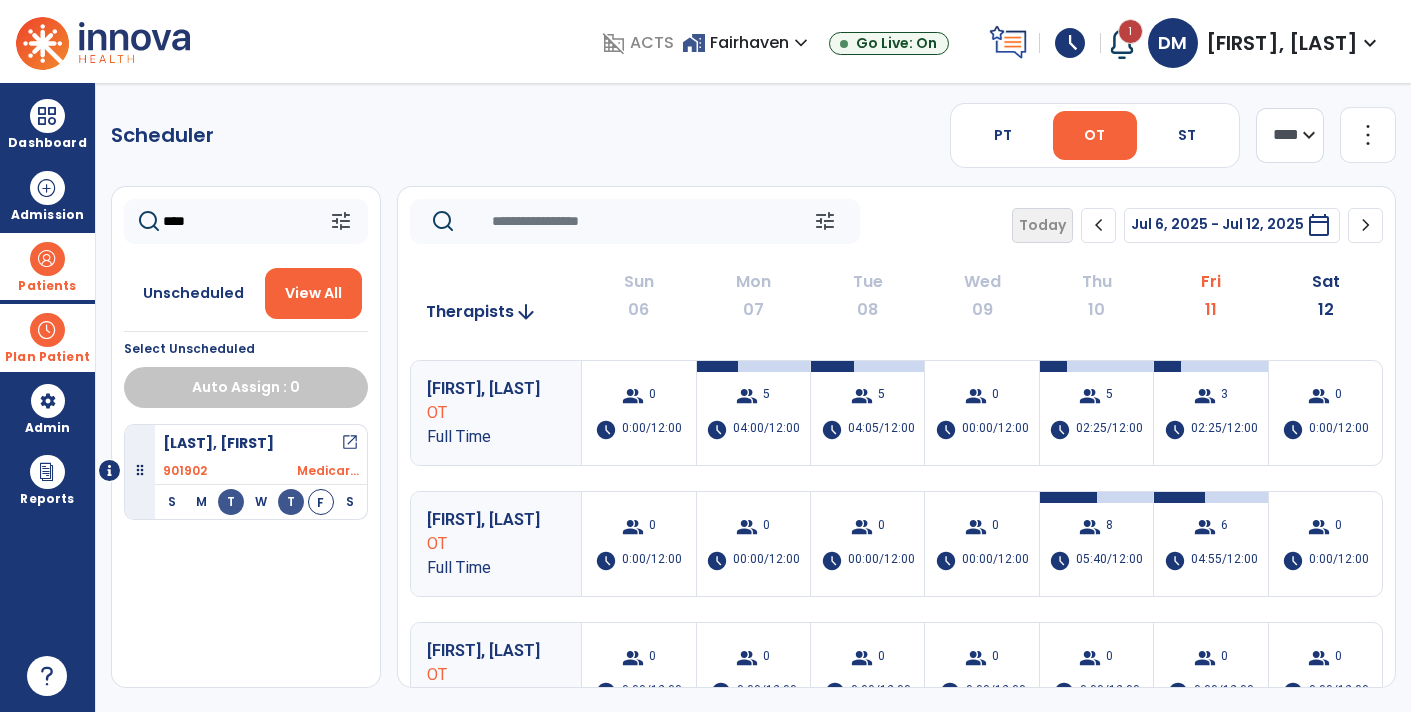 type on "****" 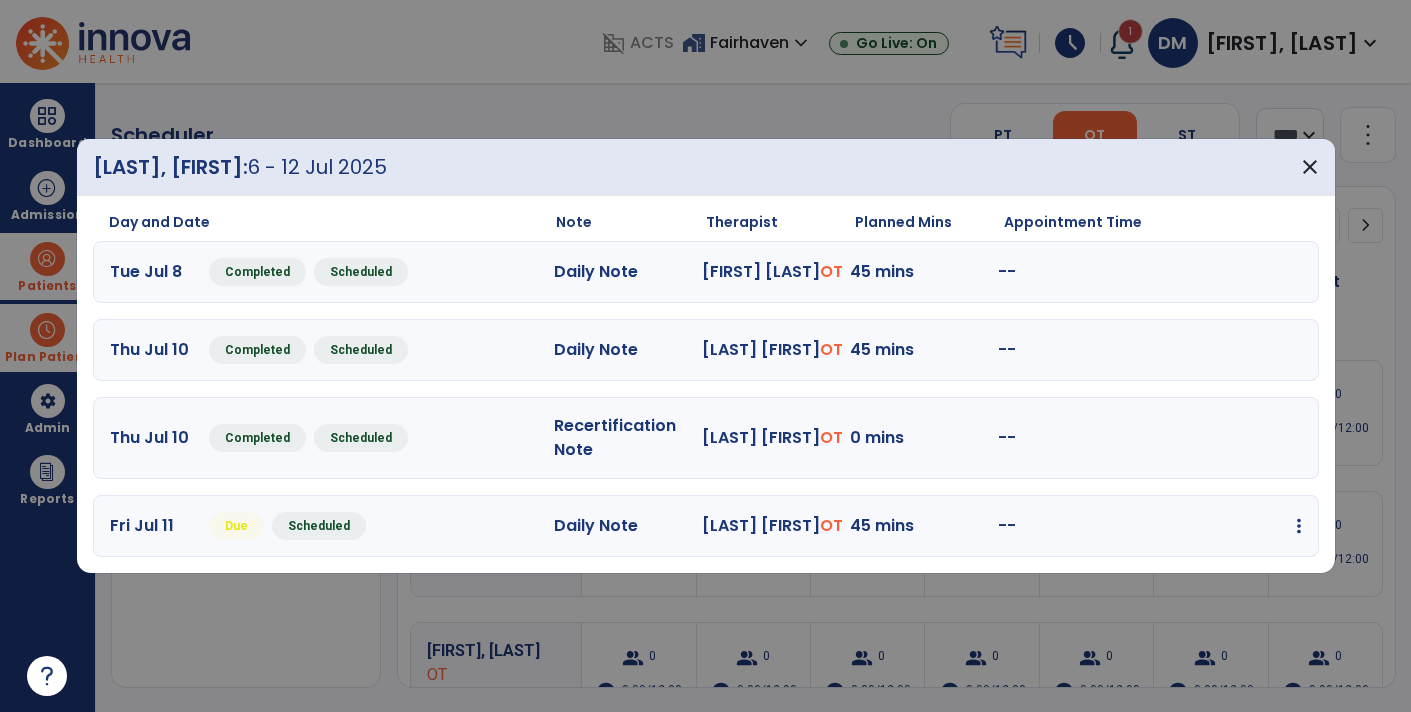 click on "edit   Edit Session   alt_route   Split Minutes  add_comment  Add Note" at bounding box center [1227, 526] 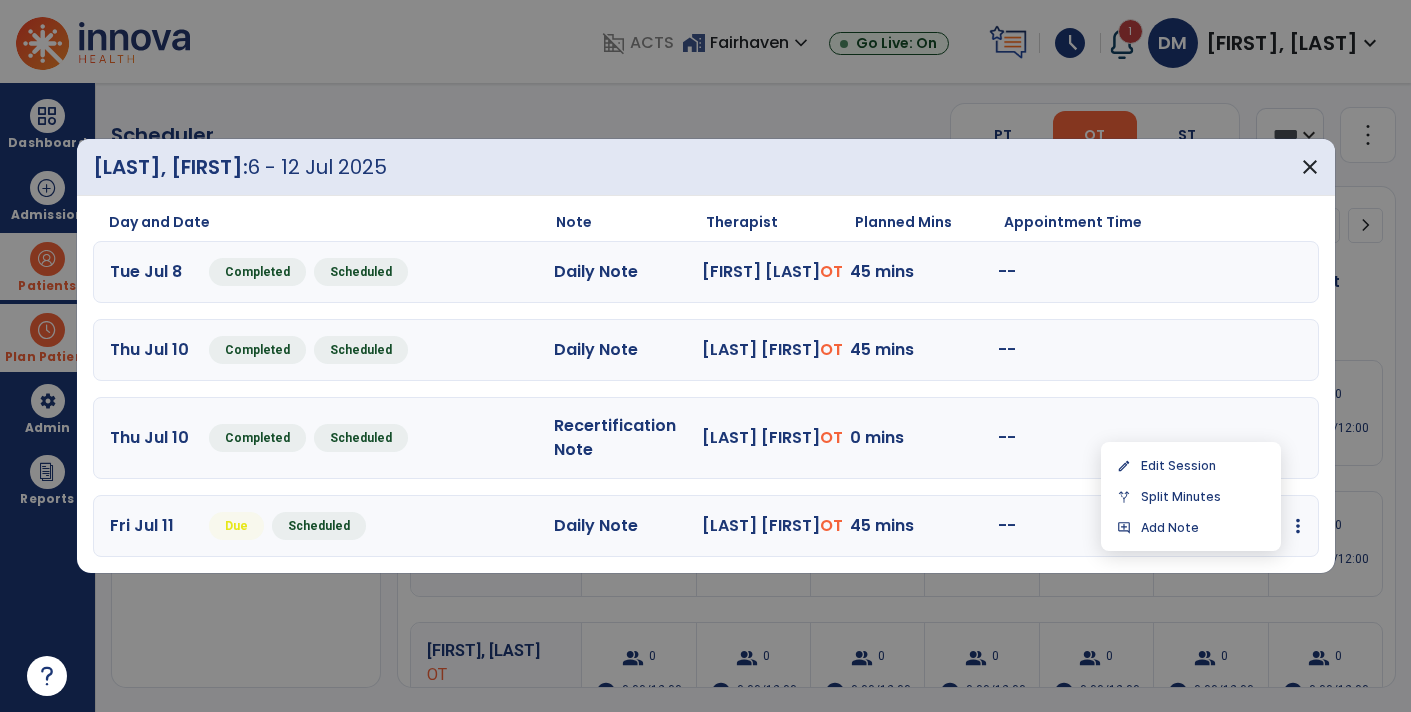 click on "45 mins" at bounding box center [924, 526] 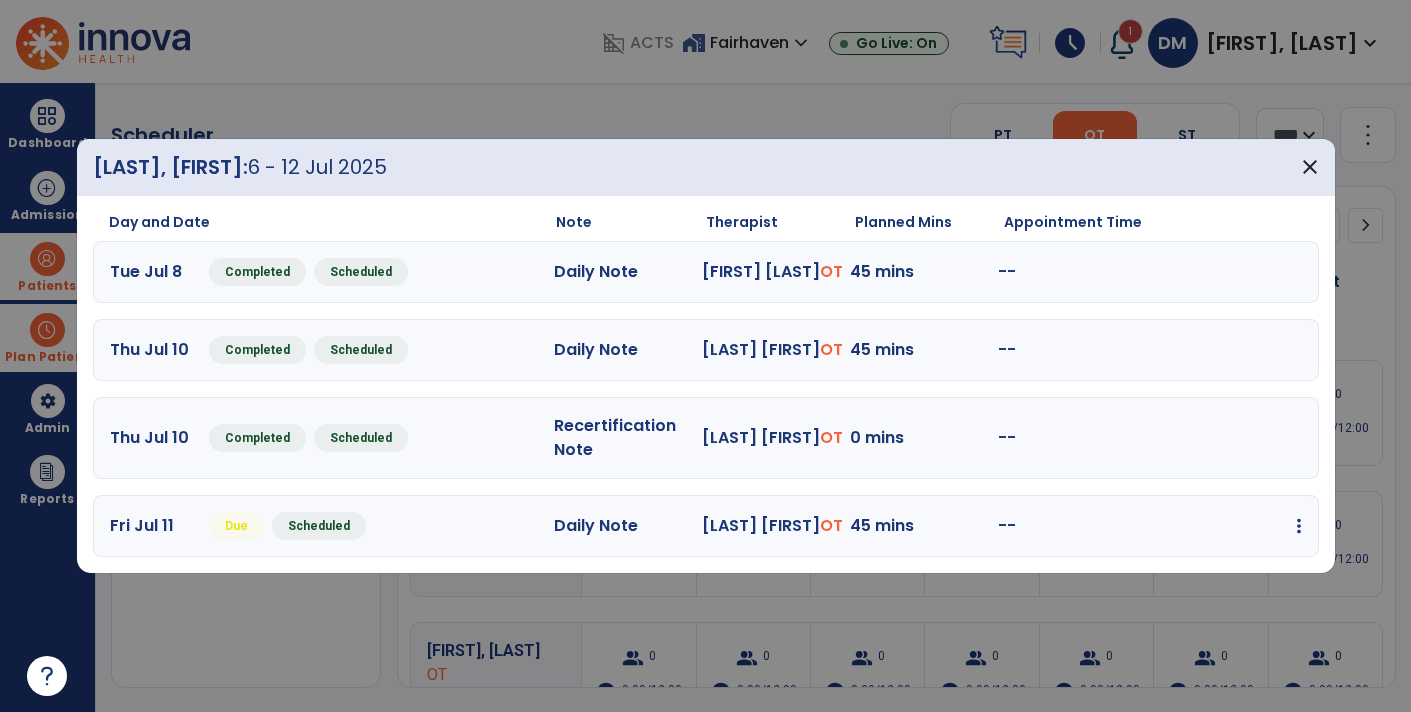 click at bounding box center (1299, 526) 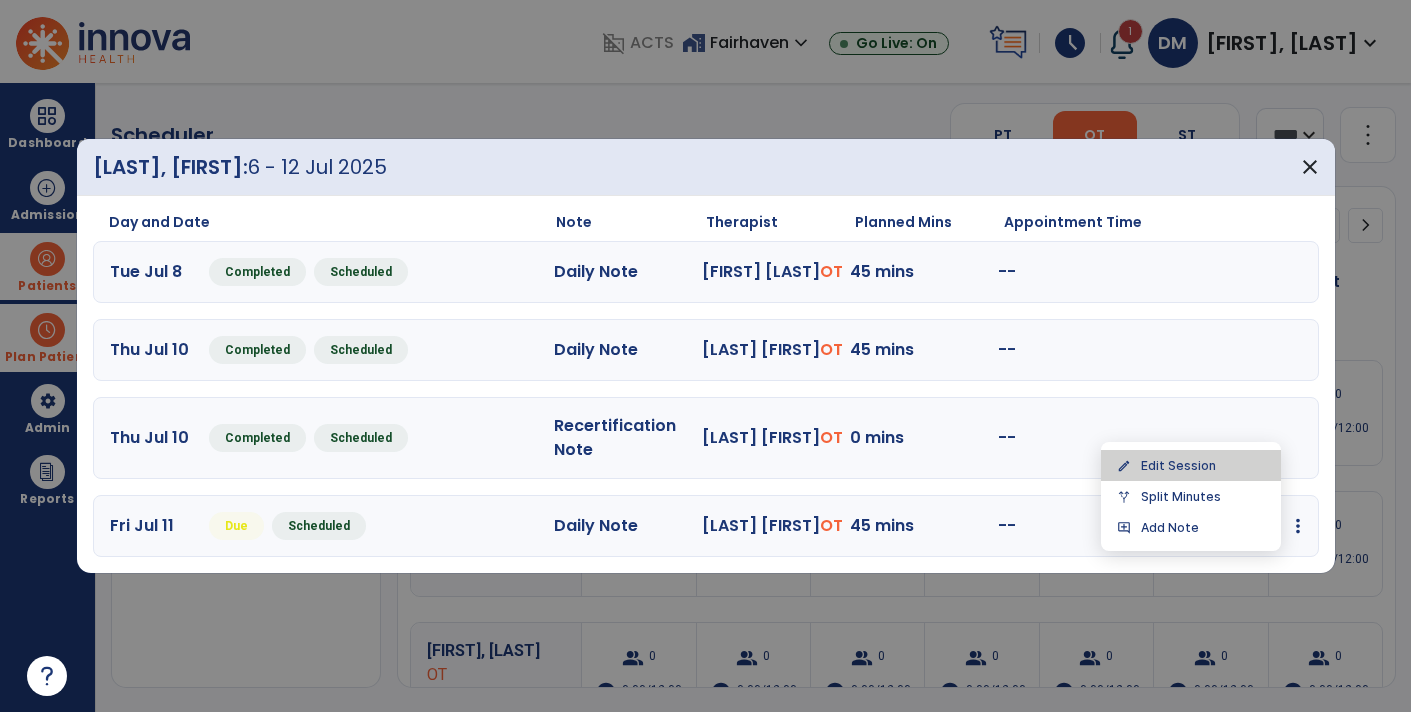click on "edit   Edit Session" at bounding box center [1191, 465] 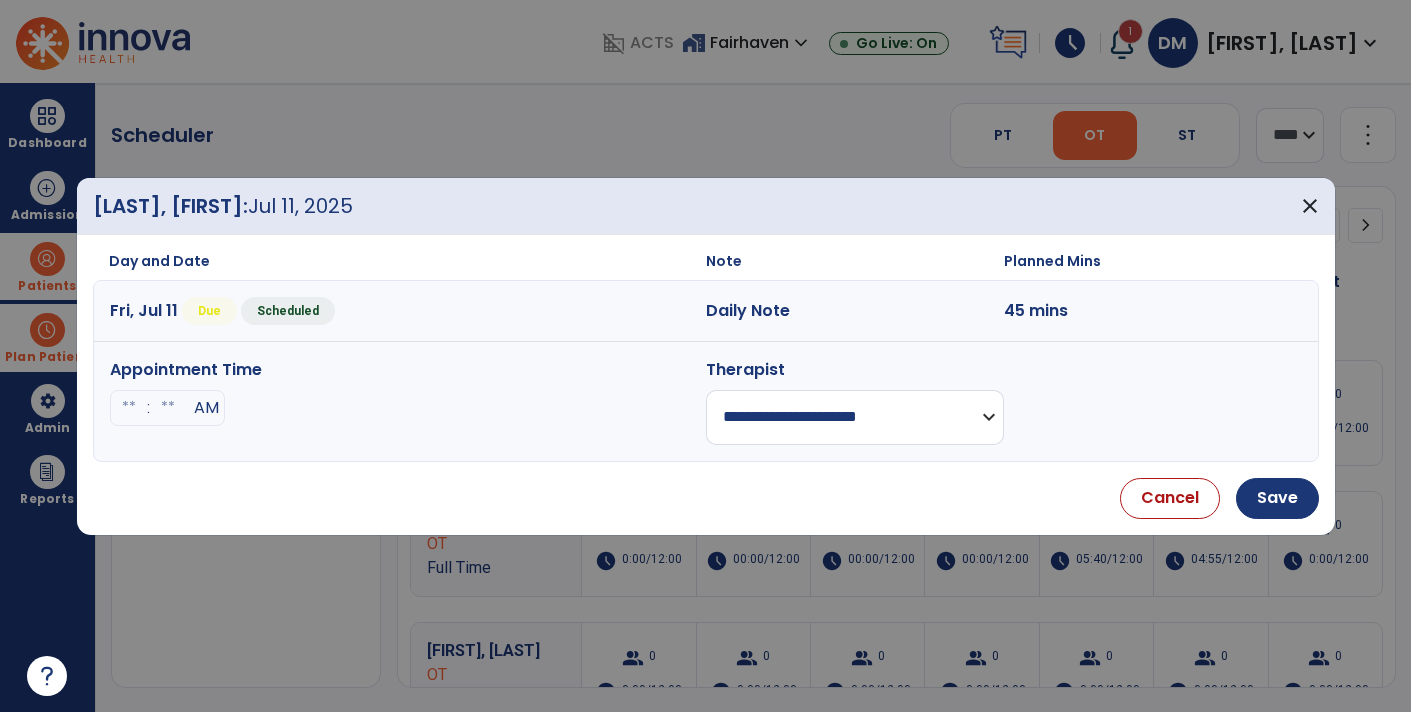 click on "**********" at bounding box center [855, 417] 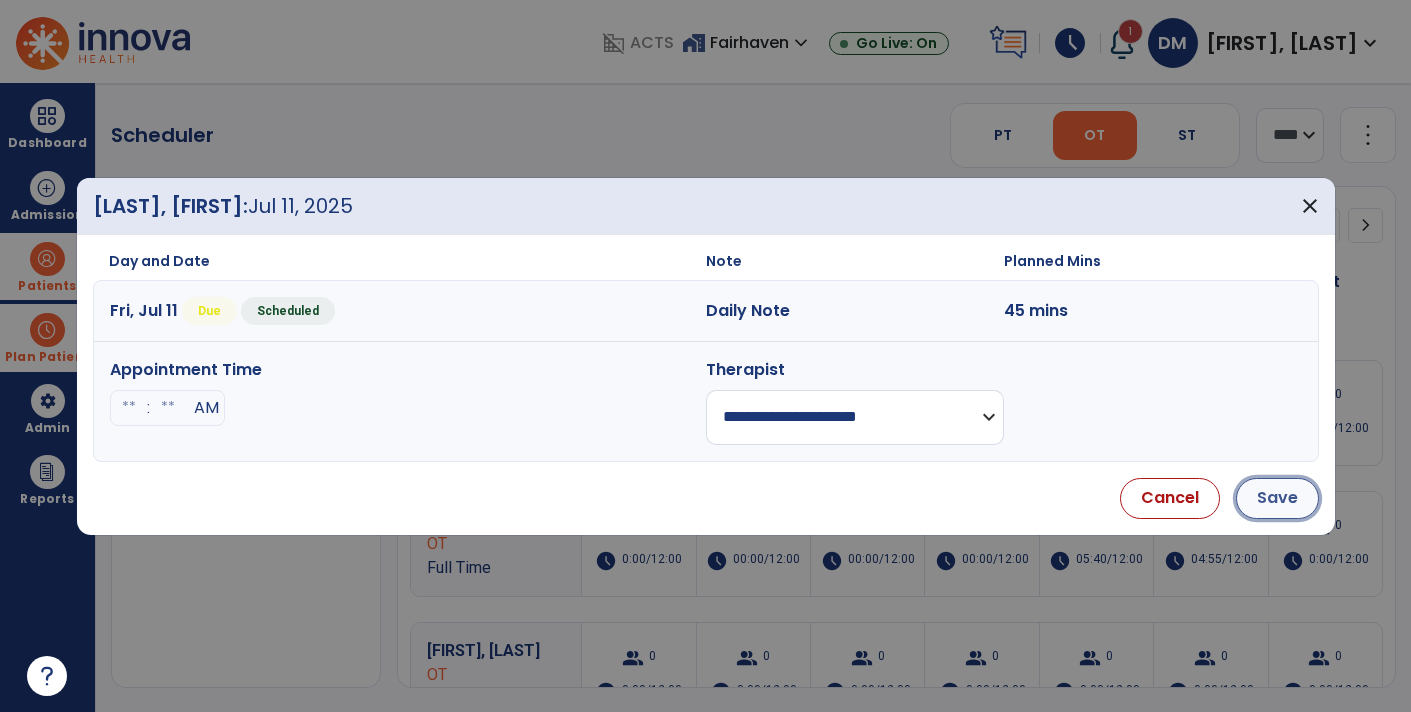 click on "Save" at bounding box center (1277, 498) 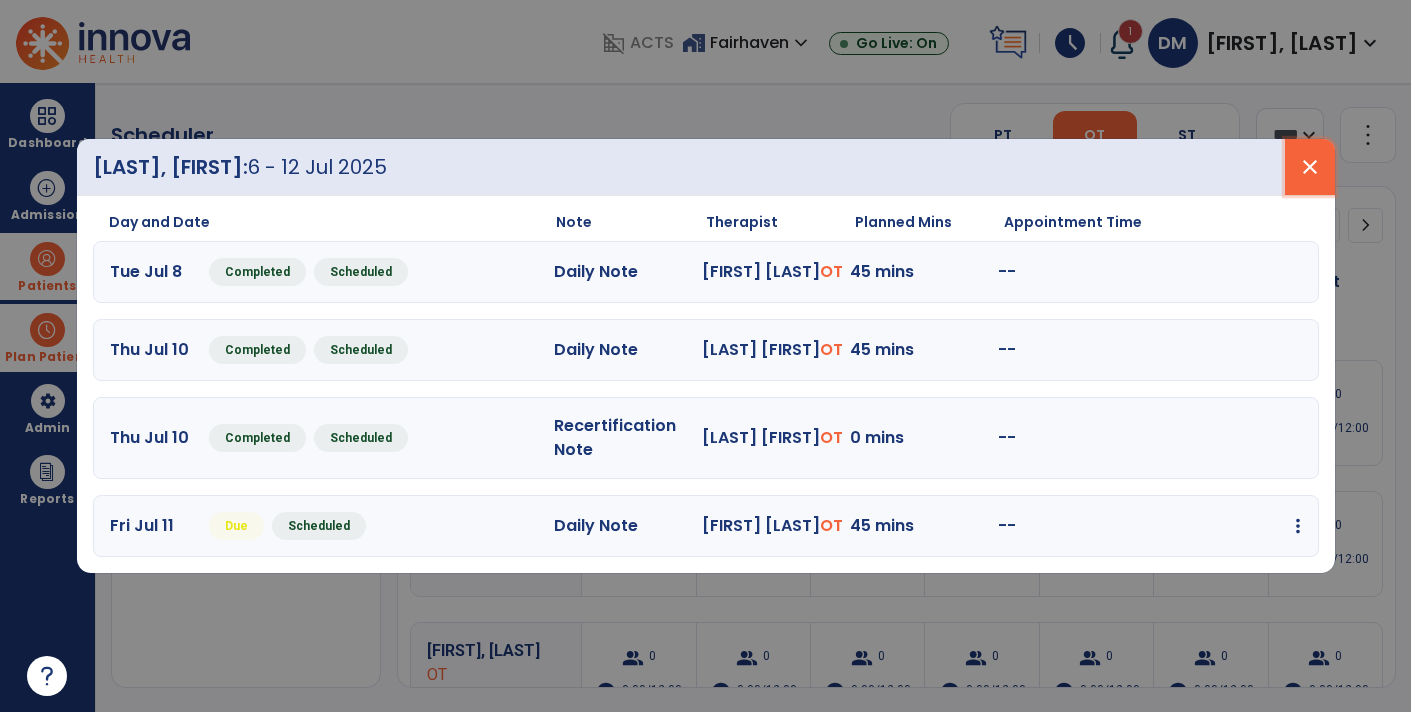 click on "close" at bounding box center [1310, 167] 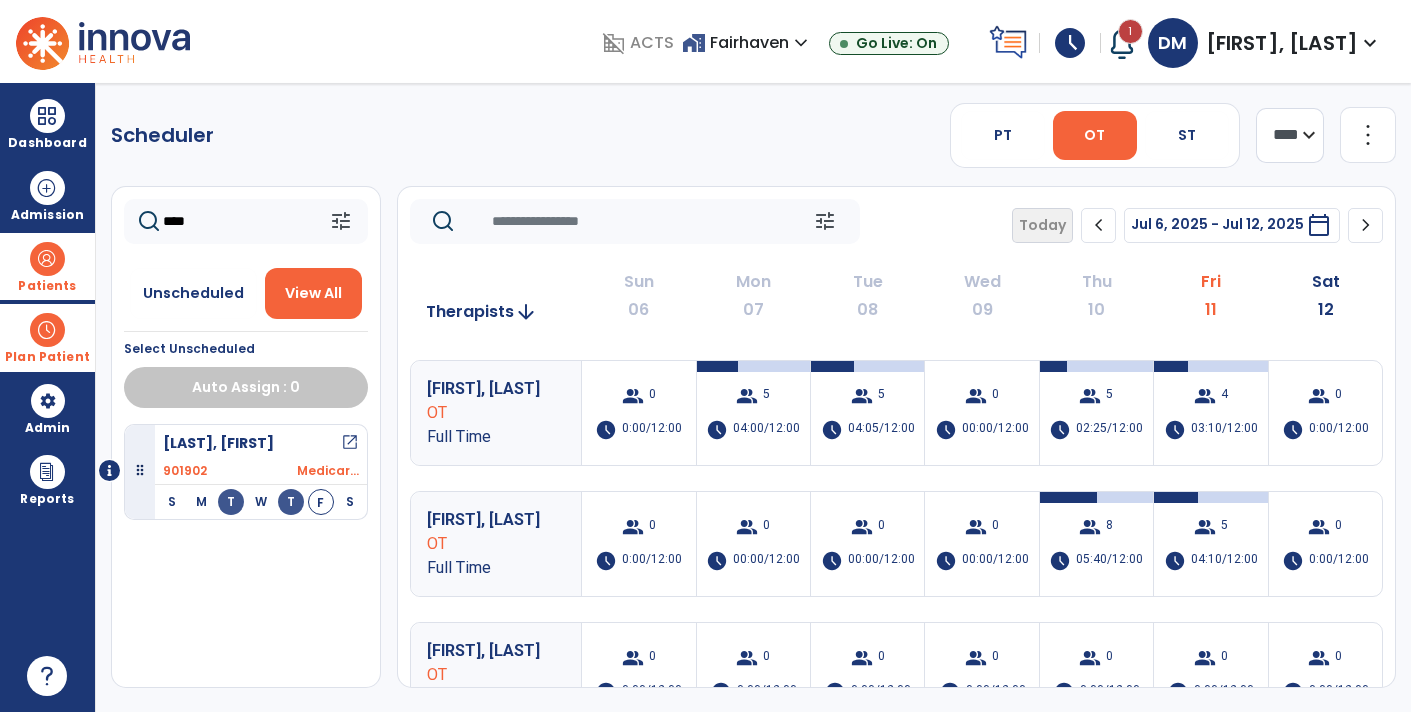 click on "Patients" at bounding box center (47, 266) 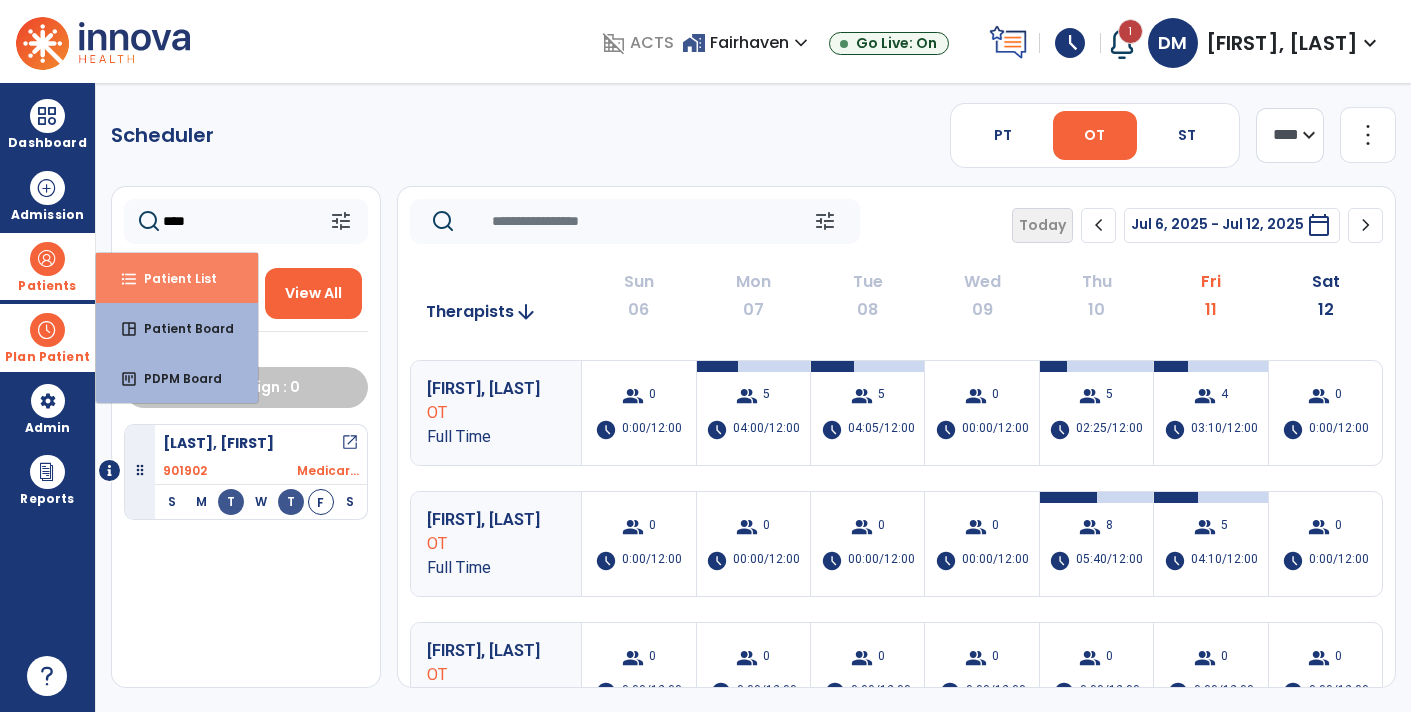 click on "format_list_bulleted  Patient List" at bounding box center [177, 278] 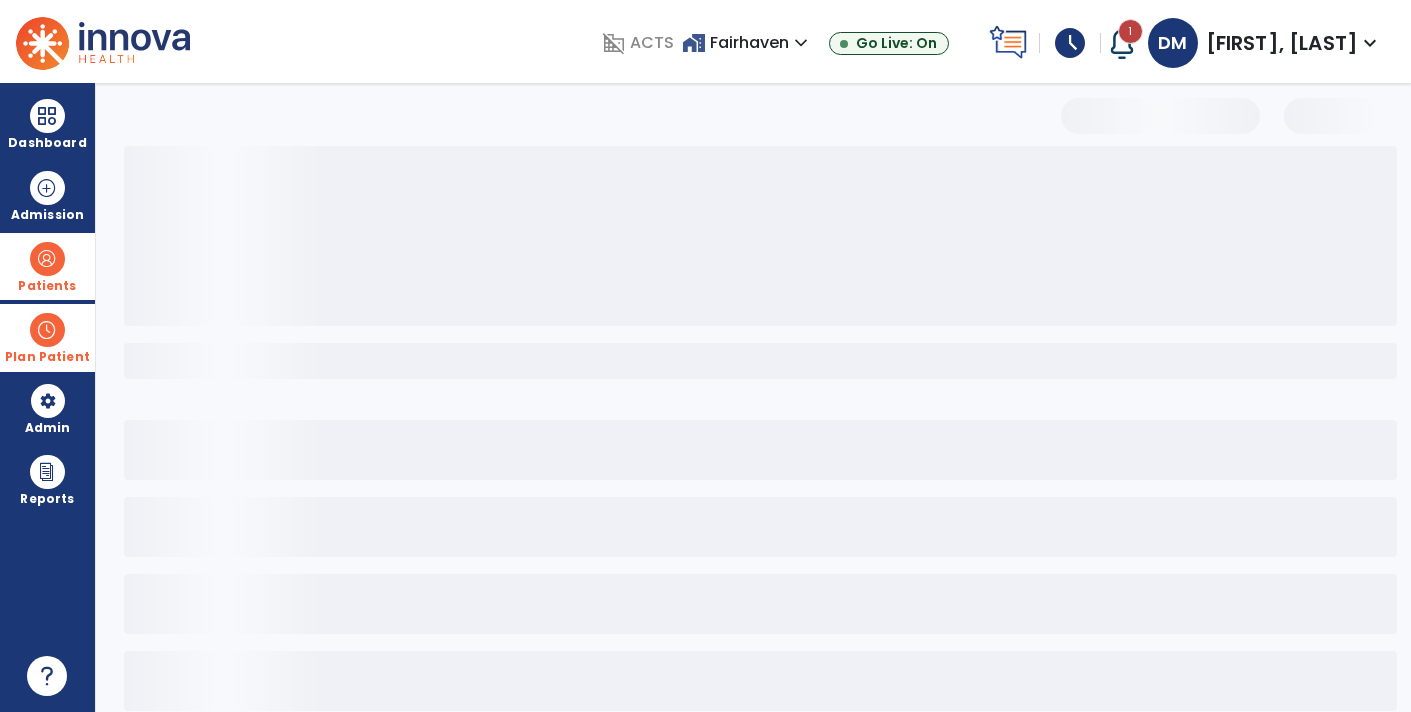 select on "***" 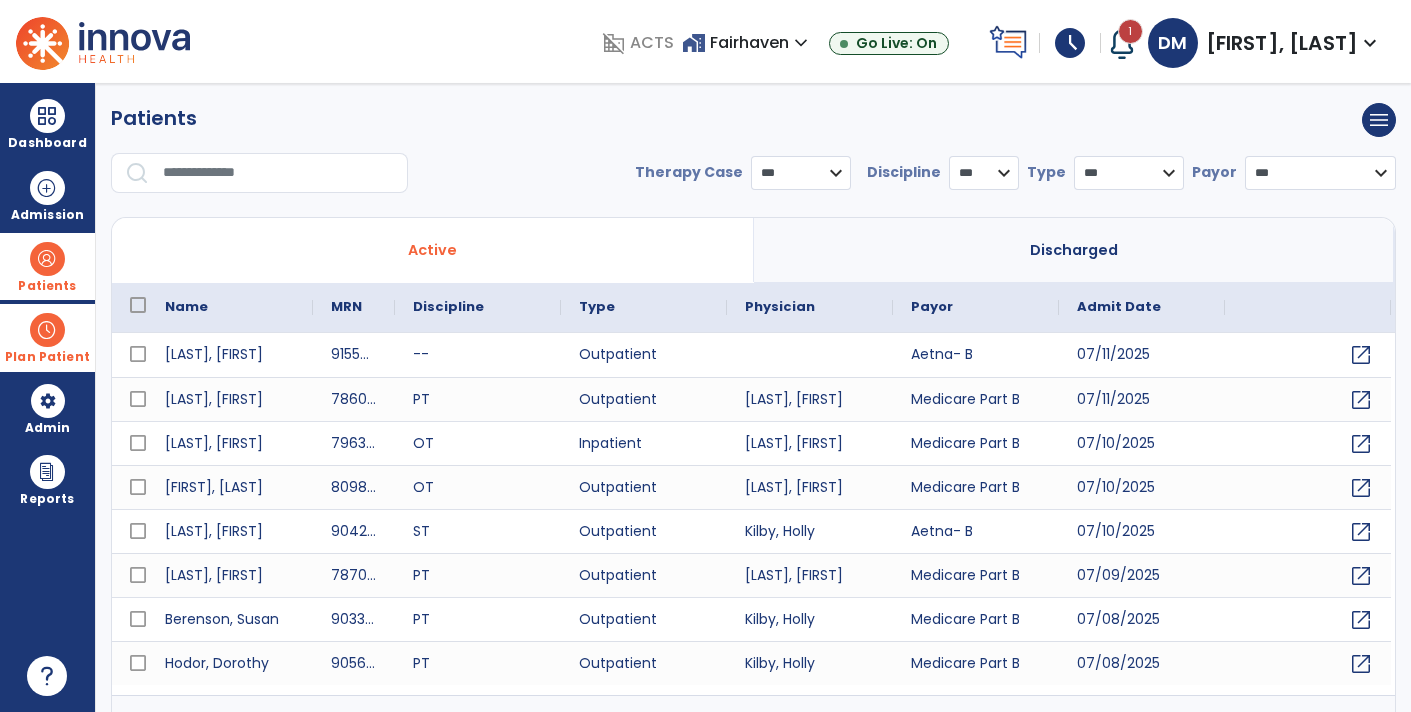 click at bounding box center (278, 173) 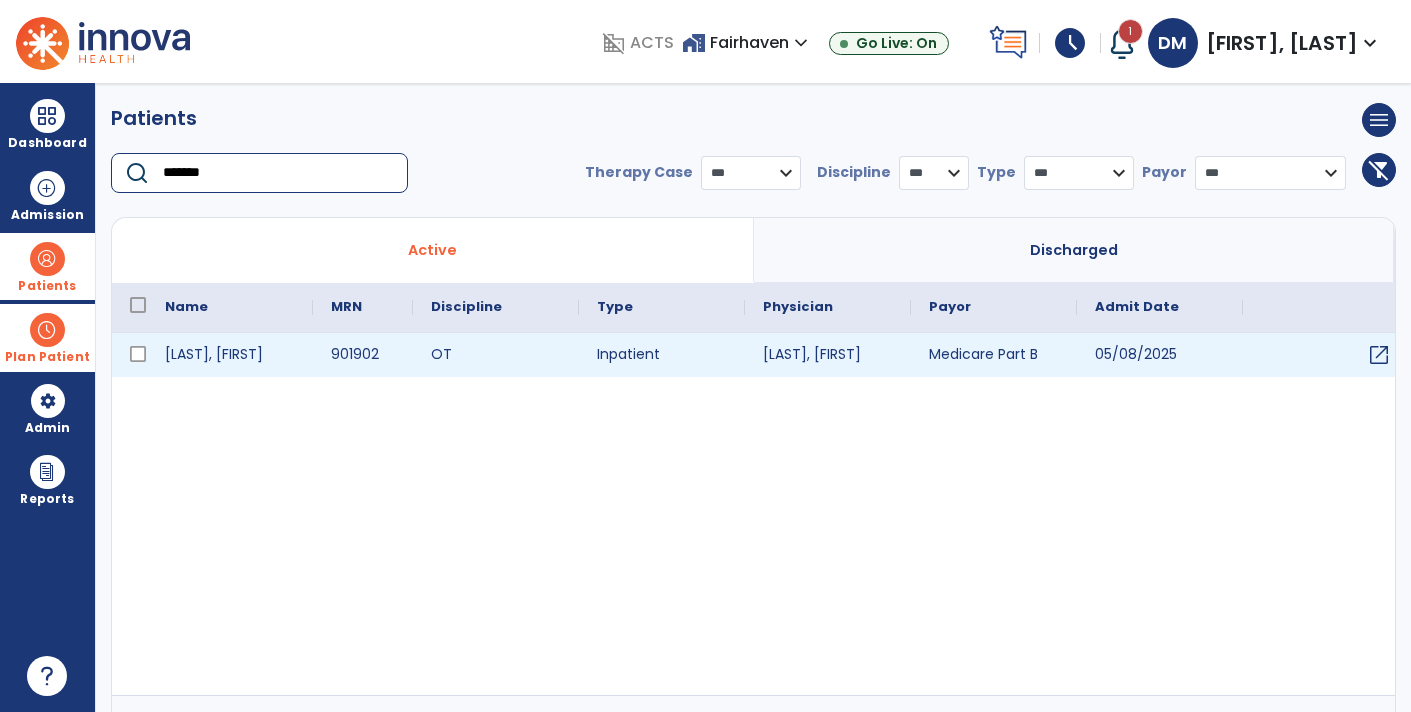 type on "*******" 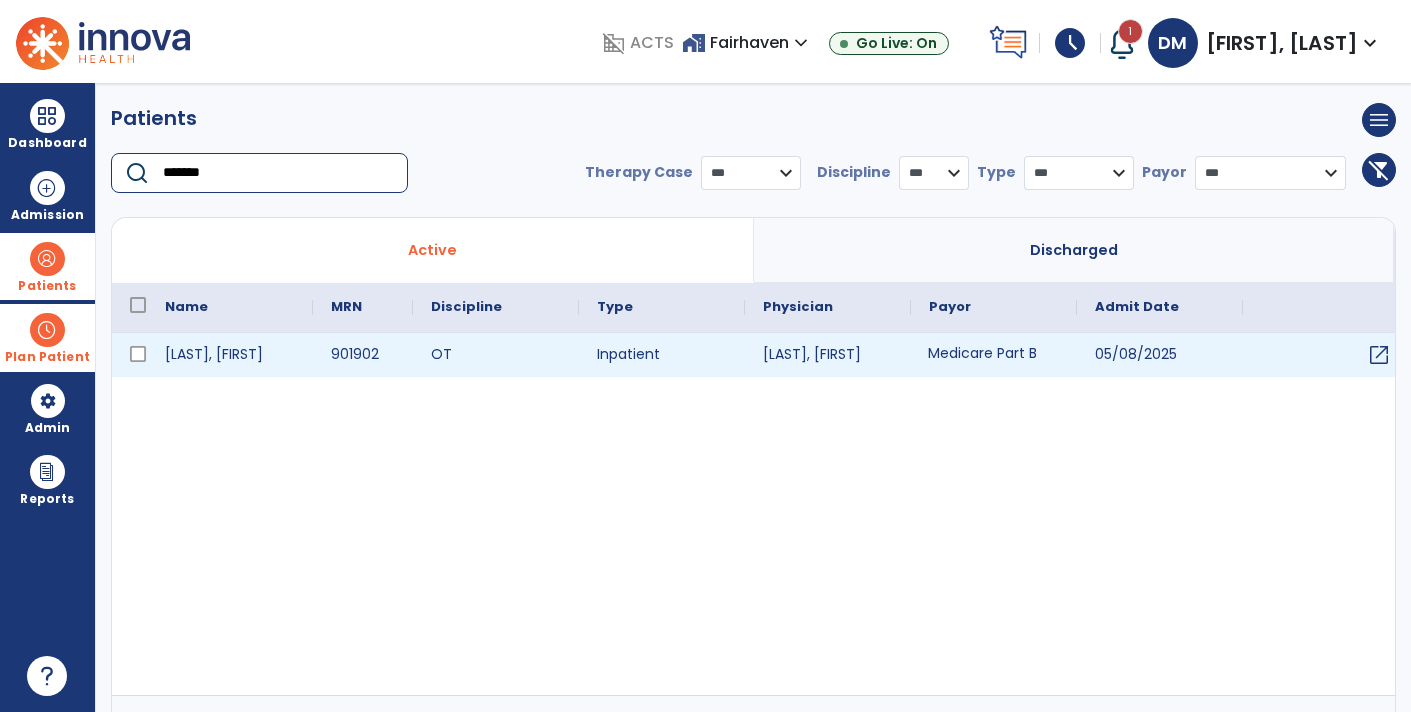 click on "Medicare Part B" at bounding box center [994, 355] 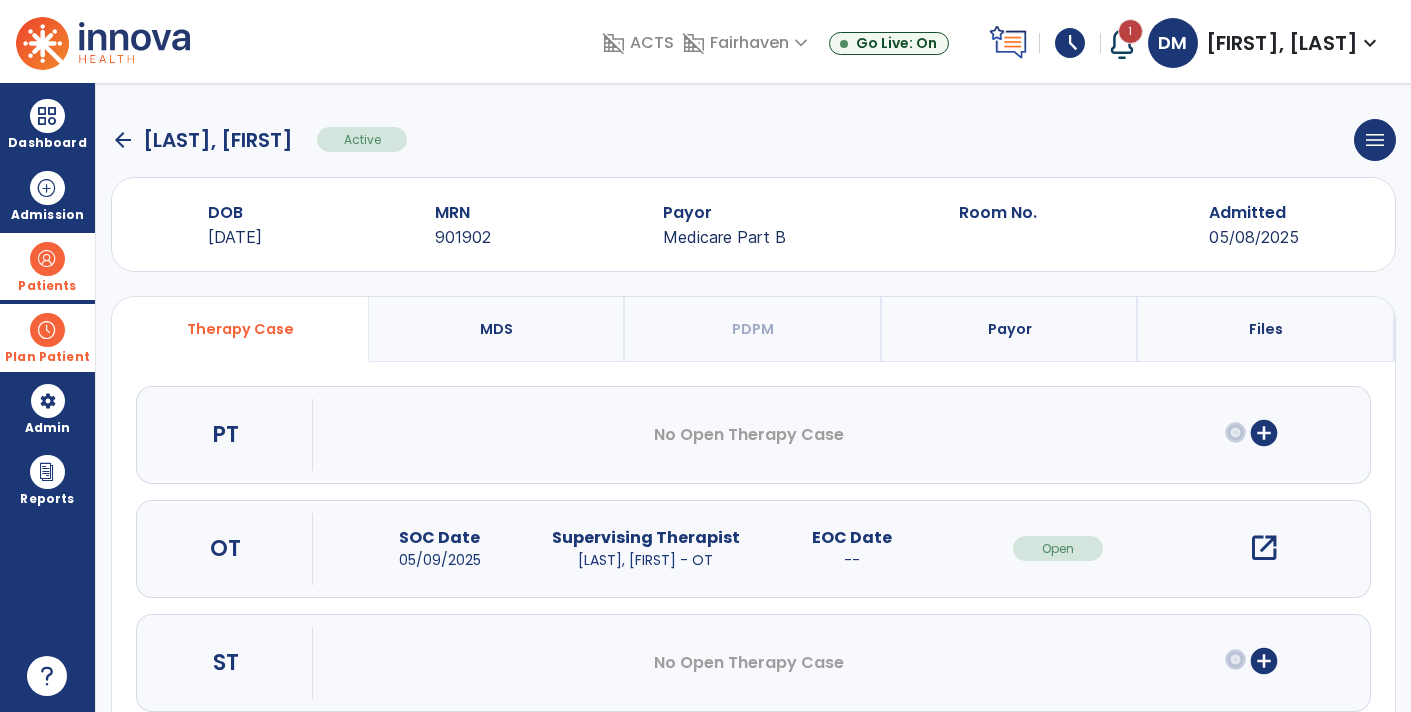 click on "open_in_new" at bounding box center [1264, 548] 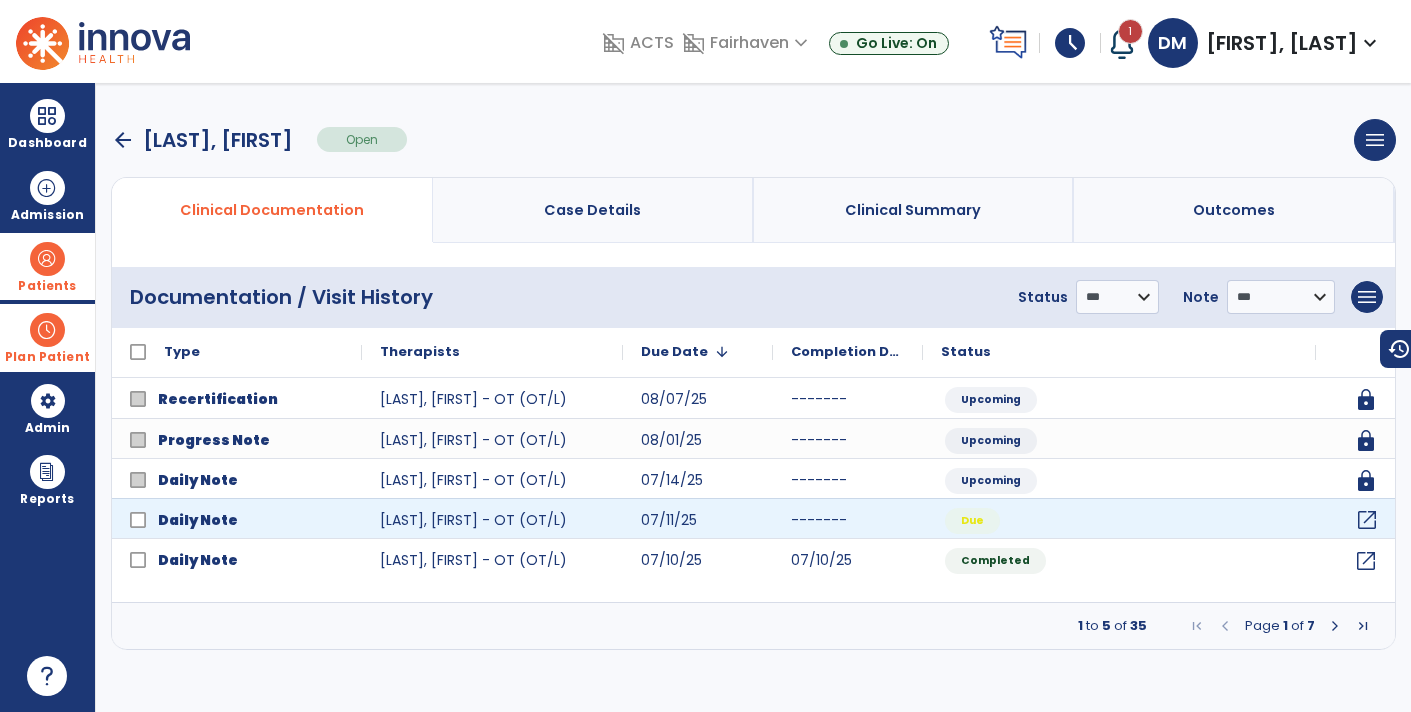 click on "open_in_new" 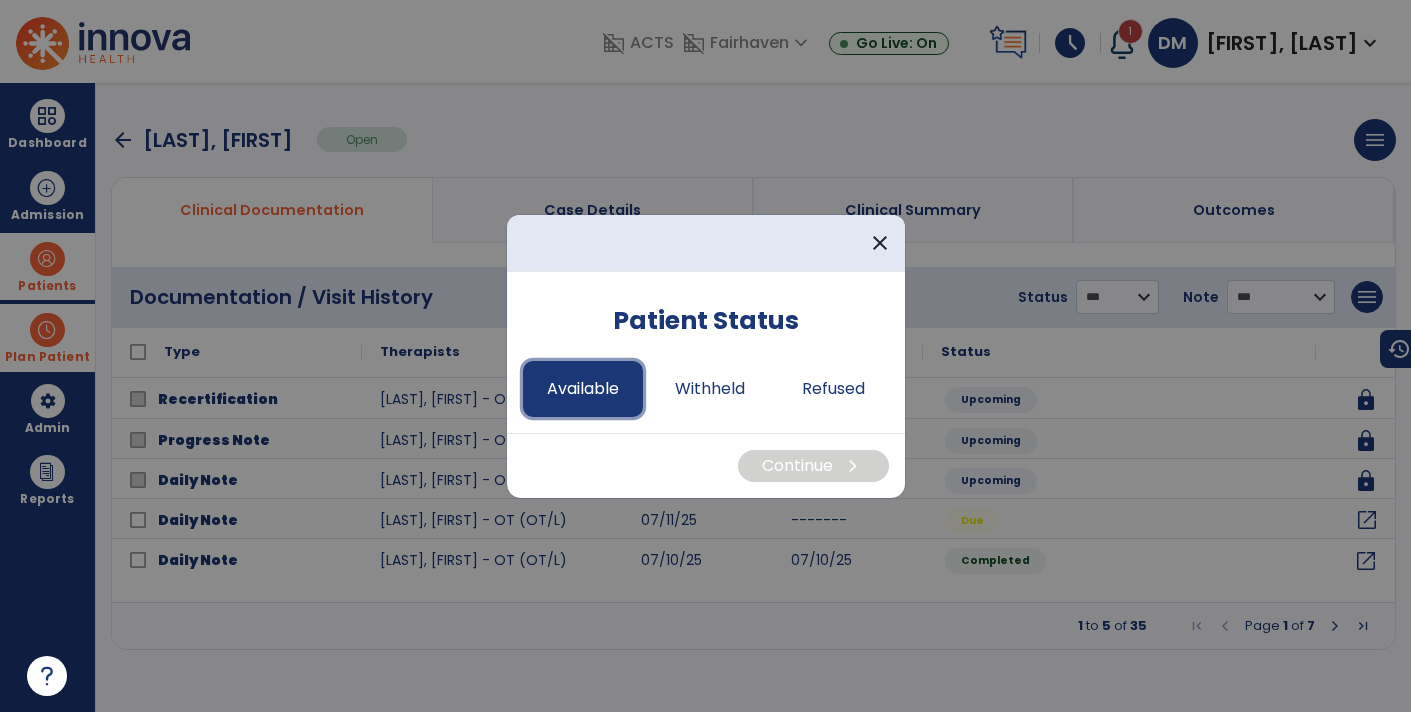click on "Available" at bounding box center (583, 389) 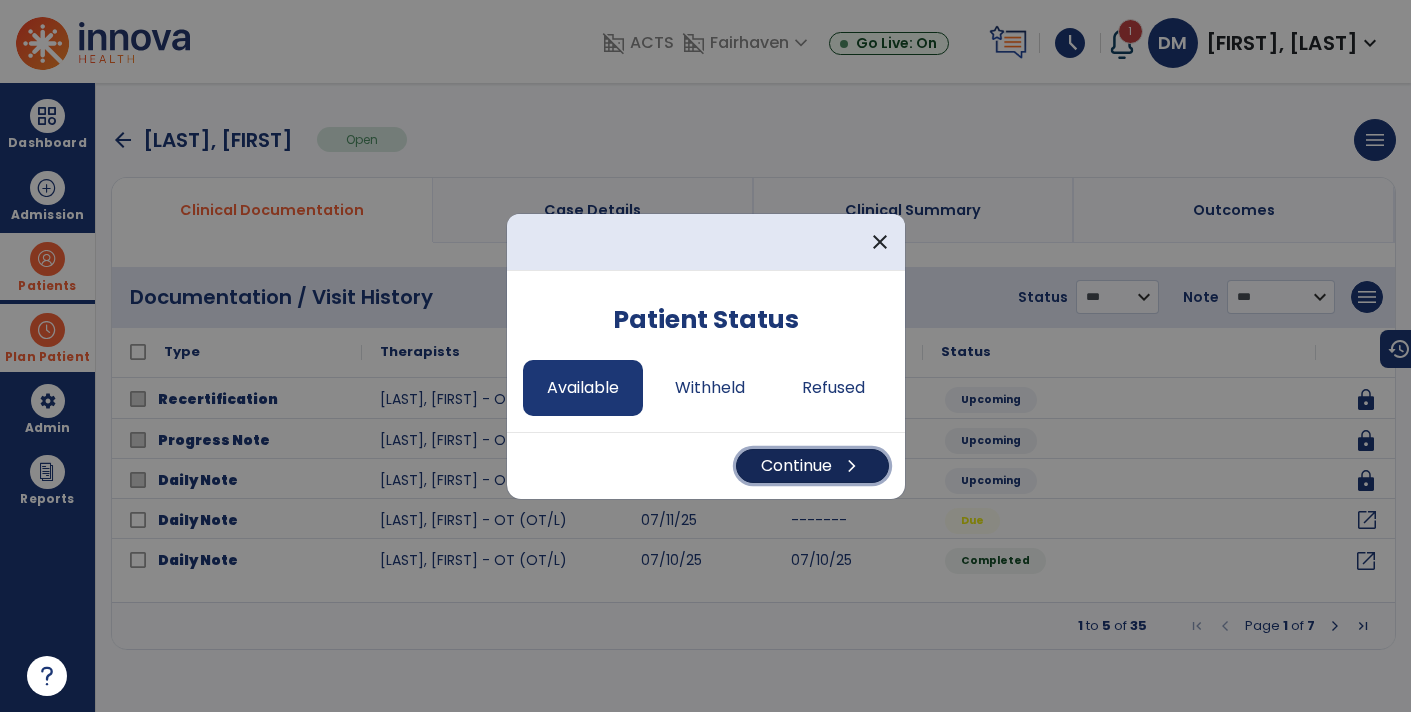 click on "Continue   chevron_right" at bounding box center [812, 466] 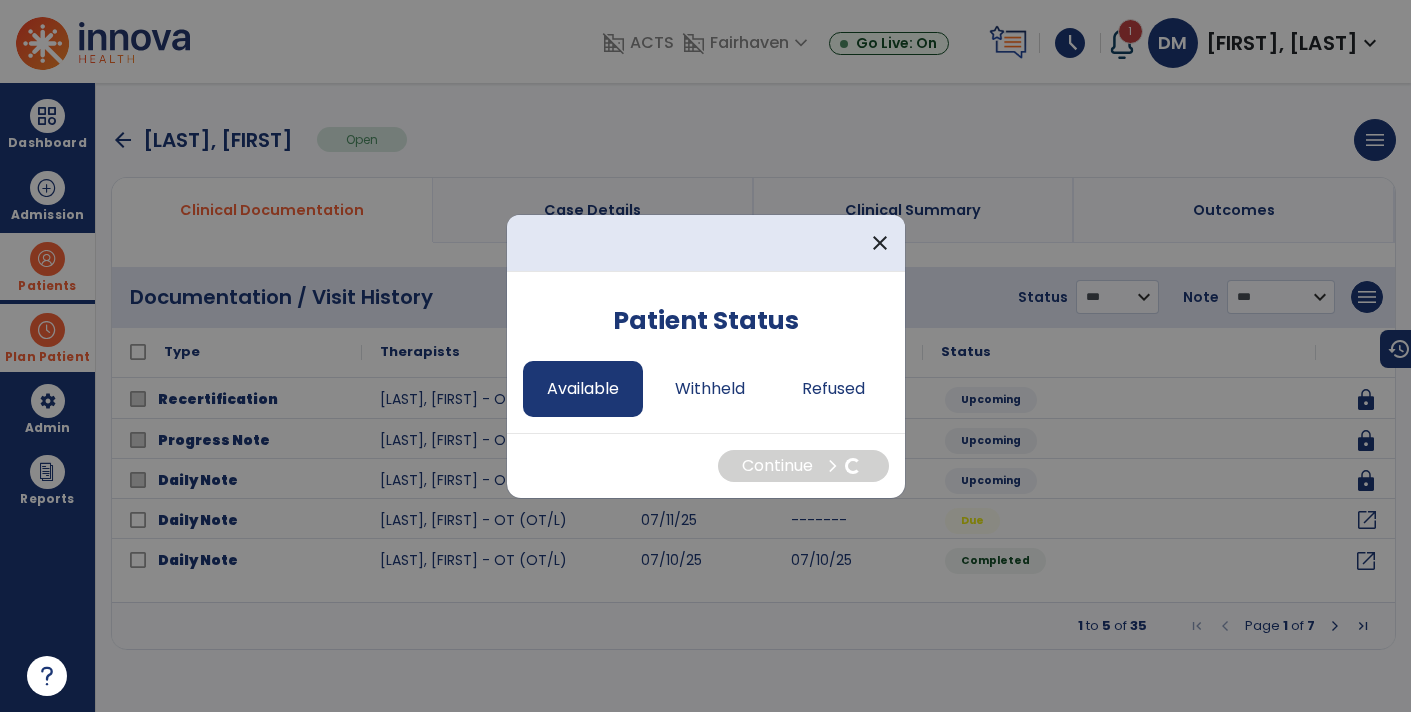 select on "*" 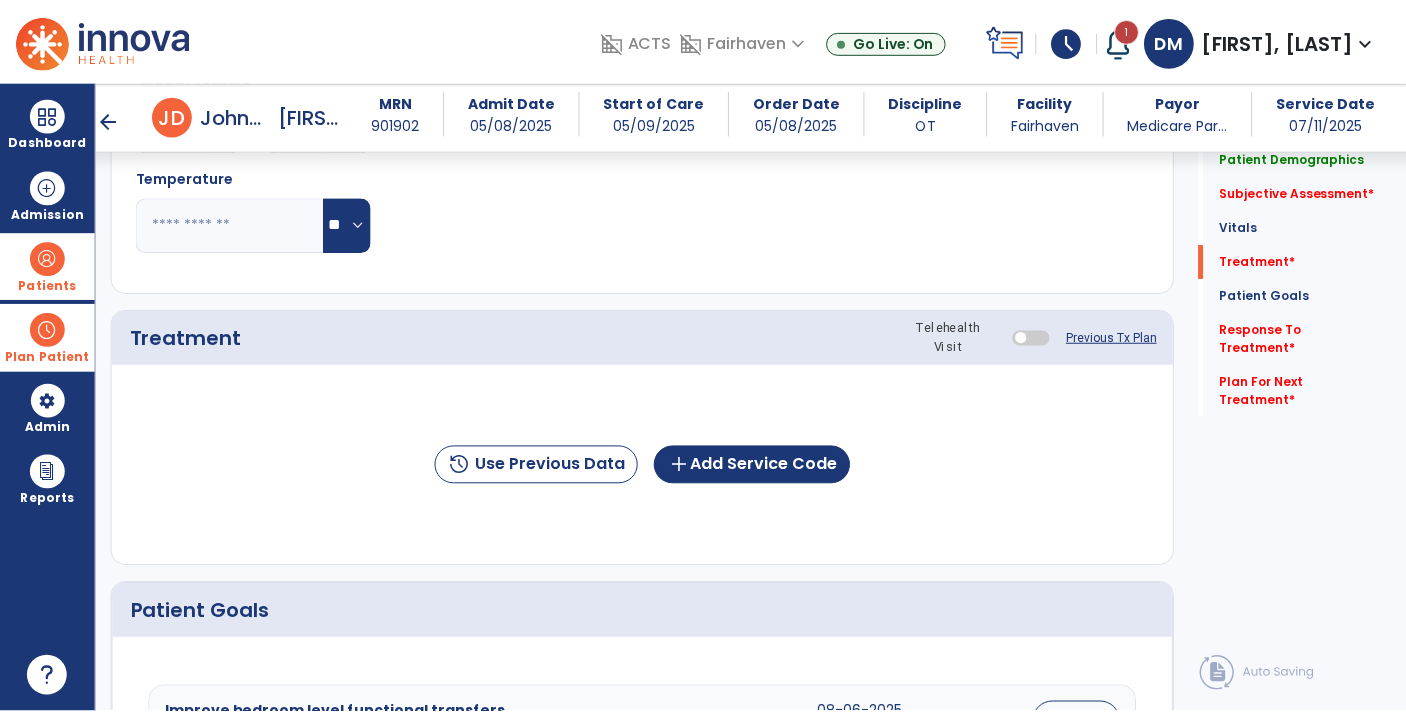 scroll, scrollTop: 909, scrollLeft: 0, axis: vertical 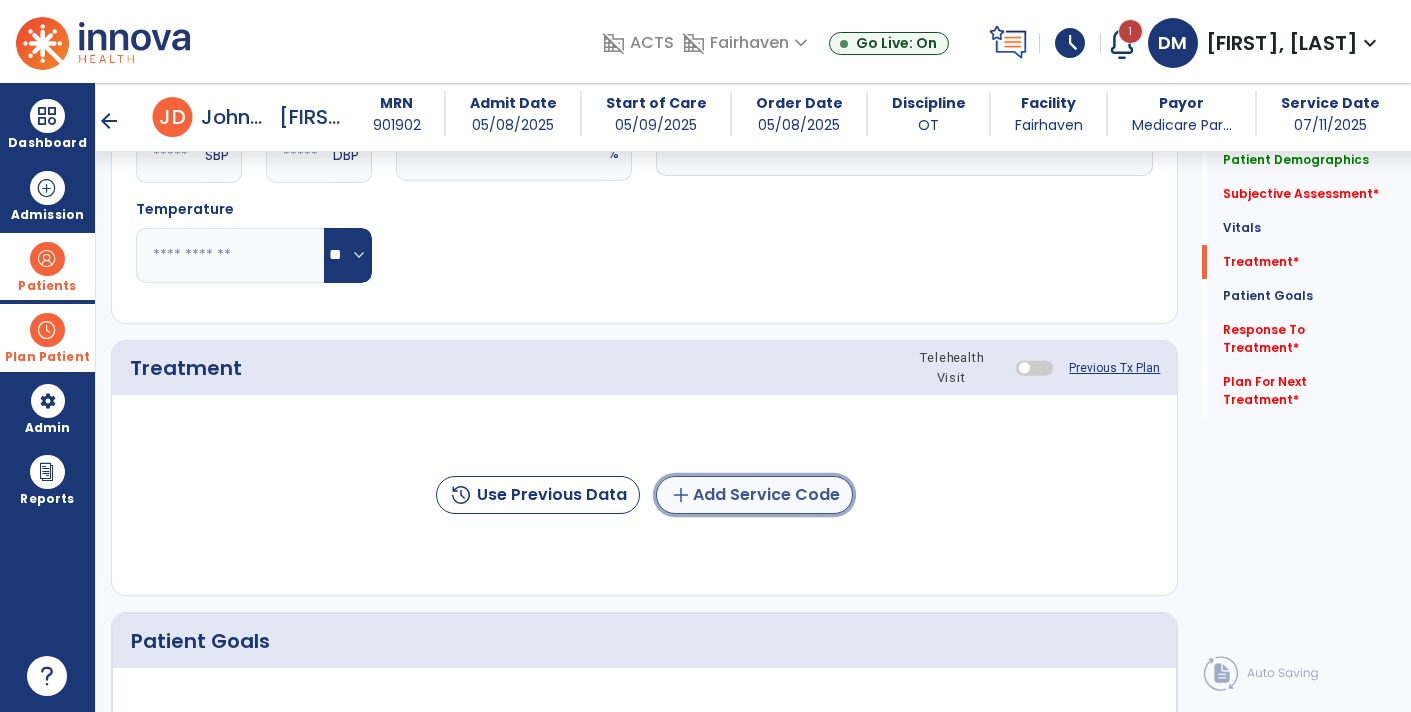 click on "add  Add Service Code" 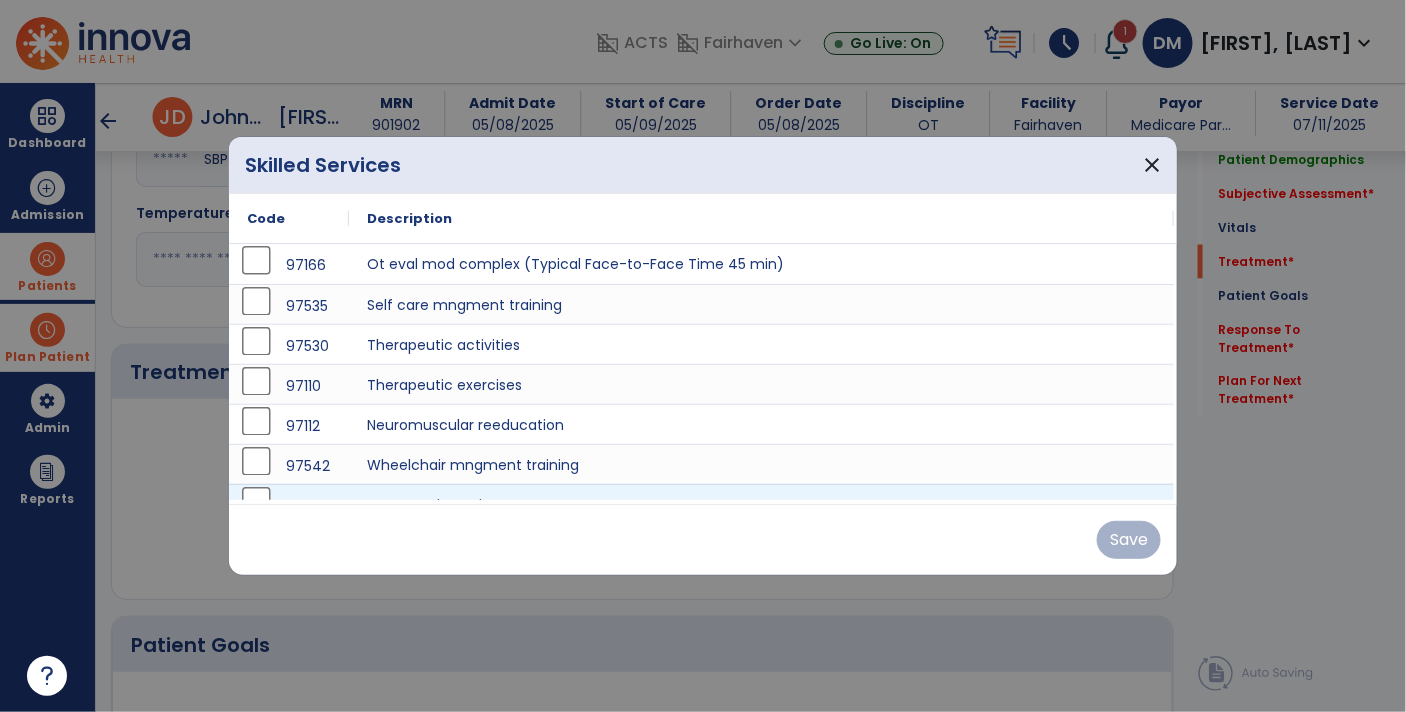 scroll, scrollTop: 909, scrollLeft: 0, axis: vertical 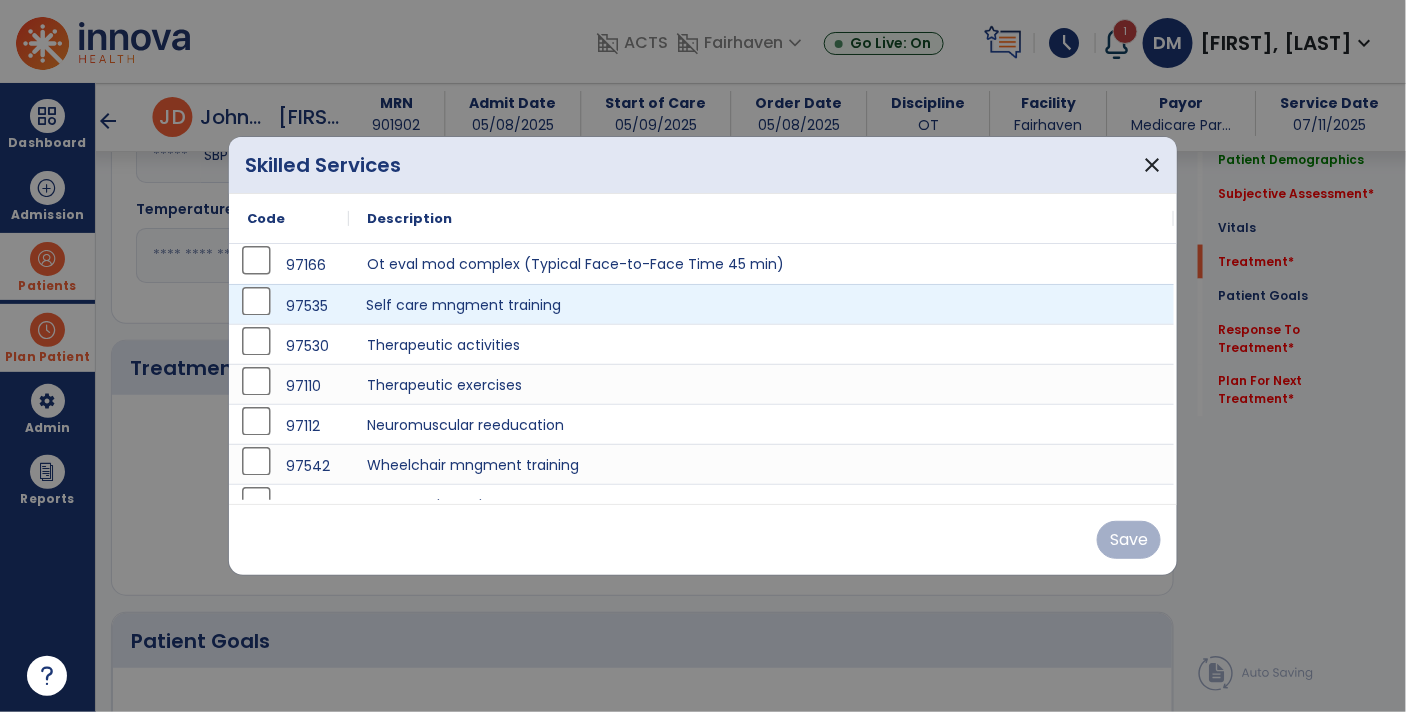 click on "Self care mngment training" at bounding box center [761, 304] 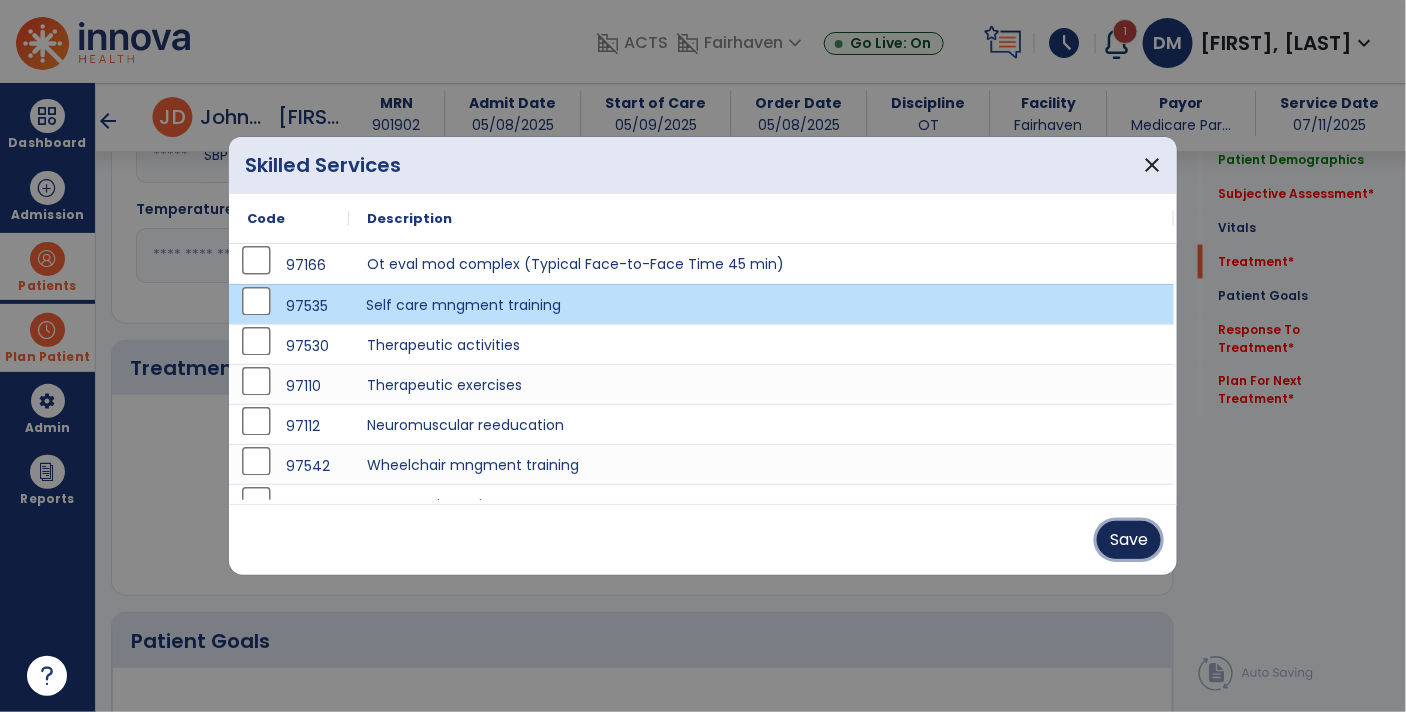 click on "Save" at bounding box center (1129, 540) 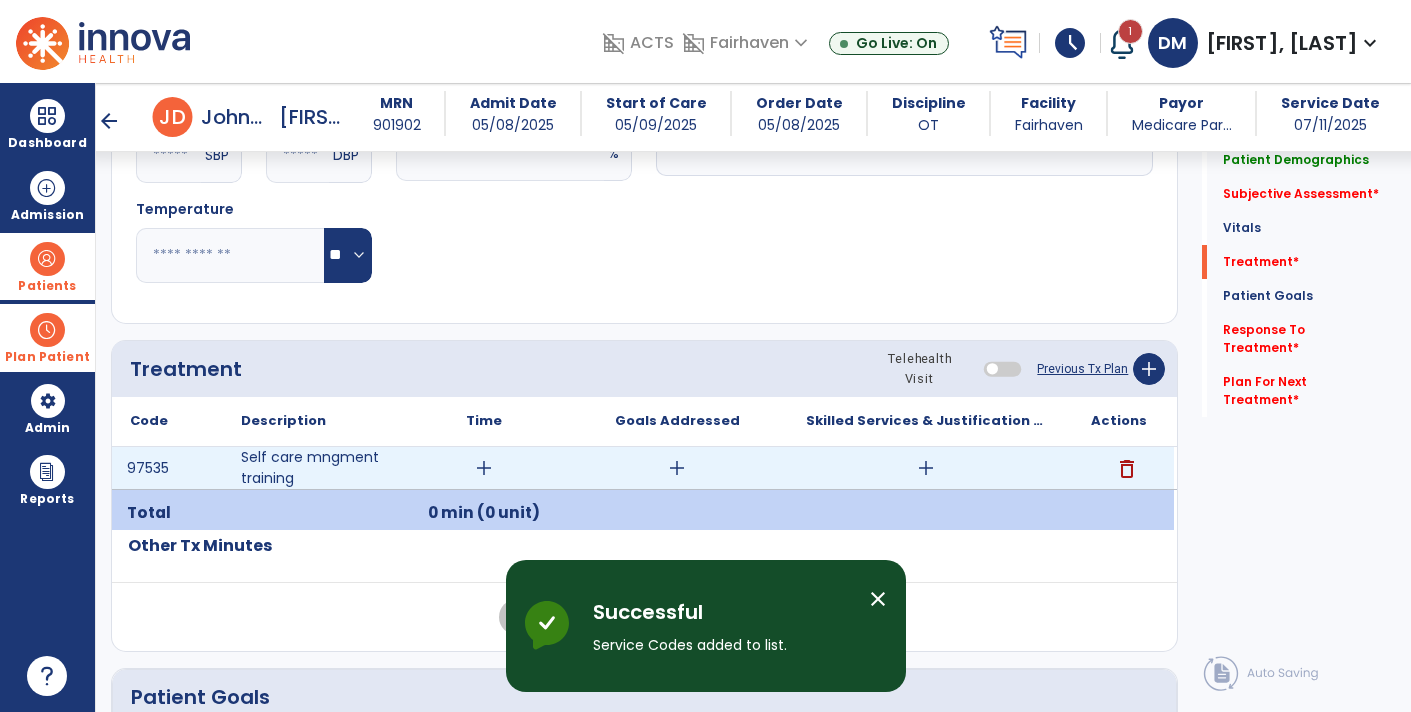 click on "add" at bounding box center (926, 468) 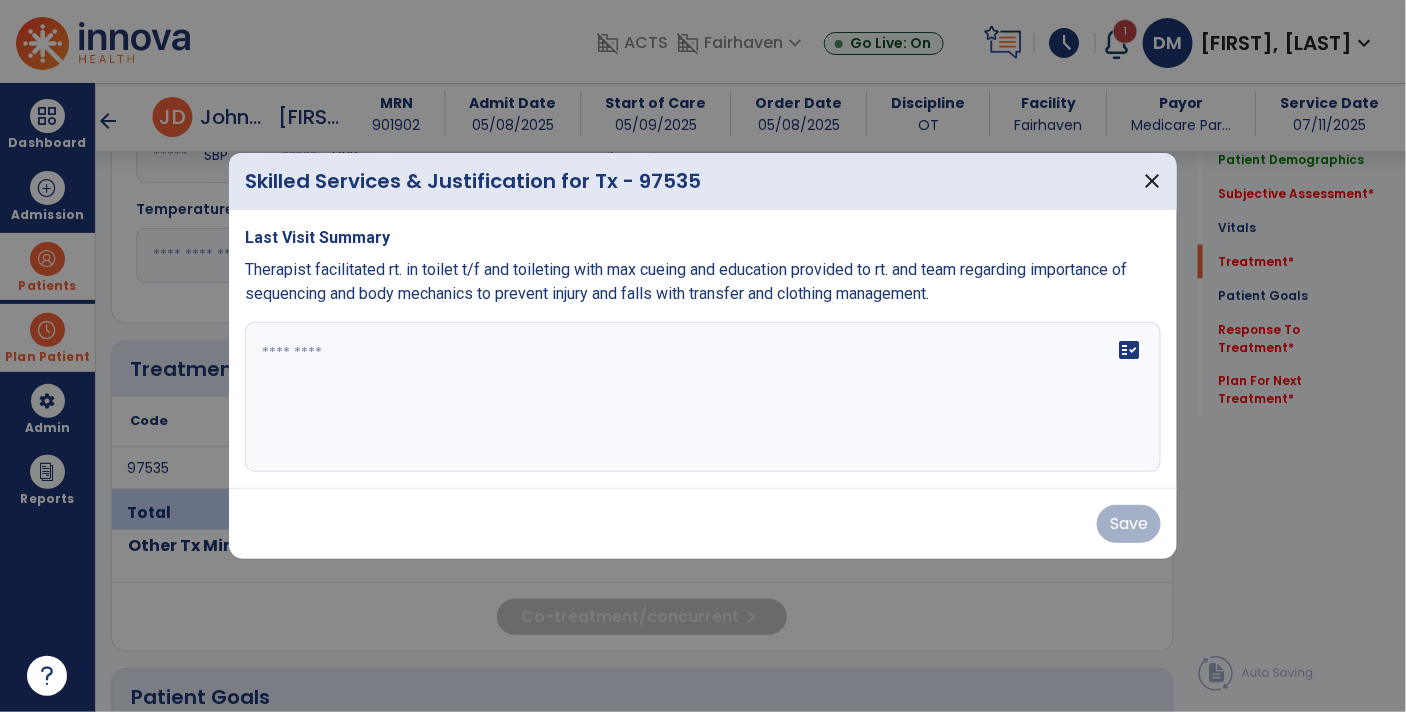 scroll, scrollTop: 909, scrollLeft: 0, axis: vertical 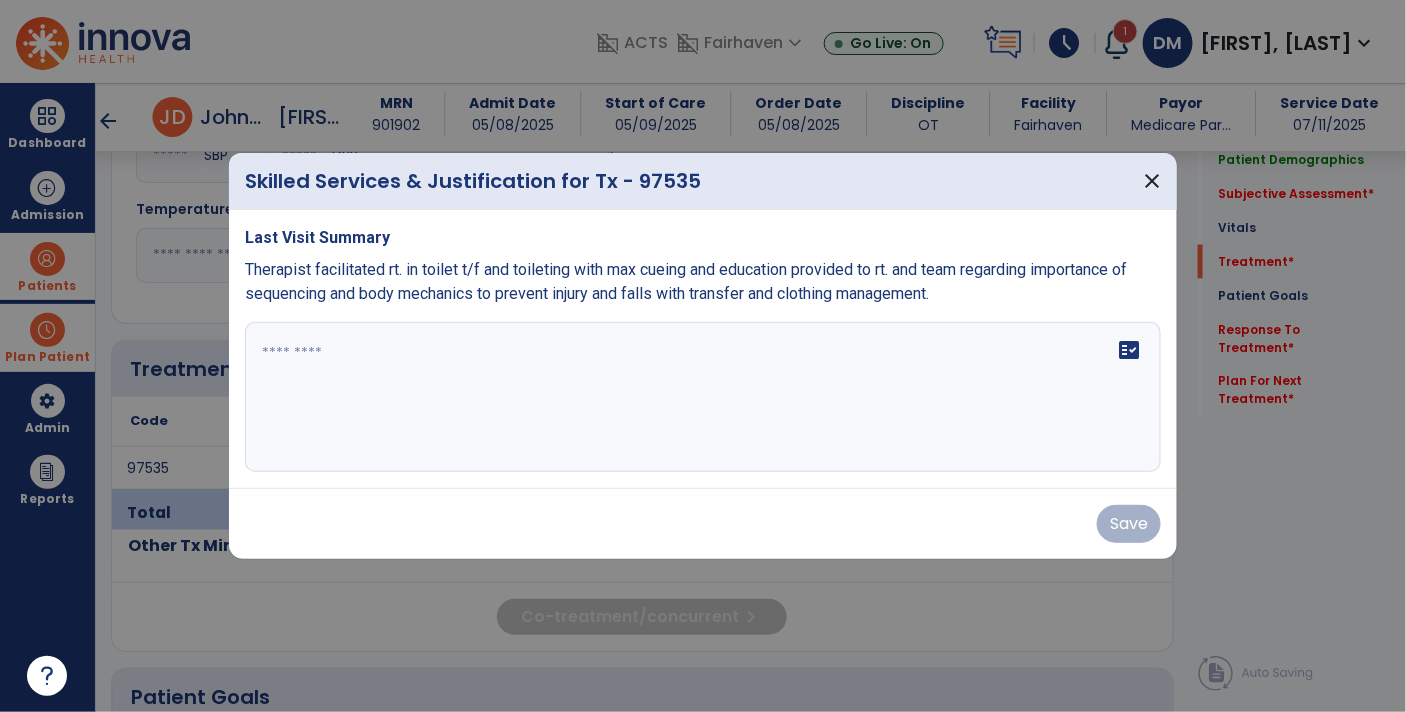 click on "fact_check" at bounding box center (703, 397) 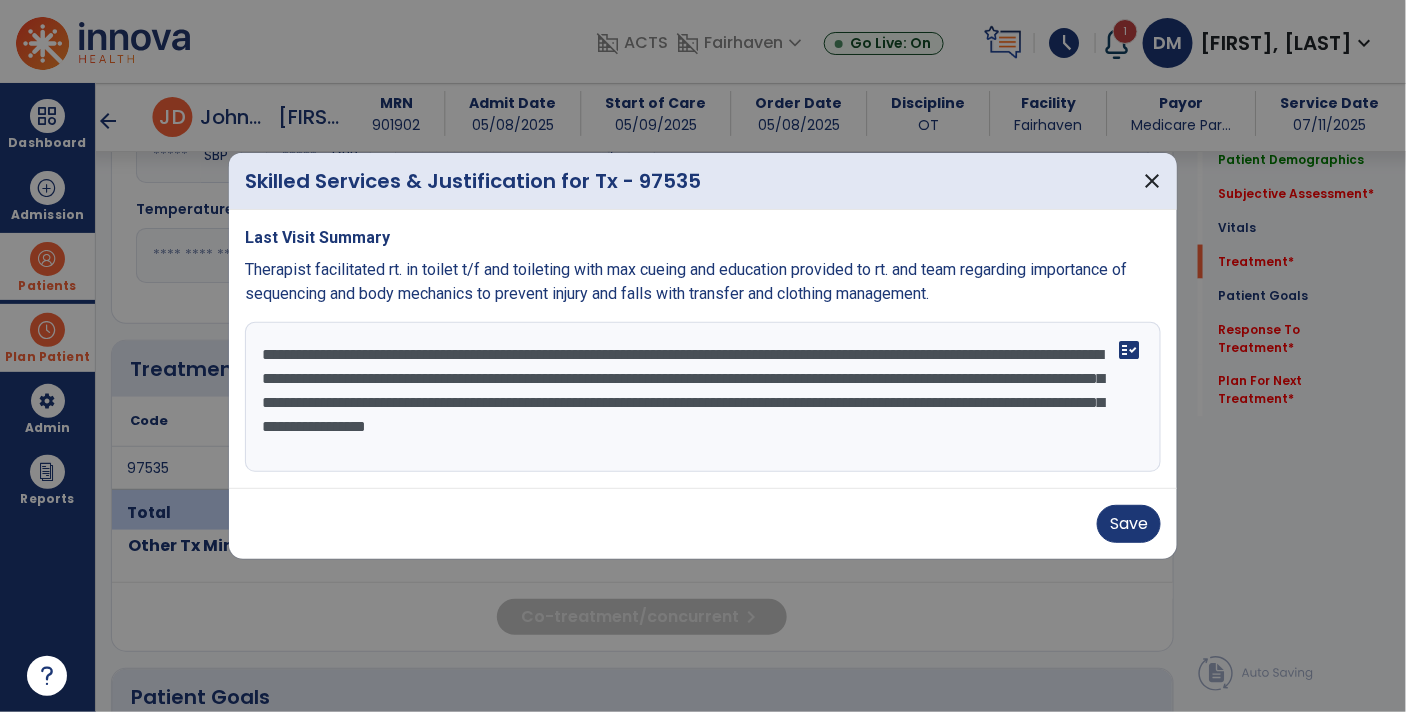 click on "**********" at bounding box center [703, 397] 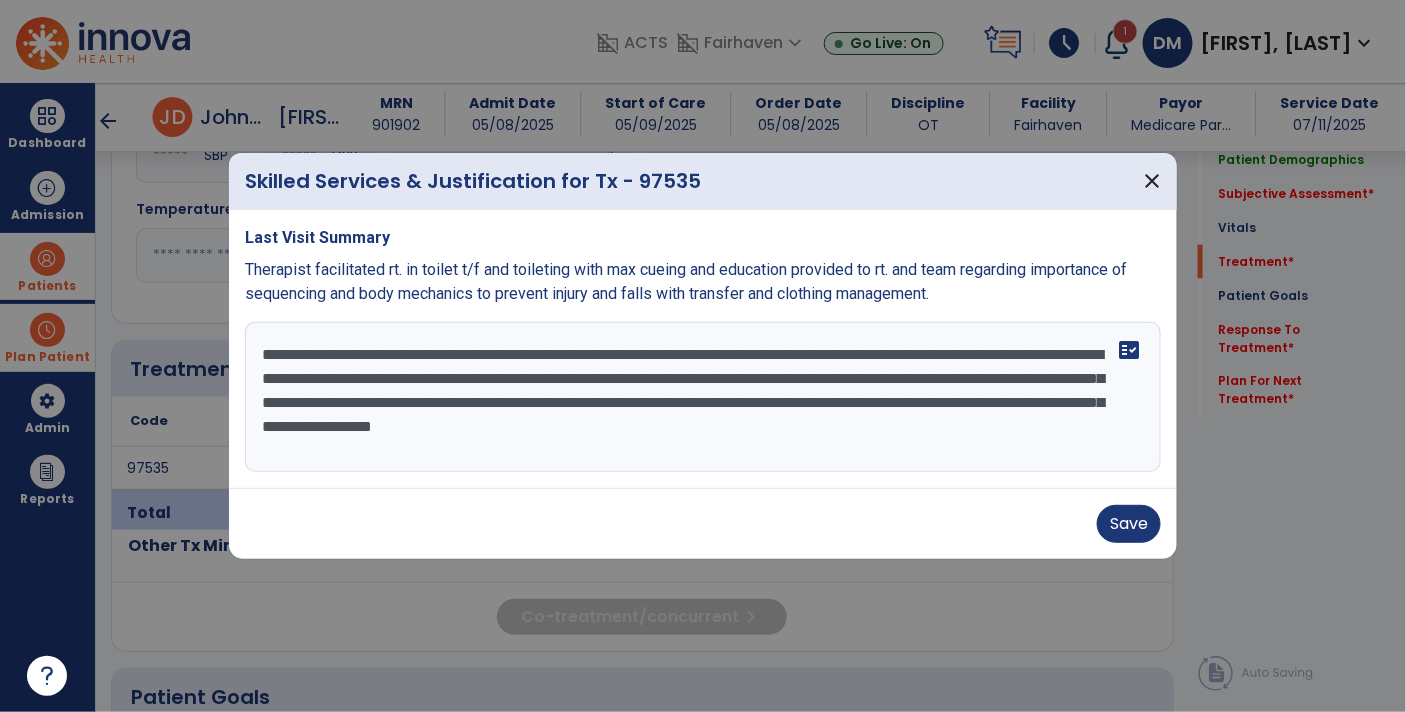 click on "**********" at bounding box center [703, 397] 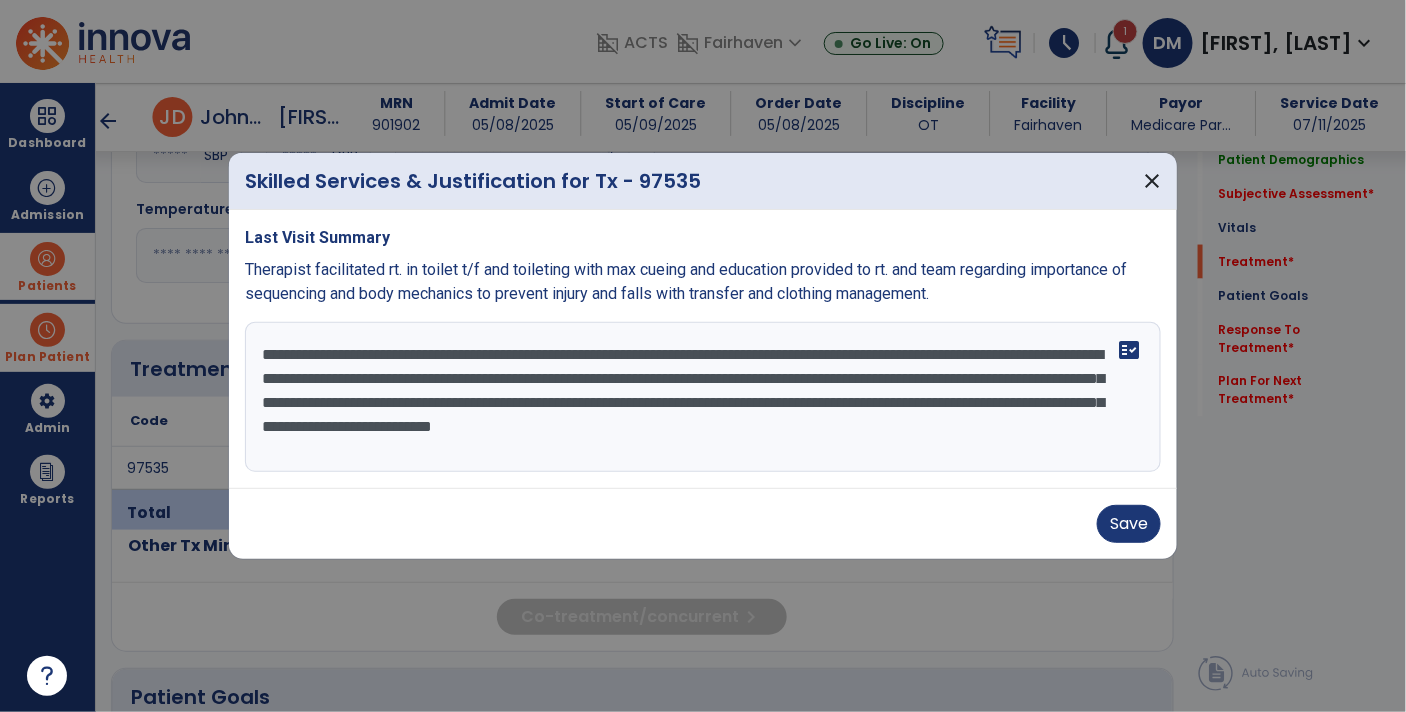 click on "**********" at bounding box center (703, 397) 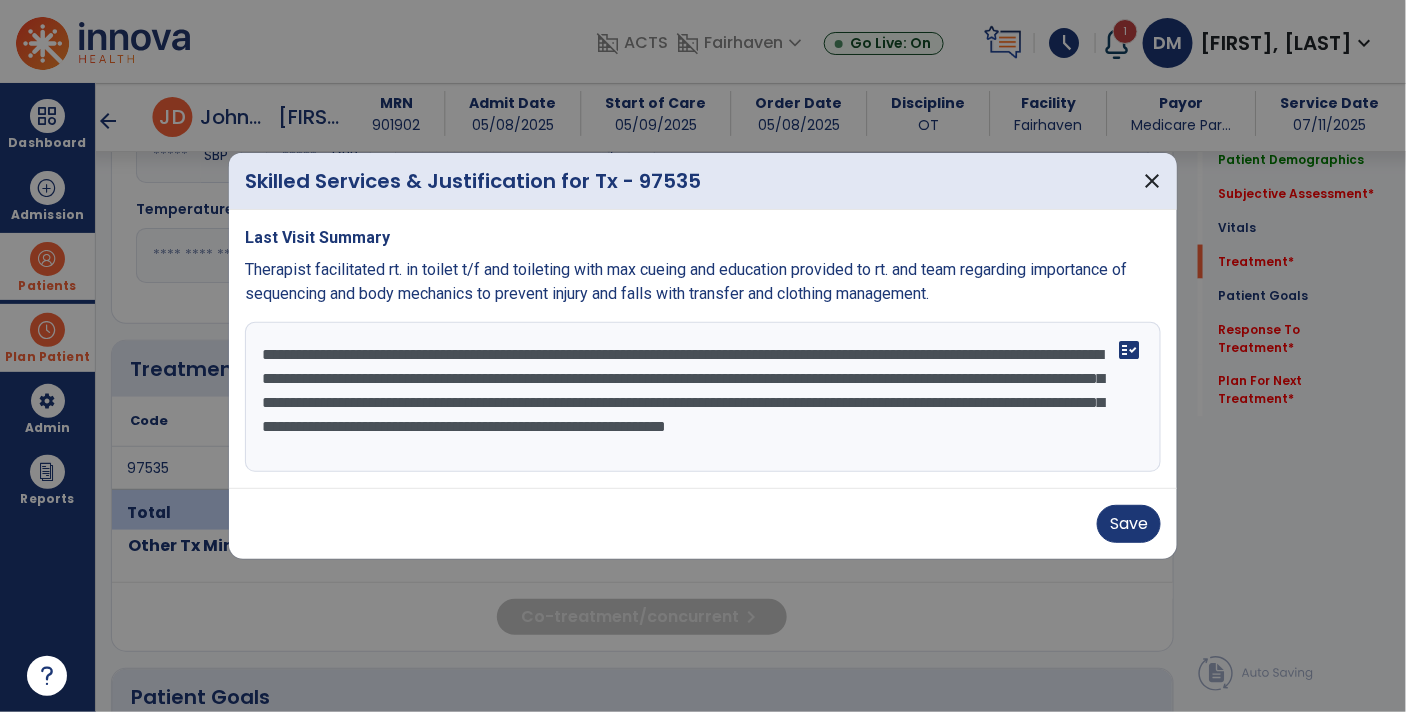 click on "**********" at bounding box center (703, 397) 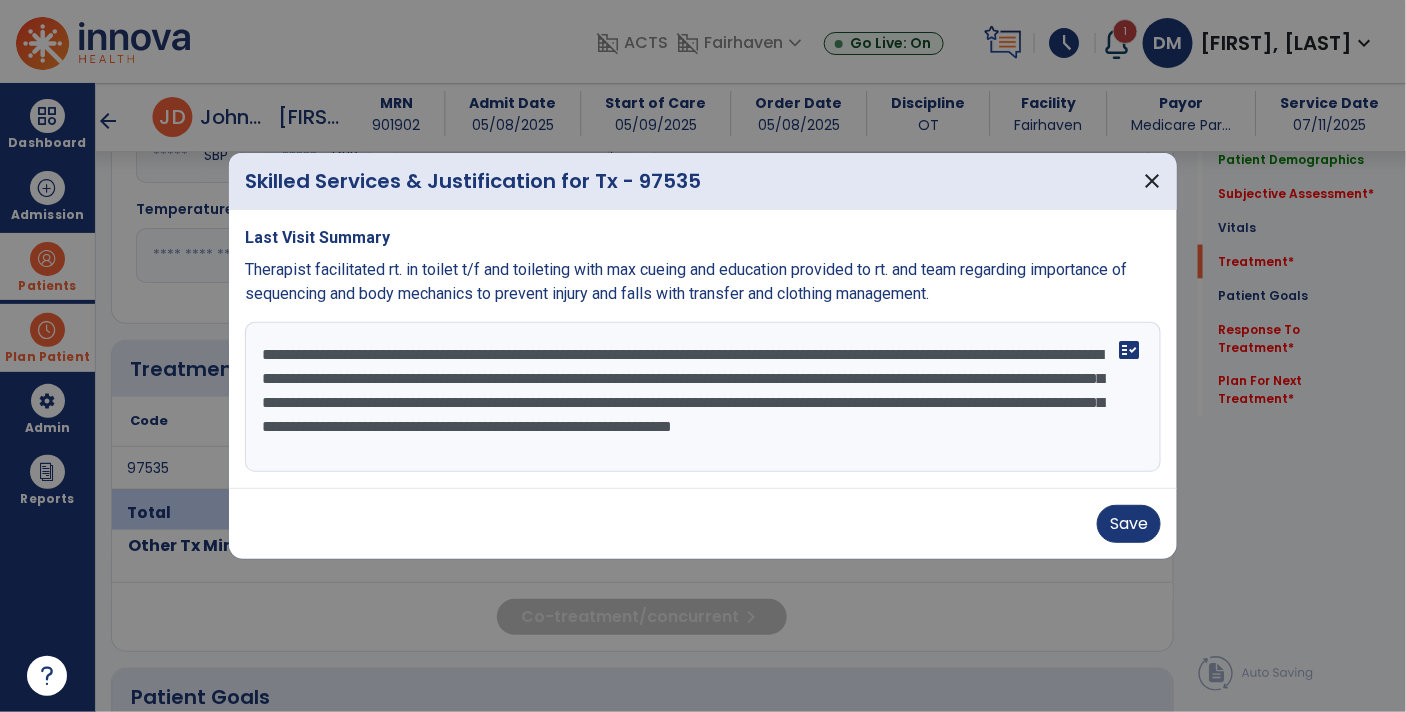 click on "**********" at bounding box center [703, 397] 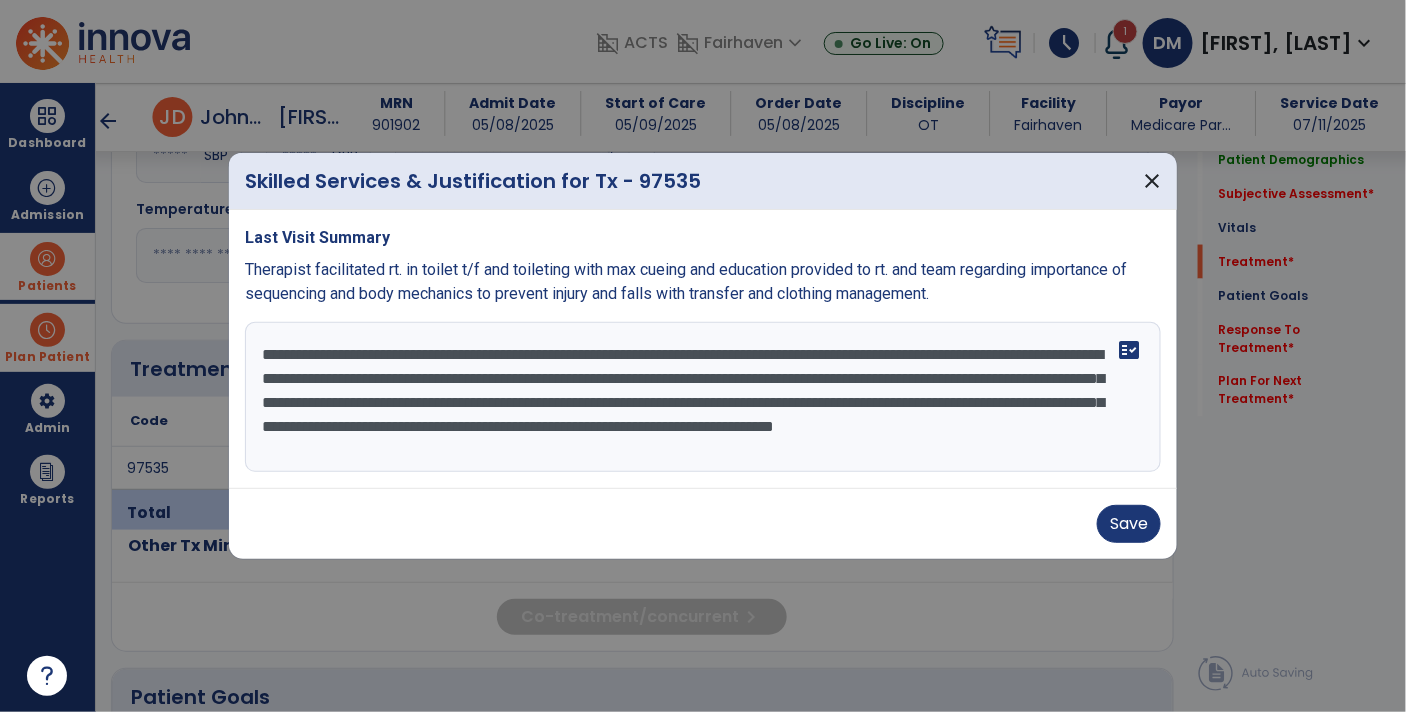 click on "**********" at bounding box center [703, 397] 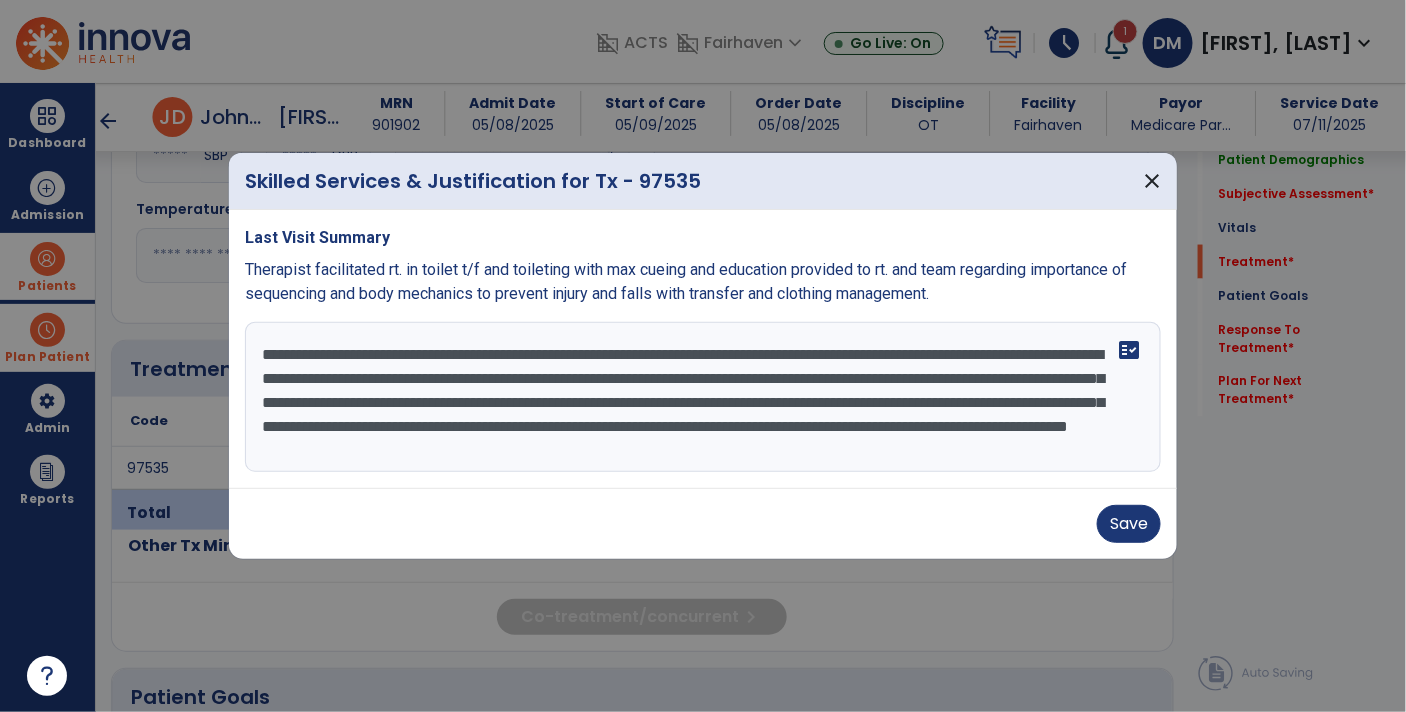 click on "**********" at bounding box center [703, 397] 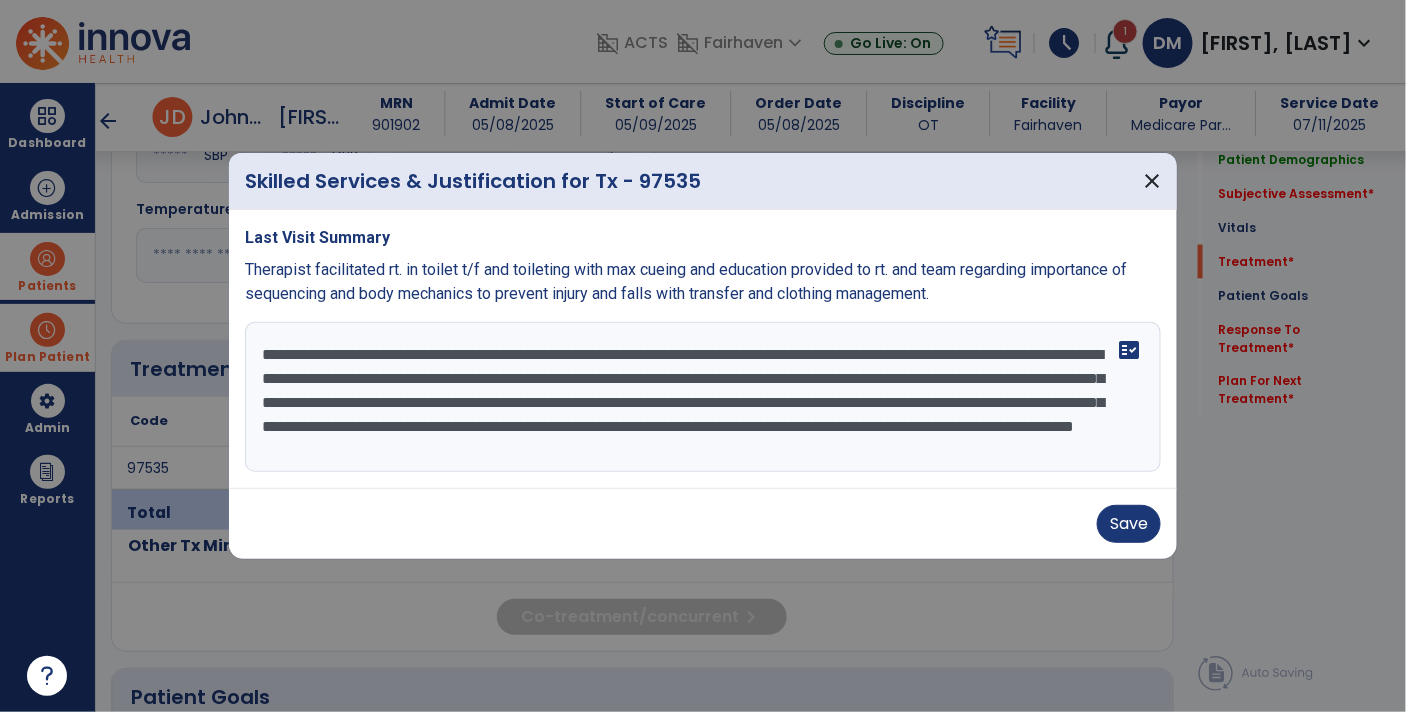 click on "**********" at bounding box center [703, 397] 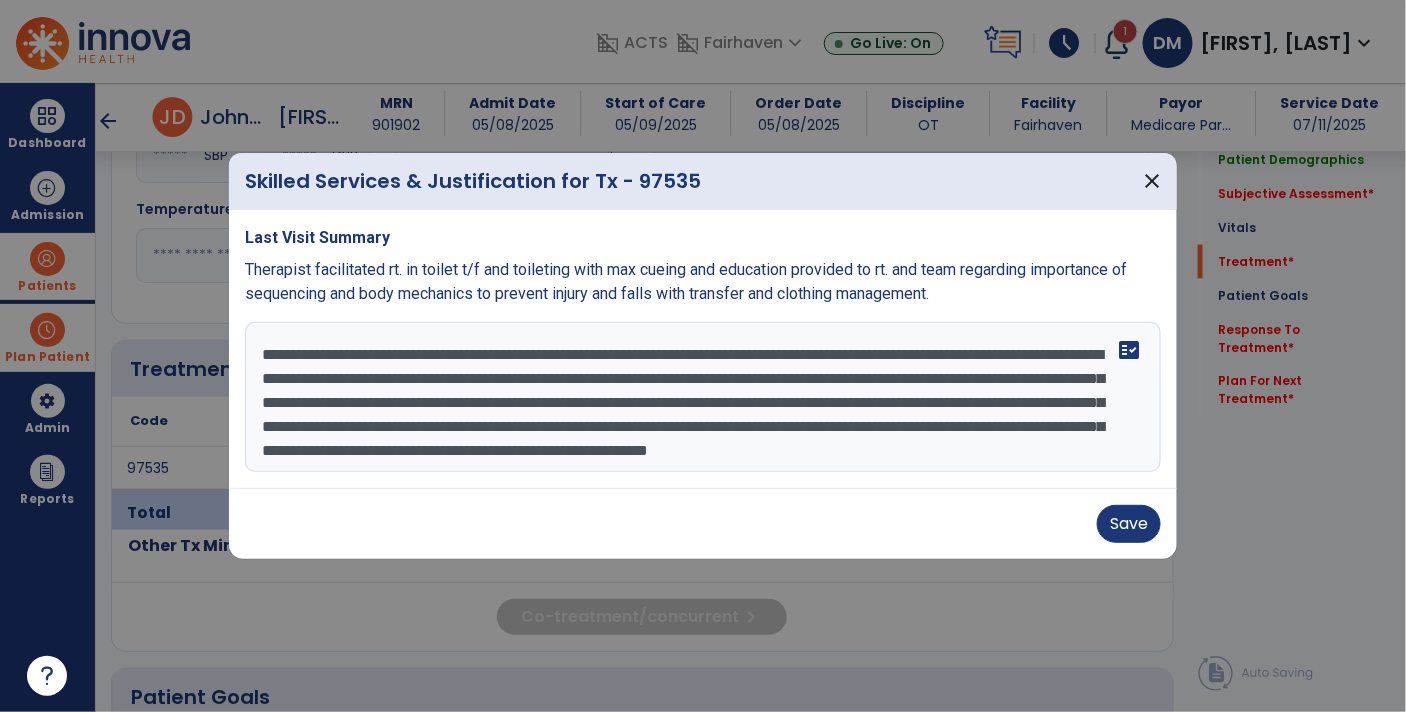 click on "**********" at bounding box center (703, 397) 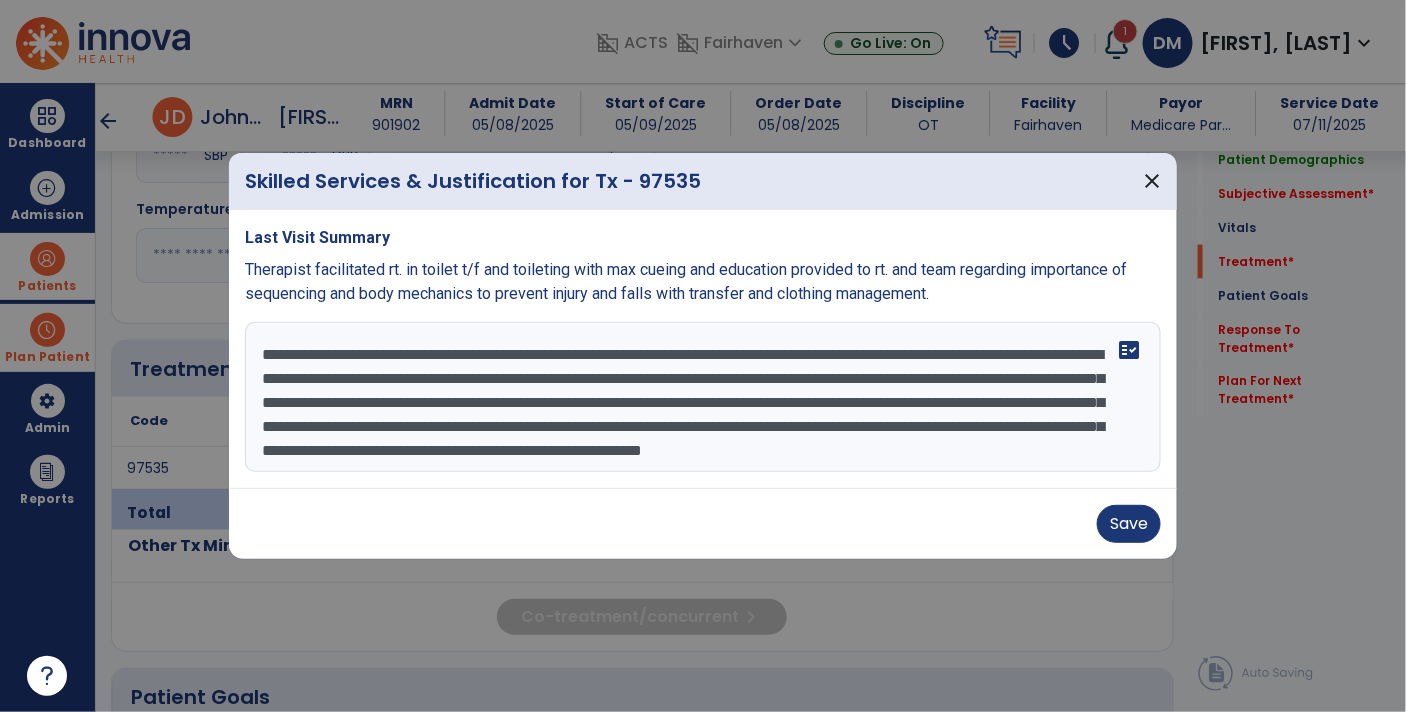 drag, startPoint x: 611, startPoint y: 378, endPoint x: 262, endPoint y: 371, distance: 349.0702 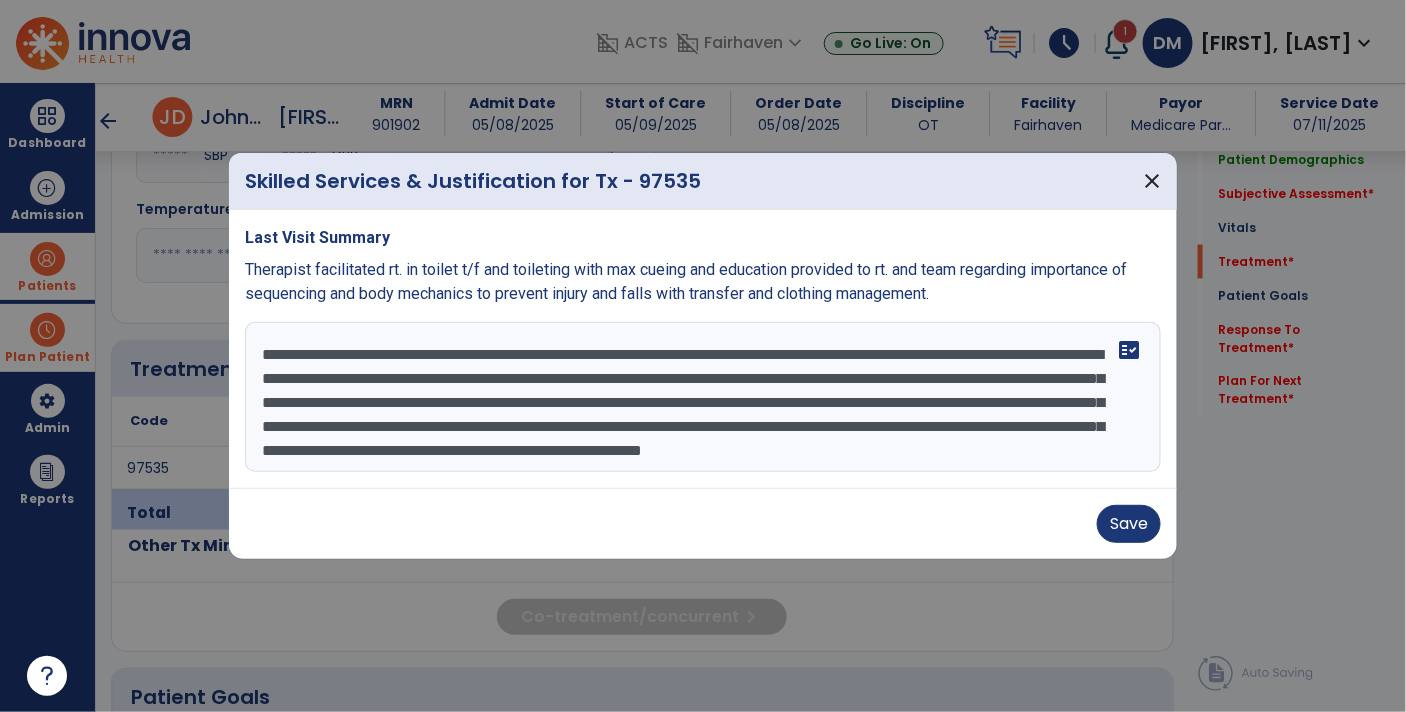 click on "**********" at bounding box center [703, 397] 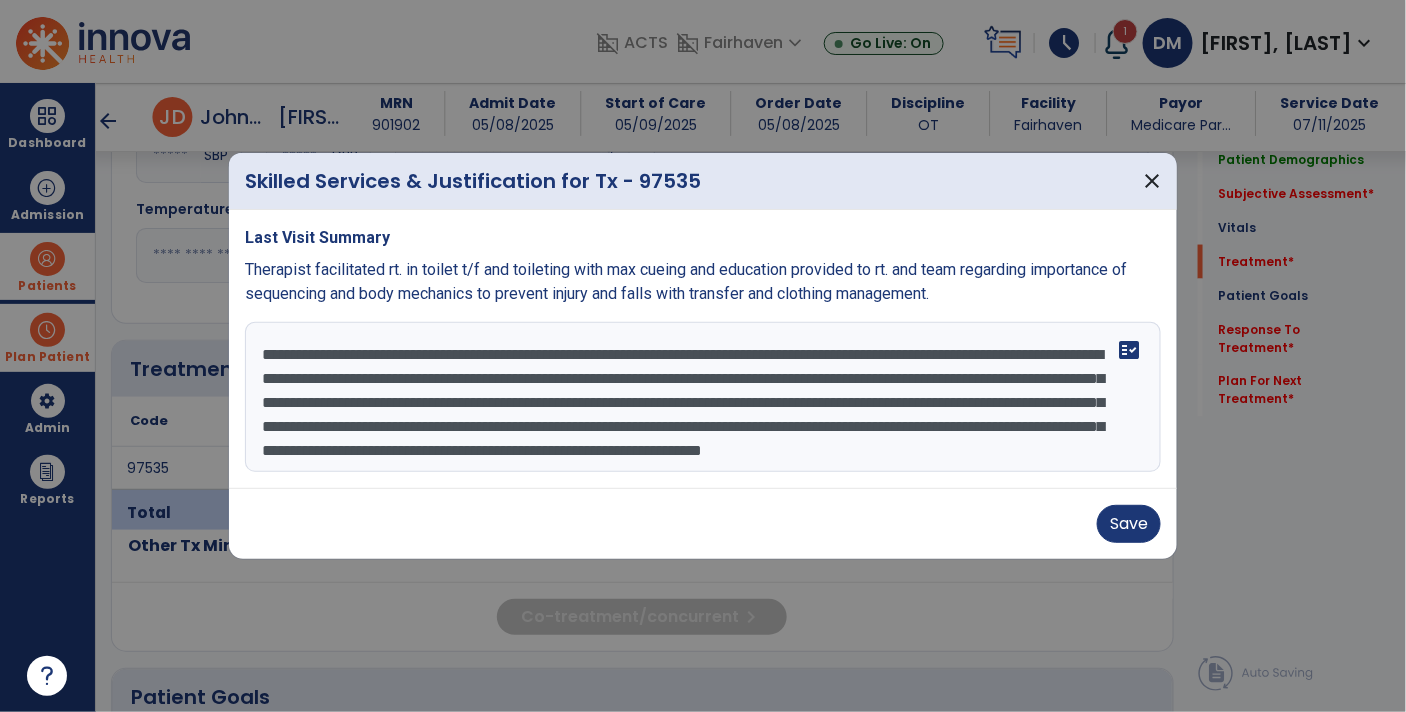 scroll, scrollTop: 24, scrollLeft: 0, axis: vertical 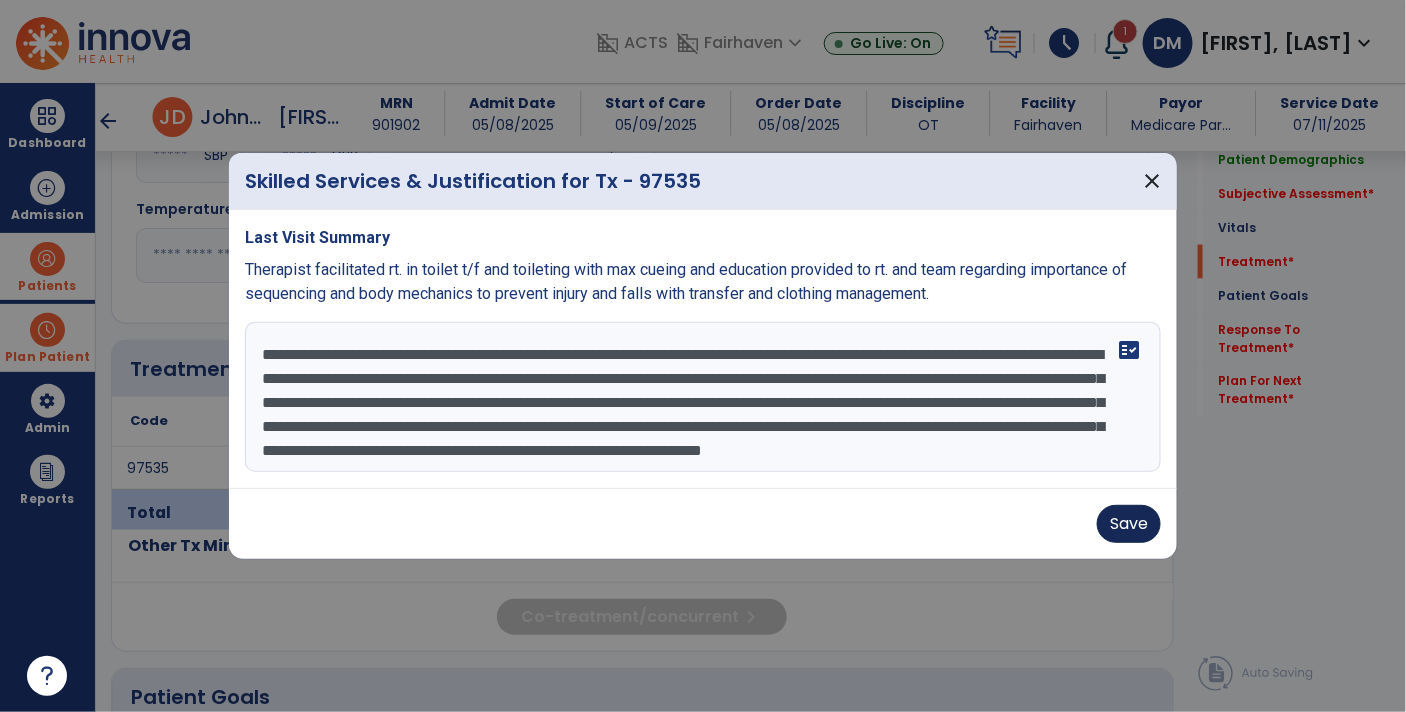 type on "**********" 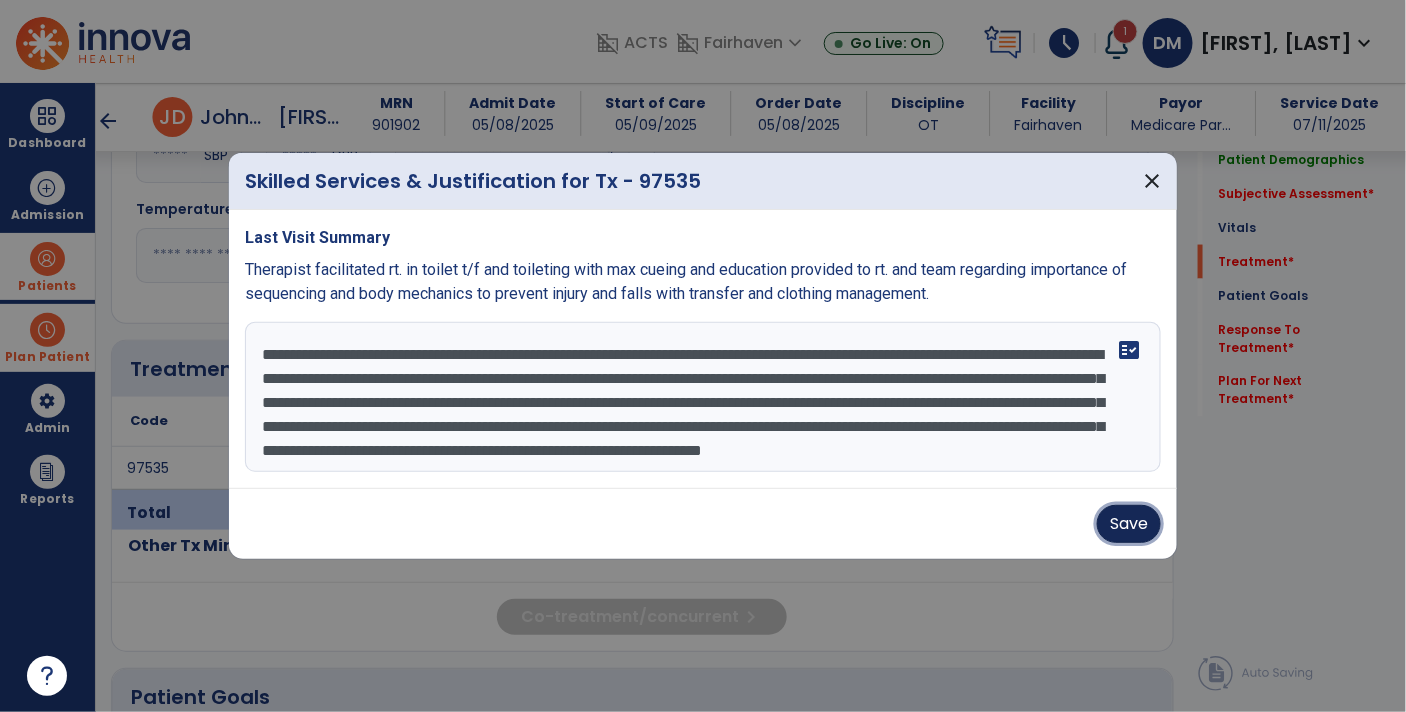 click on "Save" at bounding box center [1129, 524] 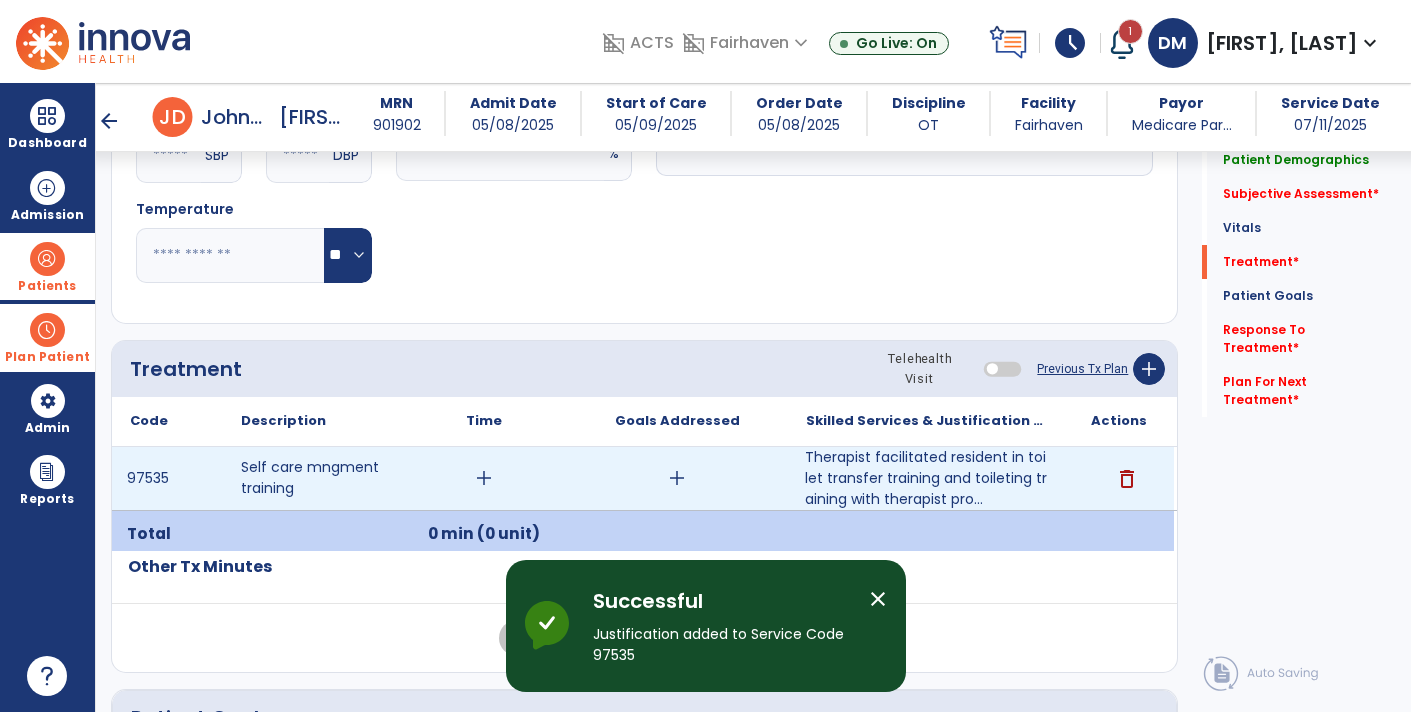 click on "add" at bounding box center (677, 478) 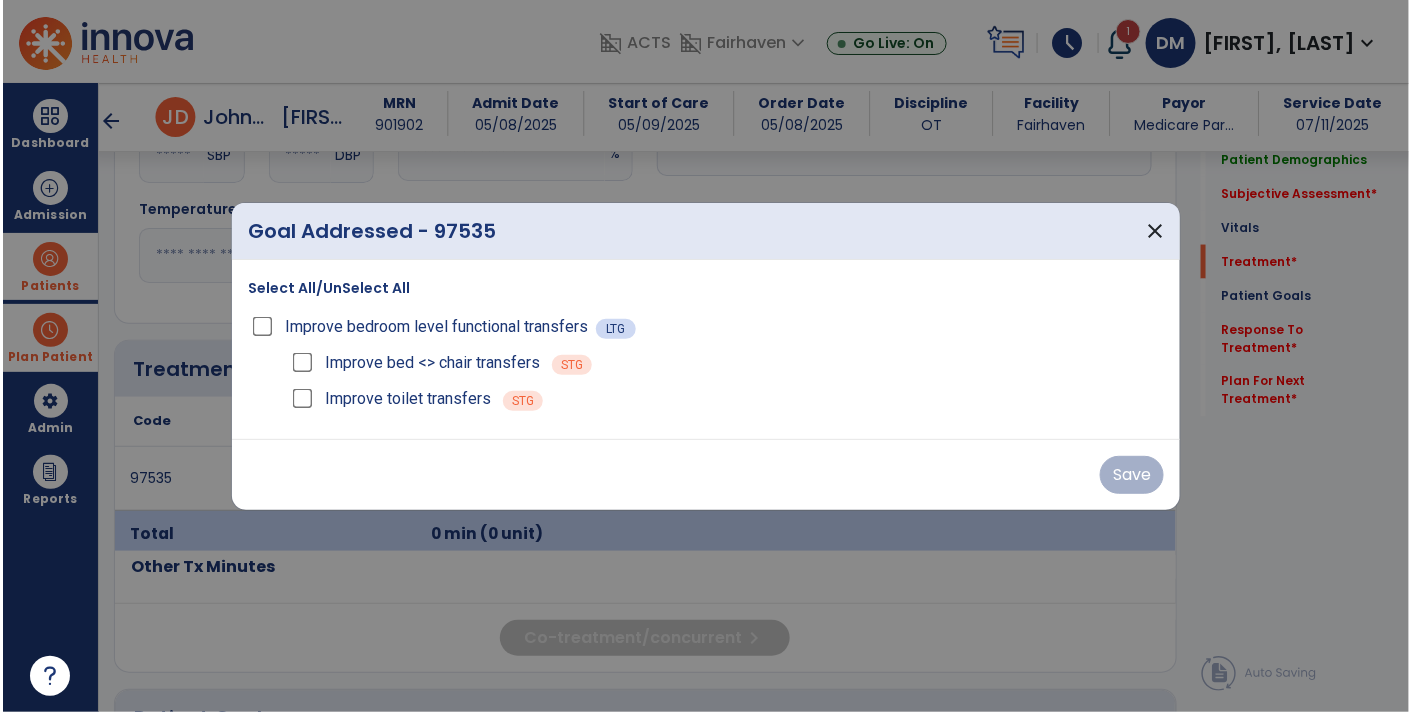 scroll, scrollTop: 909, scrollLeft: 0, axis: vertical 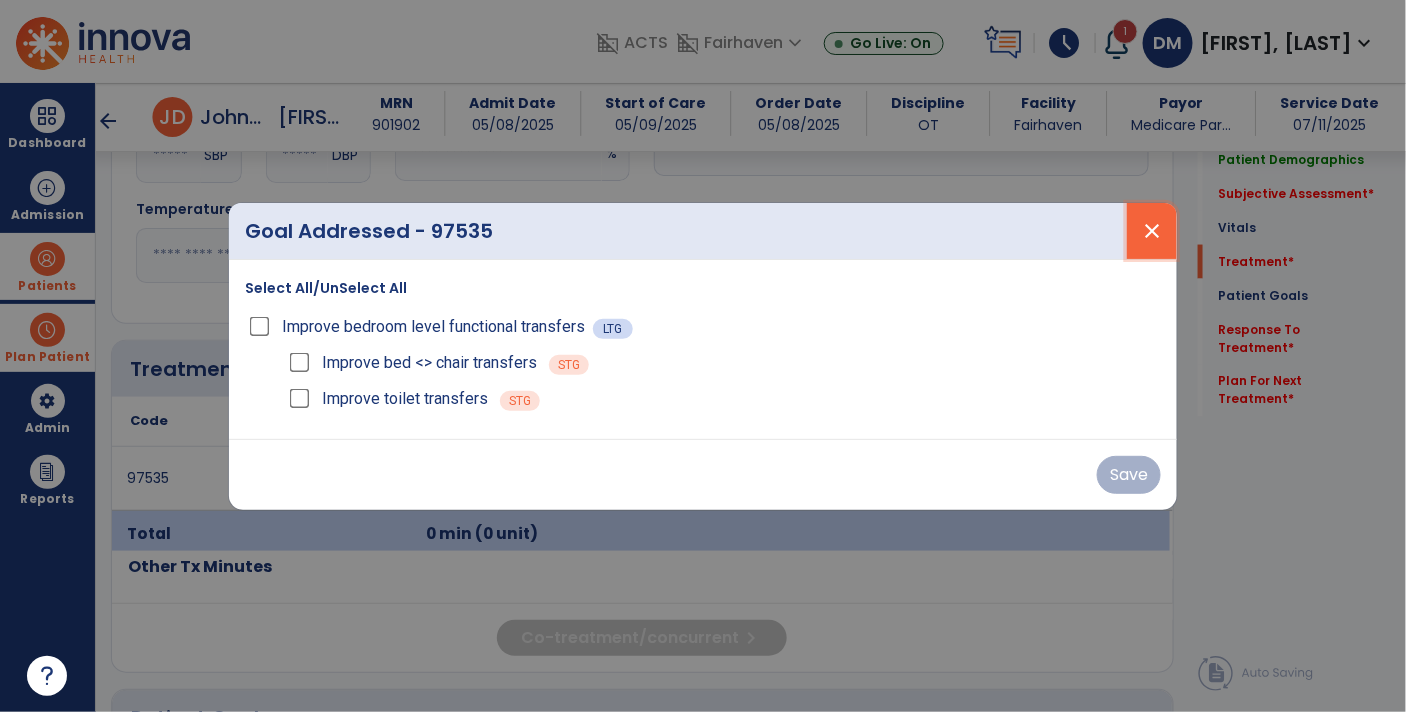 click on "close" at bounding box center [1152, 231] 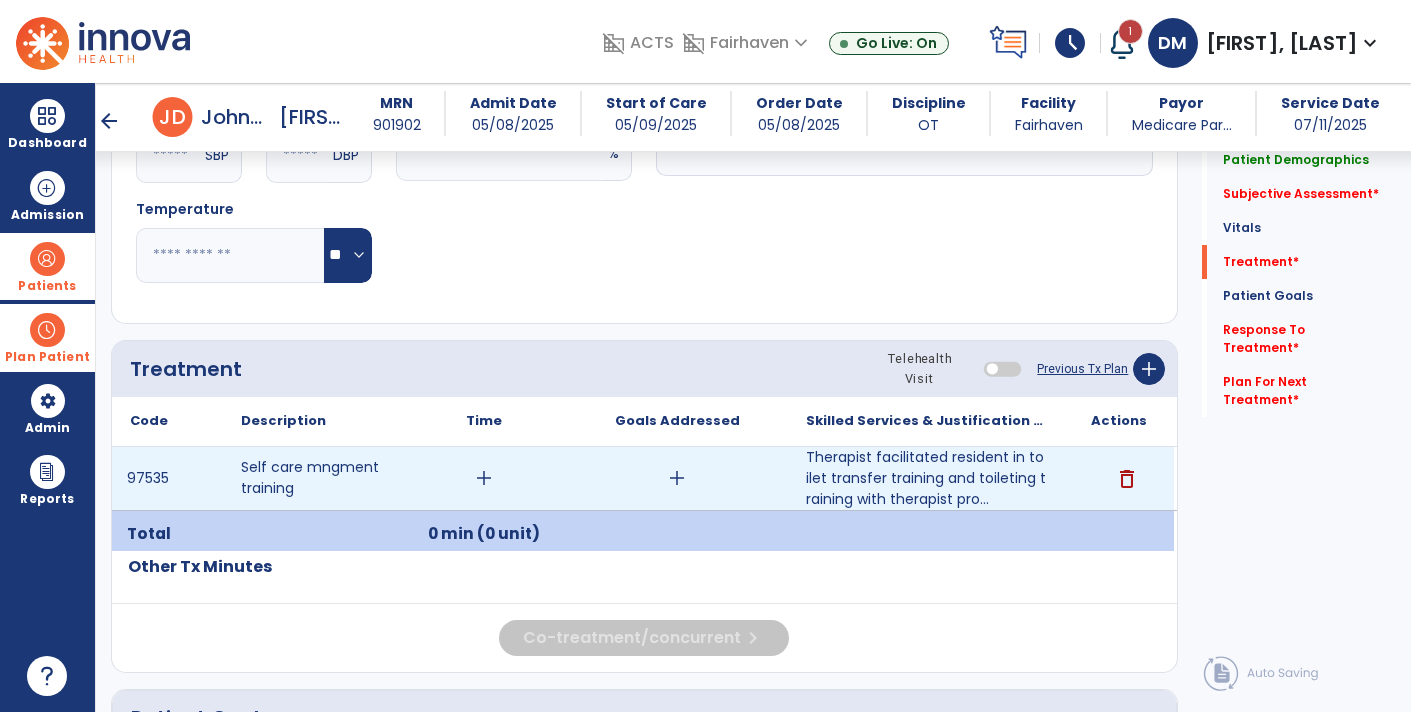 click on "add" at bounding box center [484, 478] 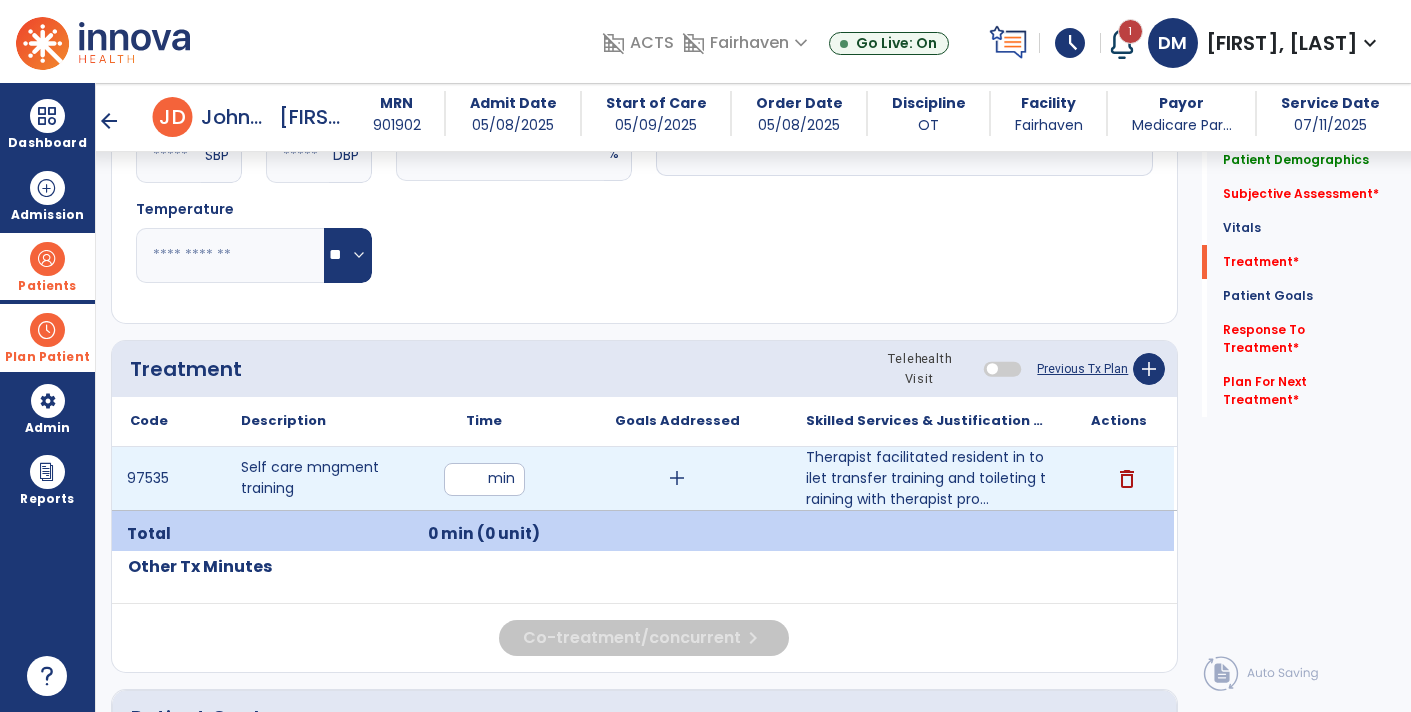 type on "**" 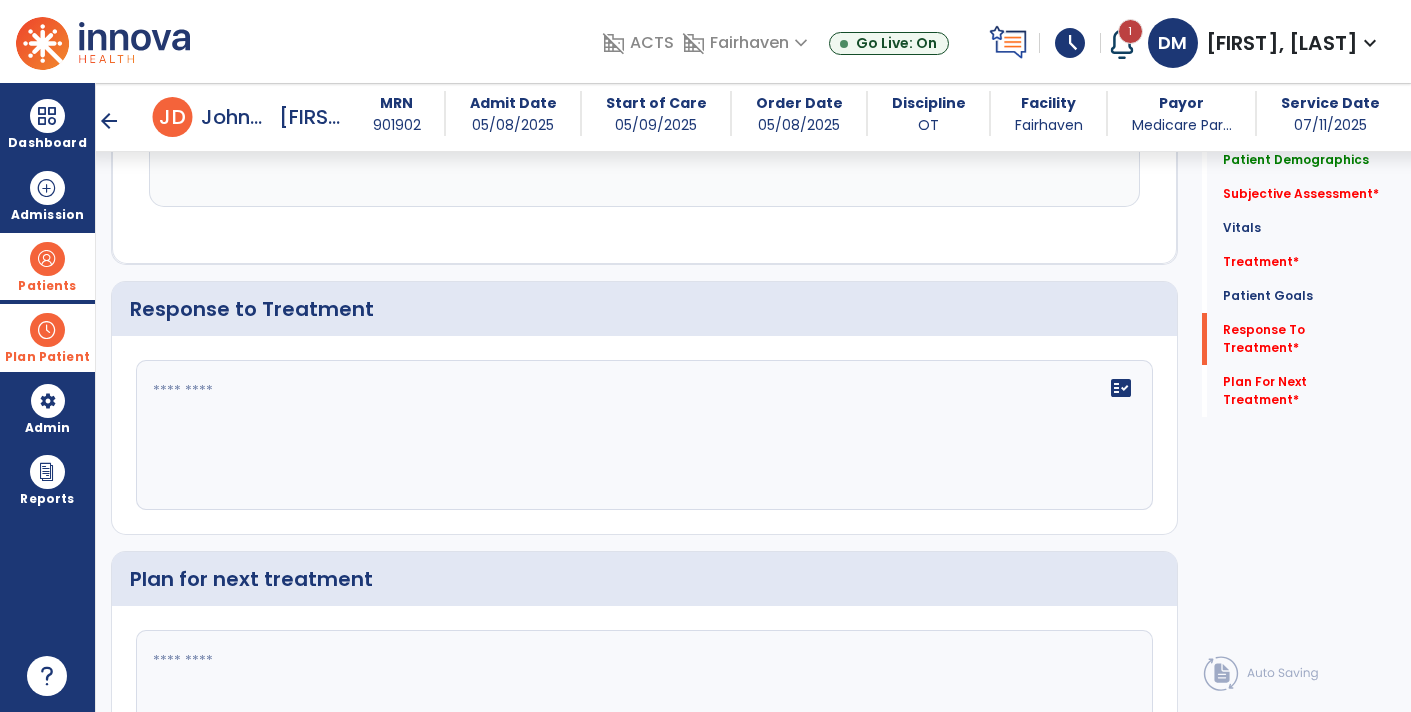 click on "fact_check" 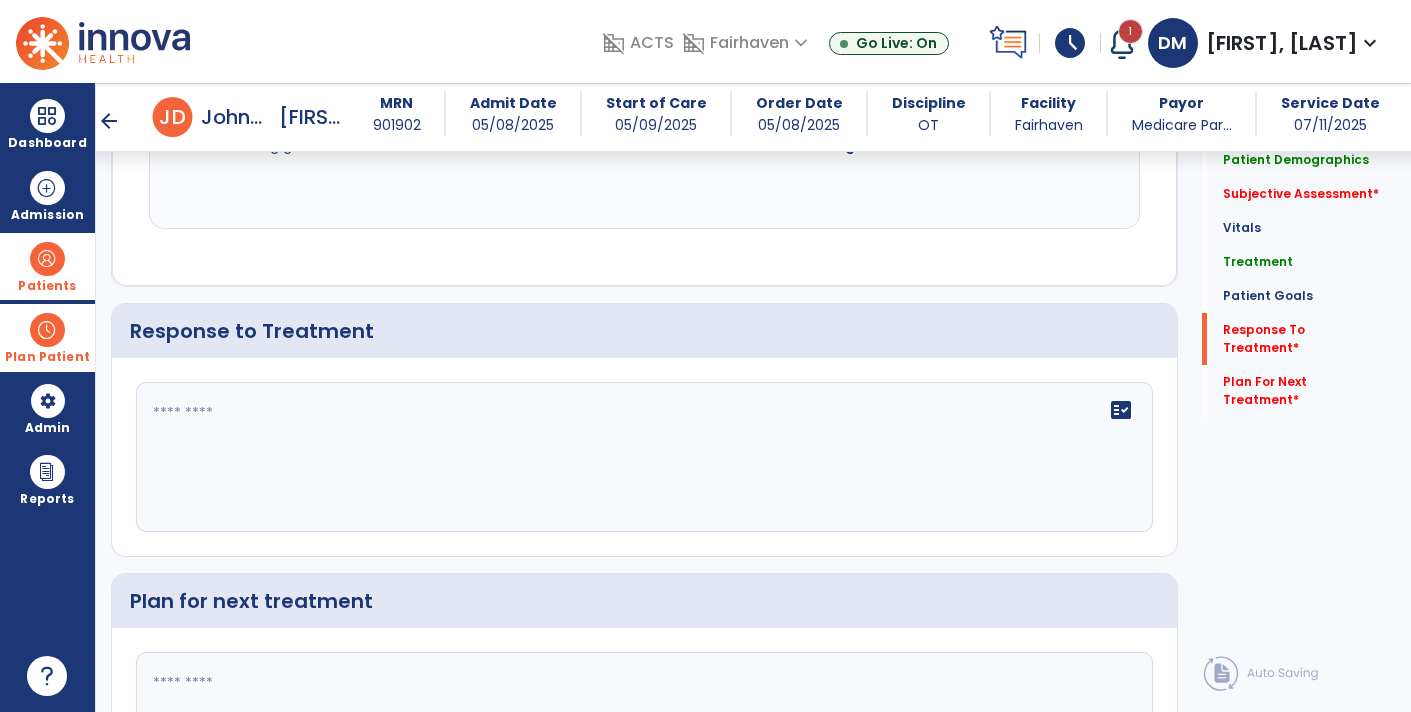 scroll, scrollTop: 2331, scrollLeft: 0, axis: vertical 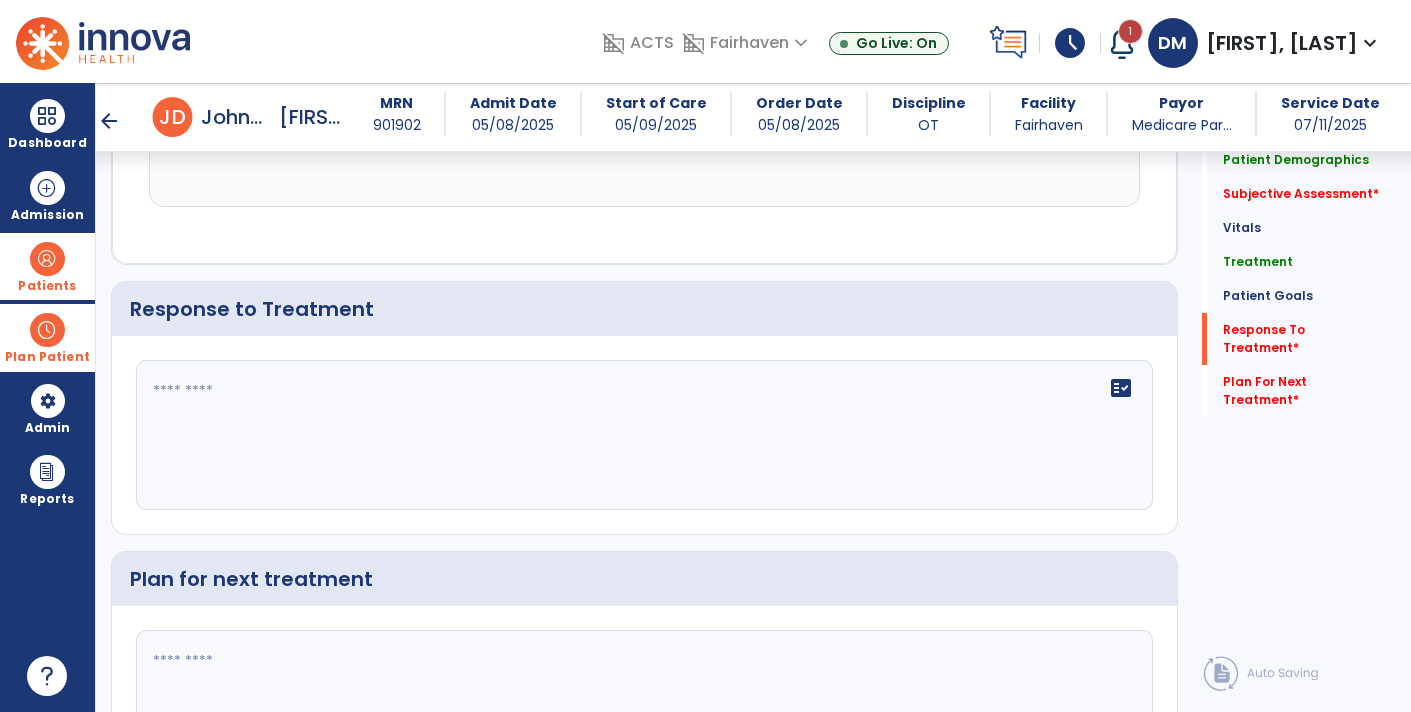 click on "fact_check" 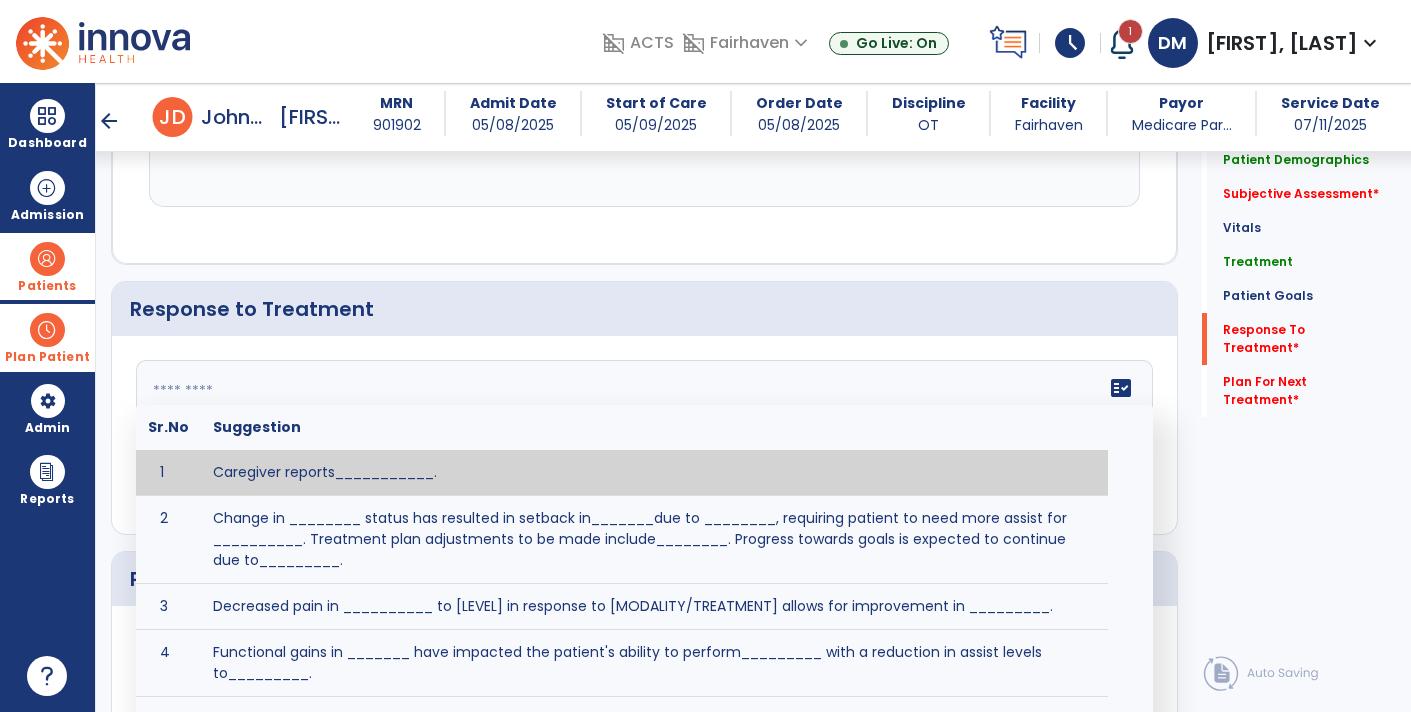 click 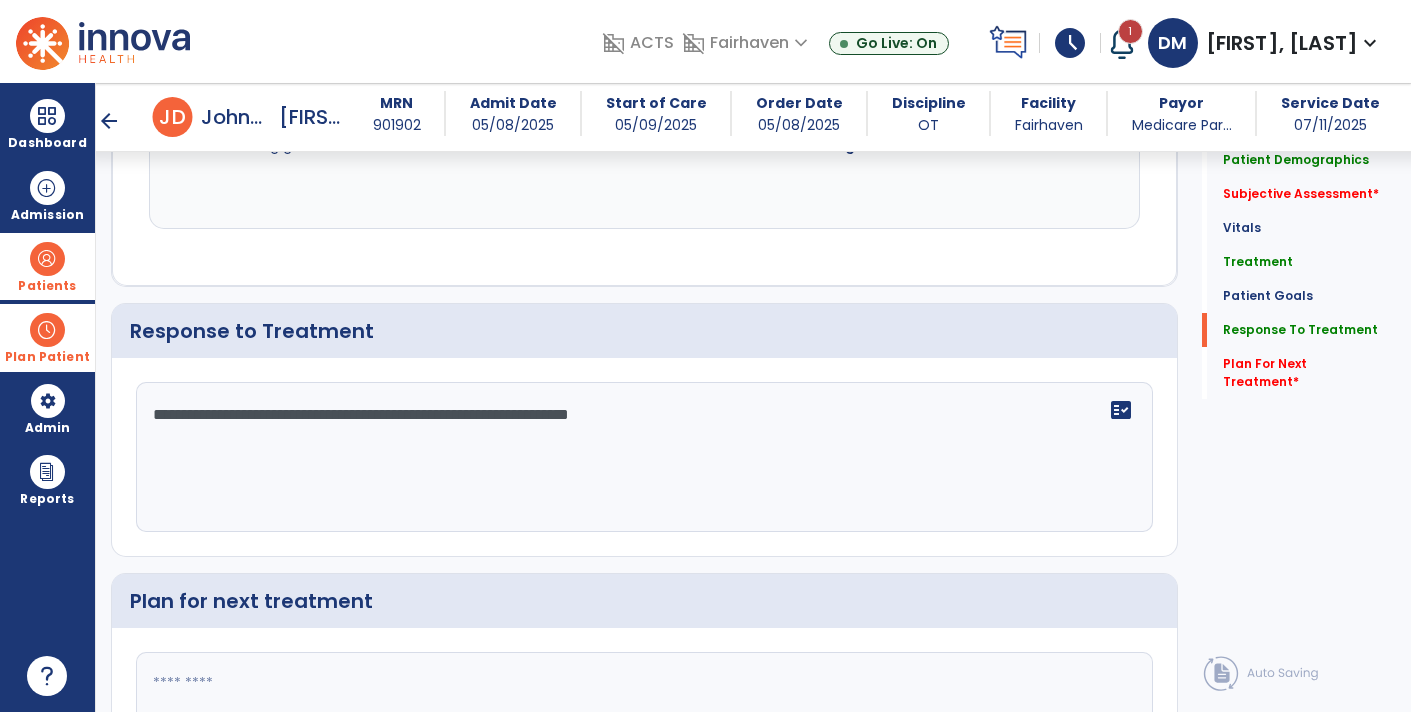 scroll, scrollTop: 2331, scrollLeft: 0, axis: vertical 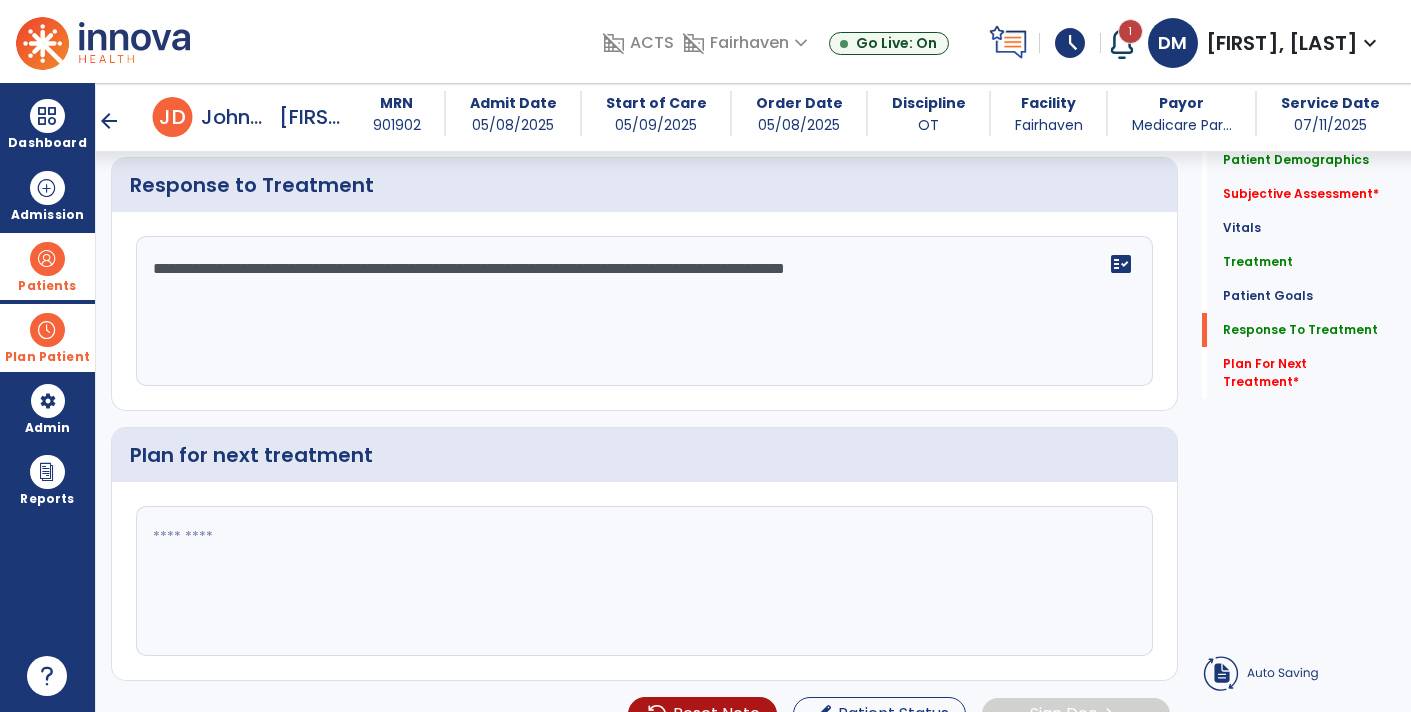 type on "**********" 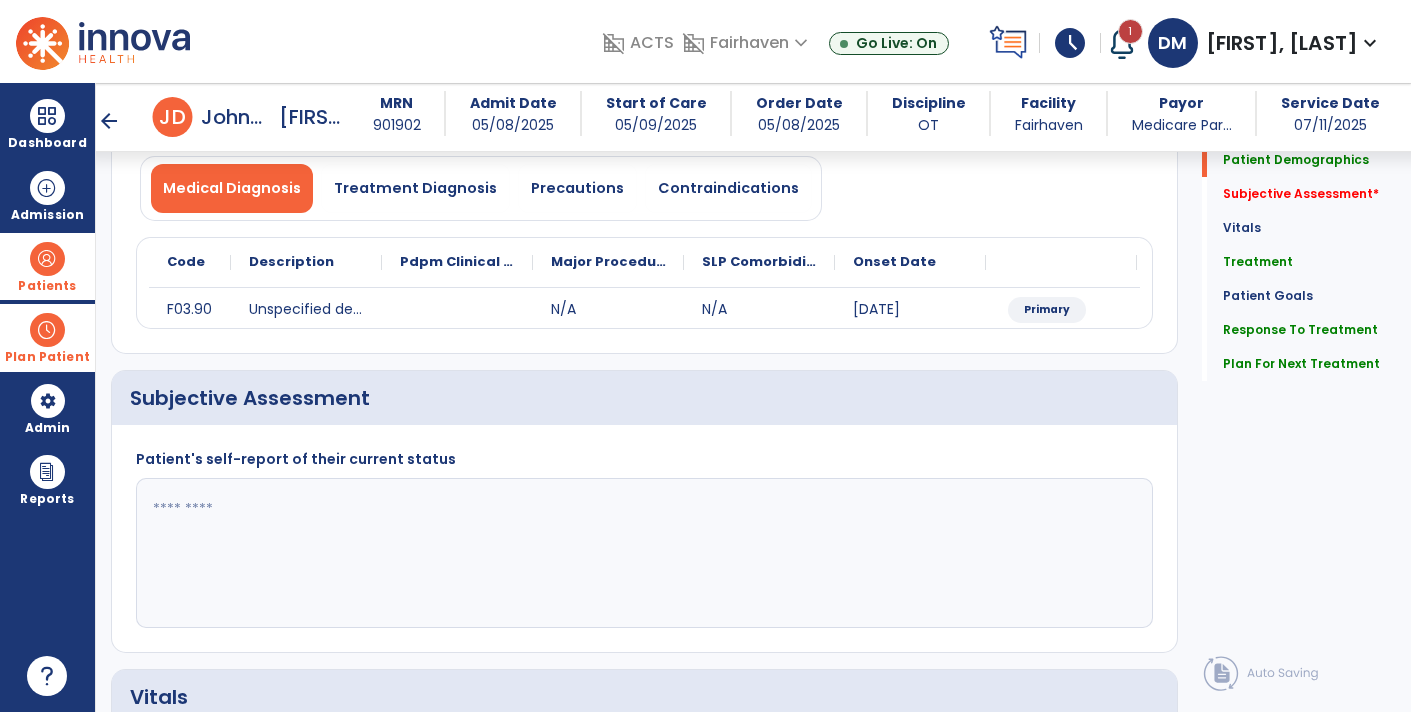 scroll, scrollTop: 168, scrollLeft: 0, axis: vertical 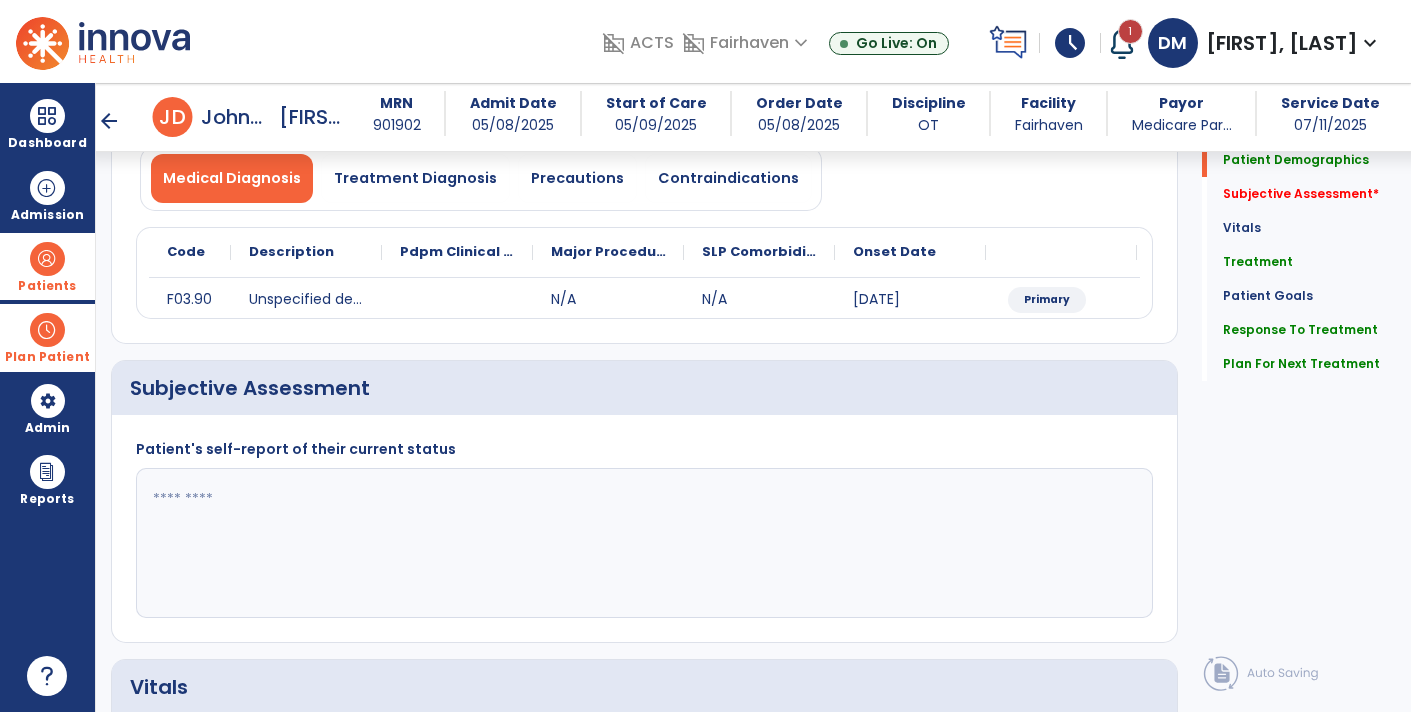 type on "**********" 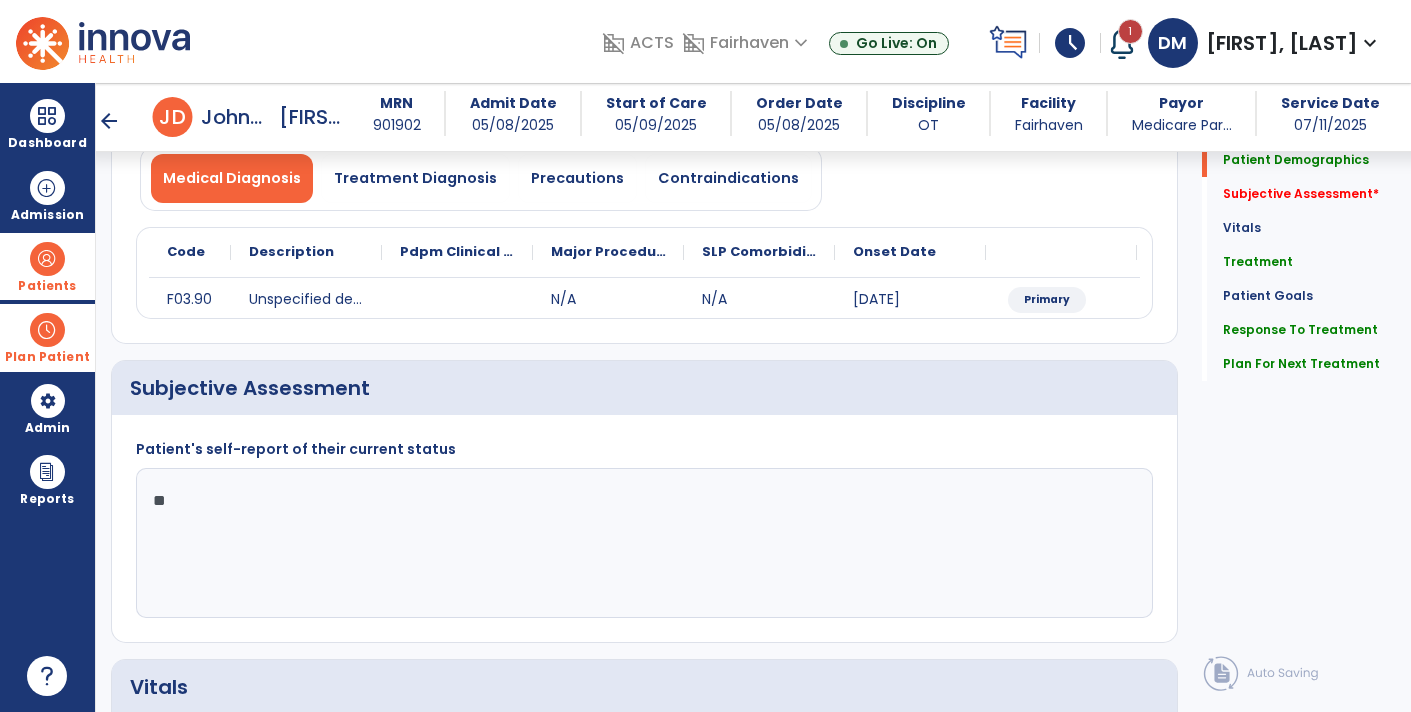 type on "*" 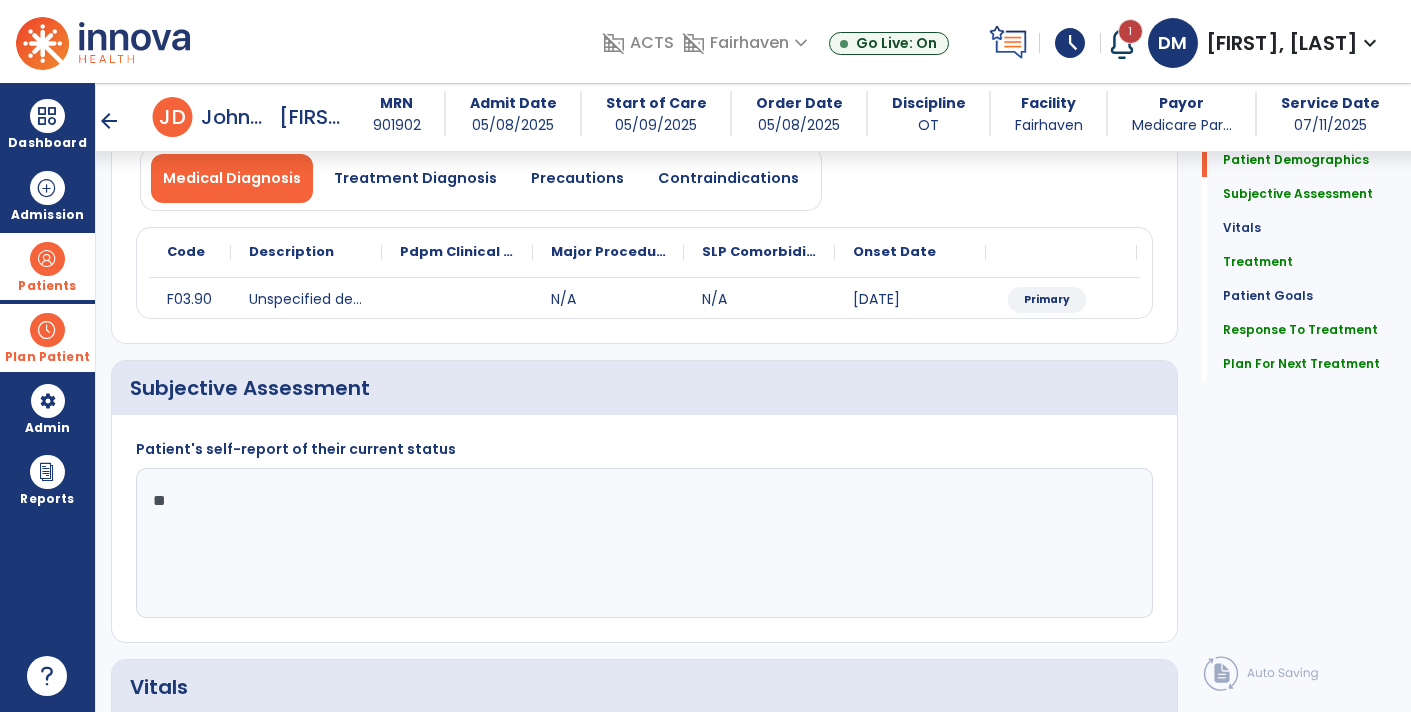 type on "*" 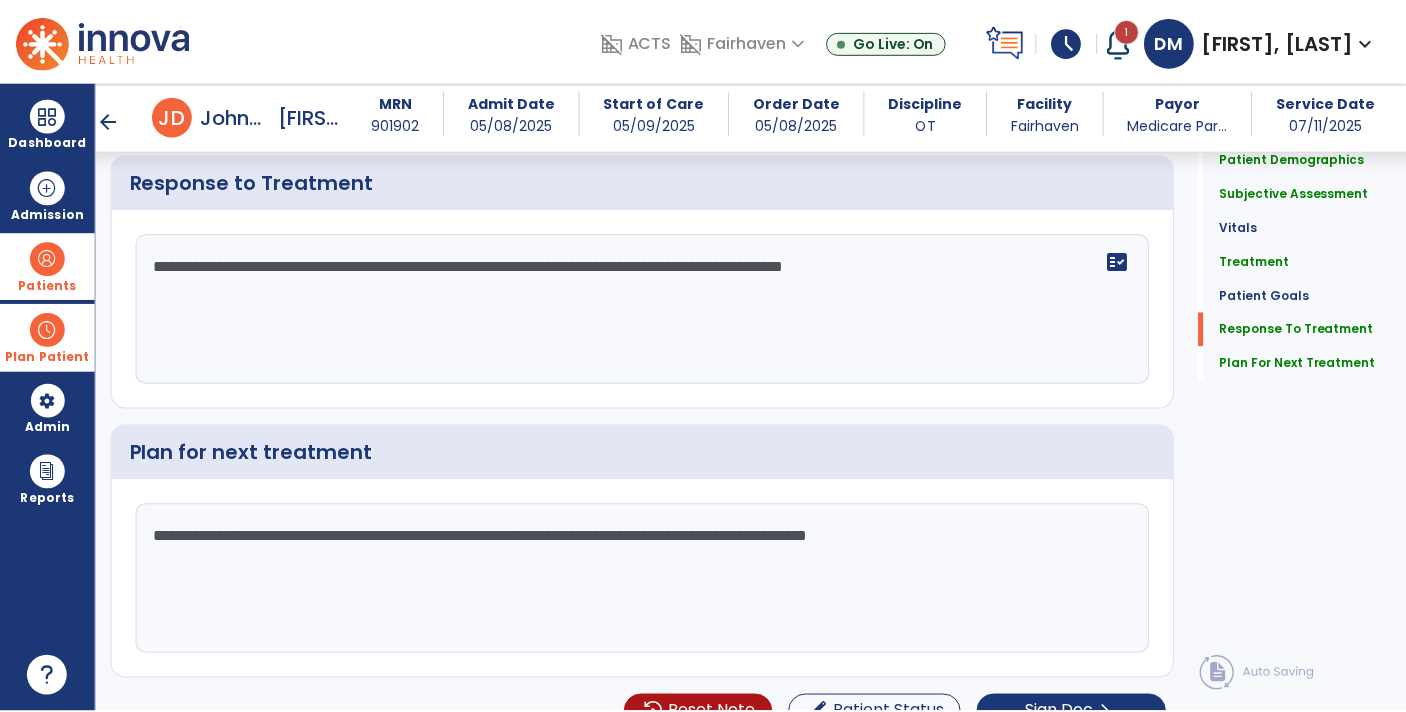 scroll, scrollTop: 2480, scrollLeft: 0, axis: vertical 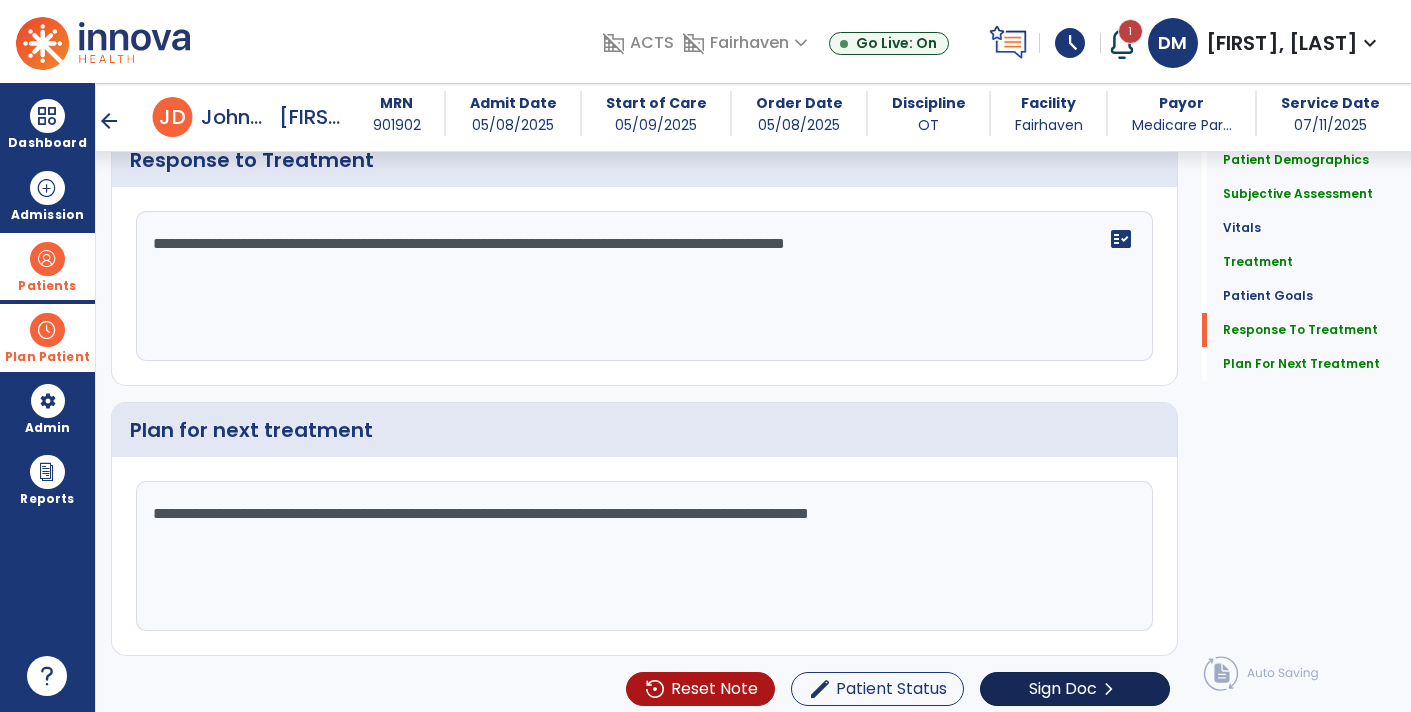 type on "**********" 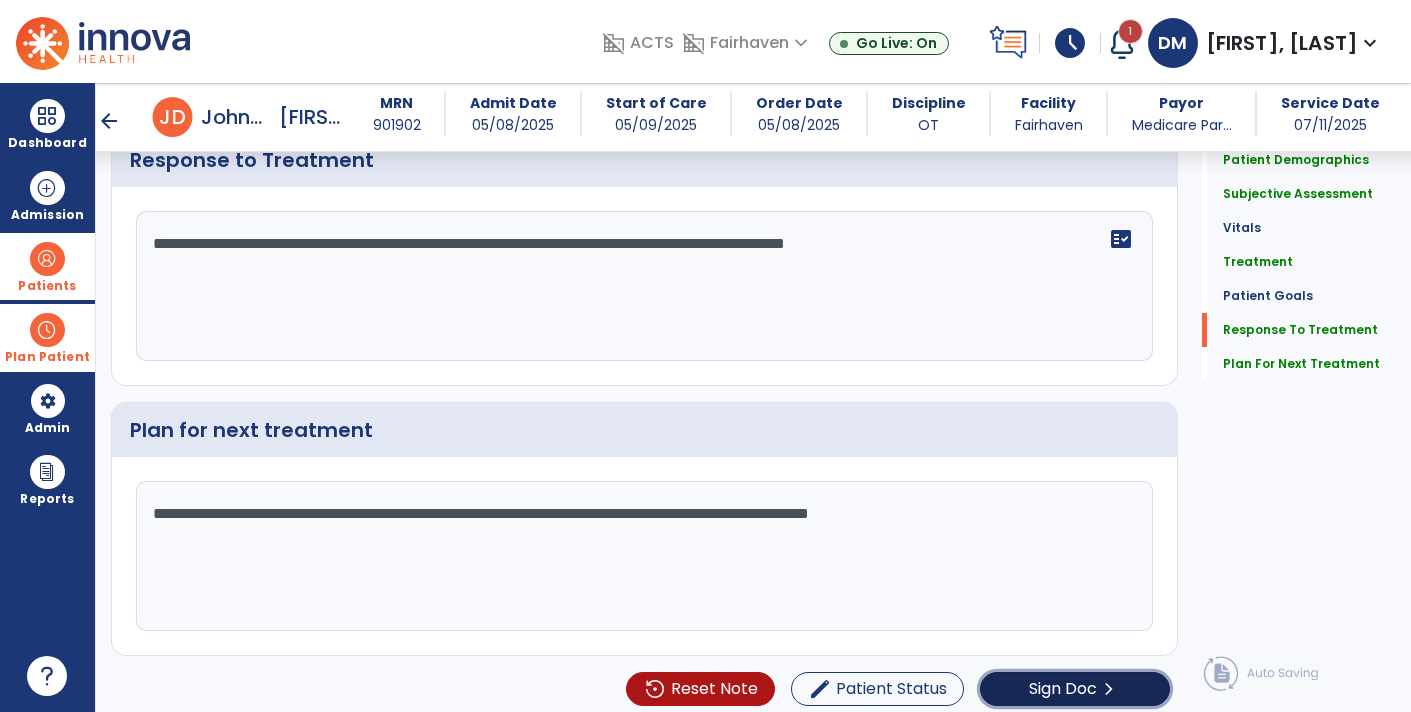 click on "Sign Doc" 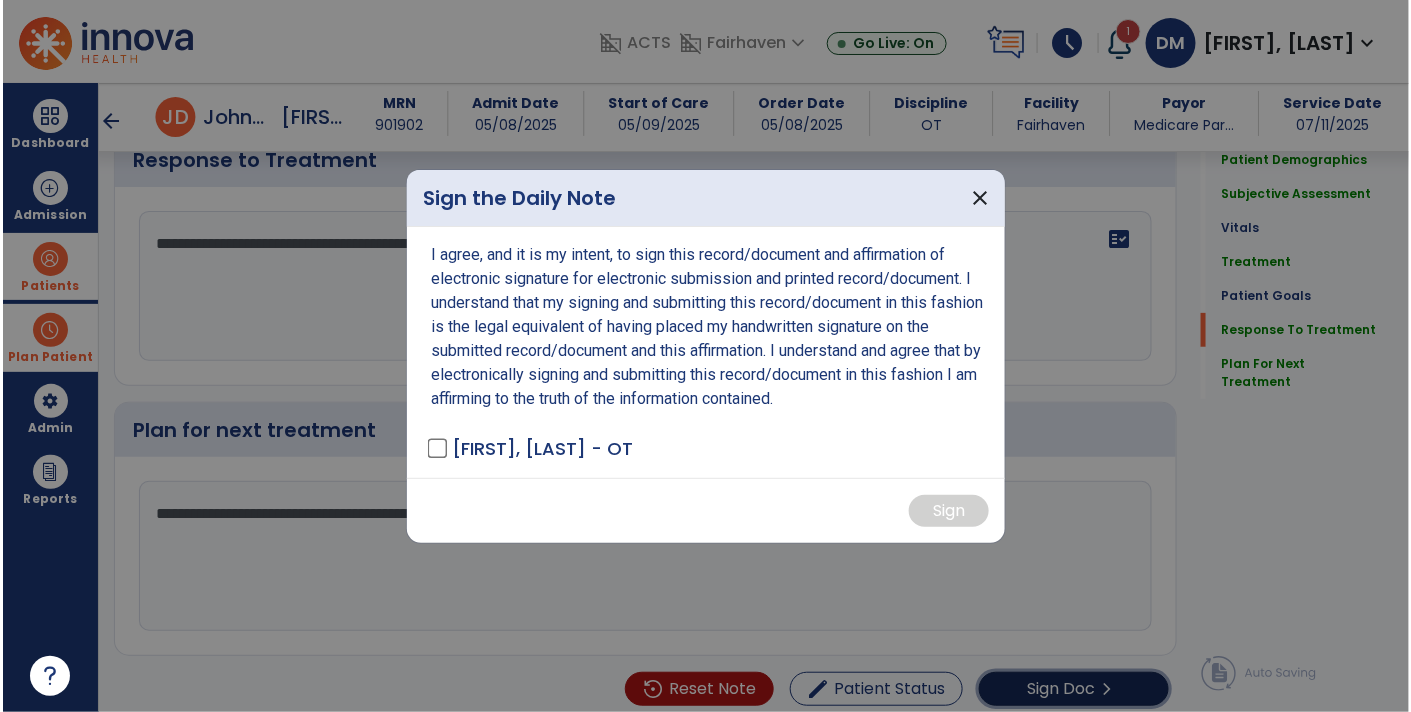 scroll, scrollTop: 2480, scrollLeft: 0, axis: vertical 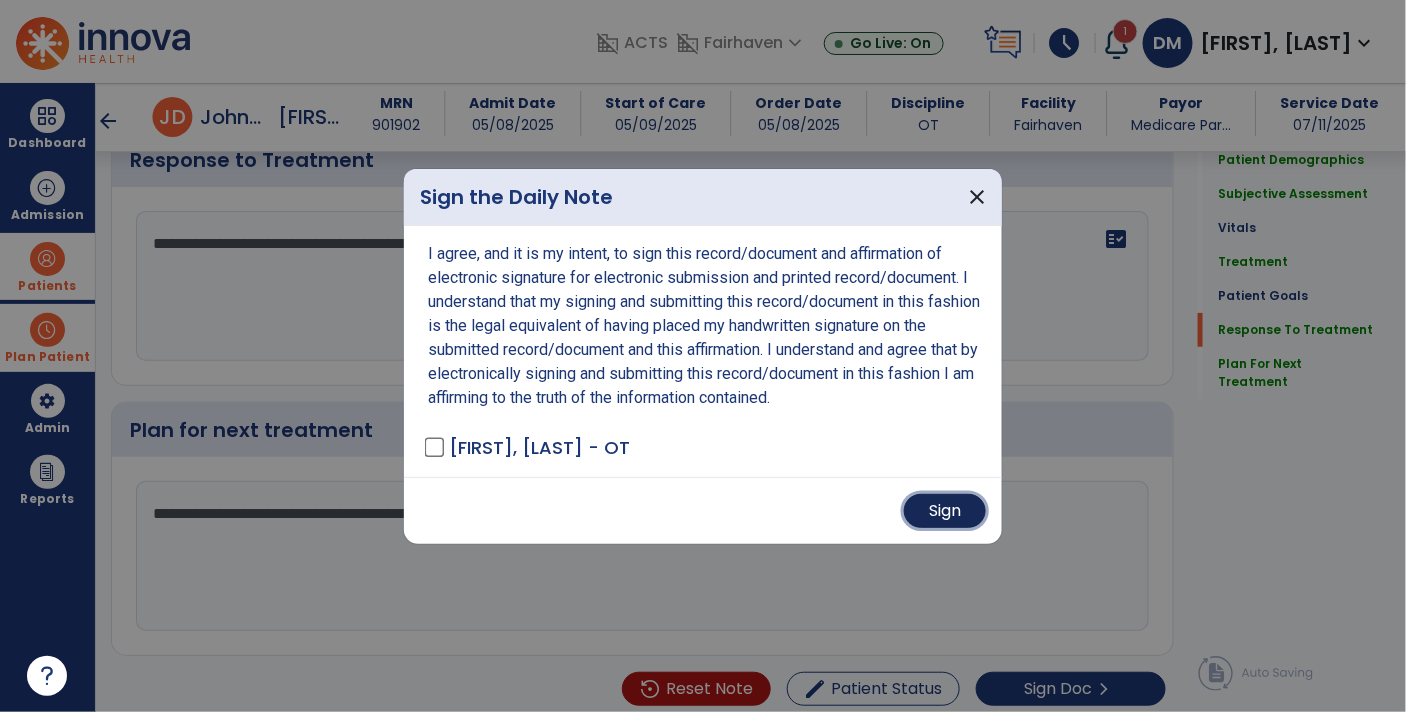 click on "Sign" at bounding box center (945, 511) 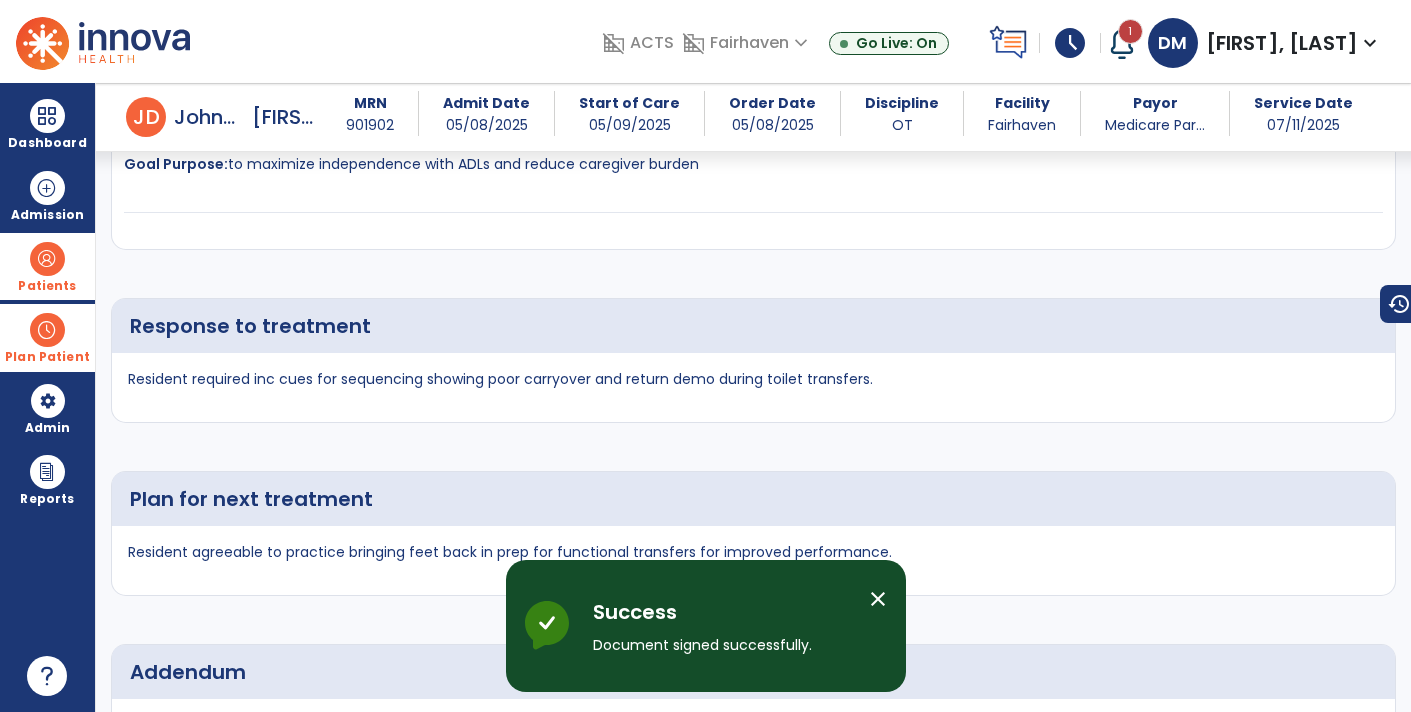 scroll, scrollTop: 3656, scrollLeft: 0, axis: vertical 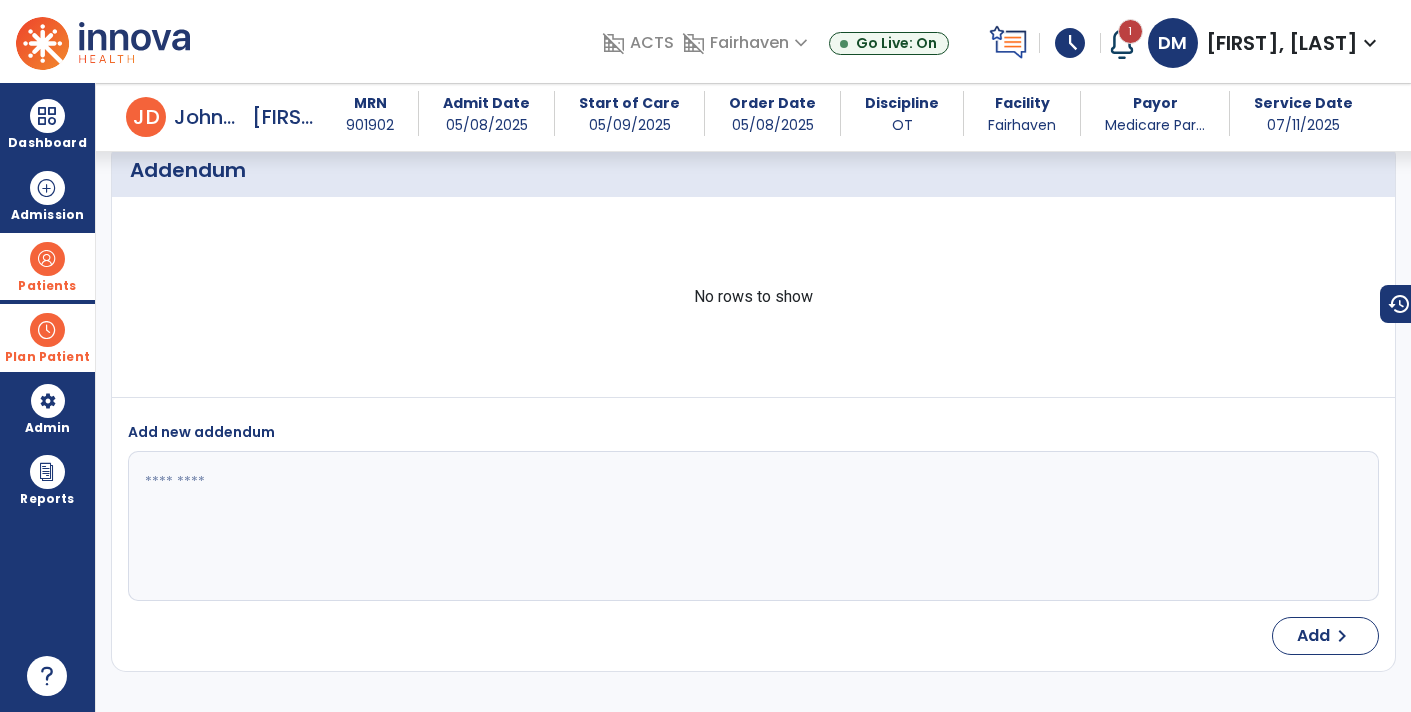 click at bounding box center [47, 259] 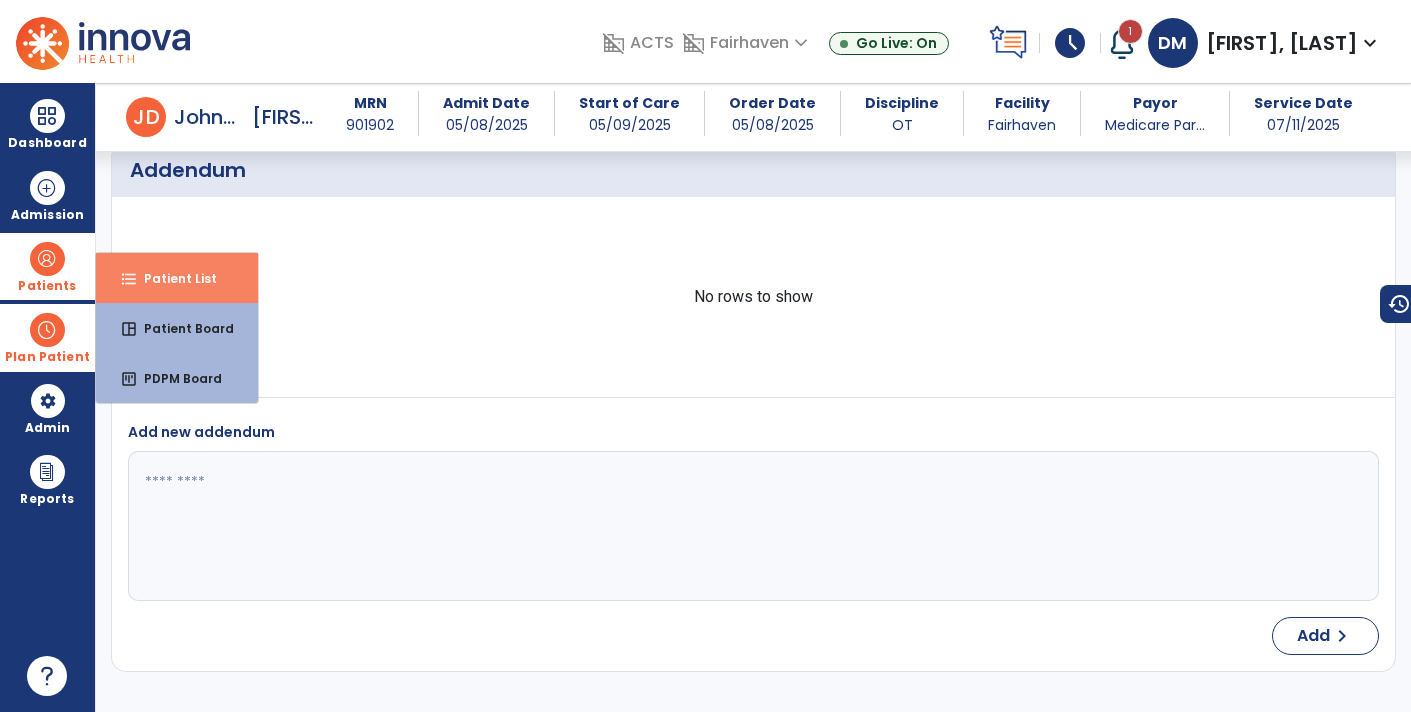 click on "format_list_bulleted  Patient List" at bounding box center (177, 278) 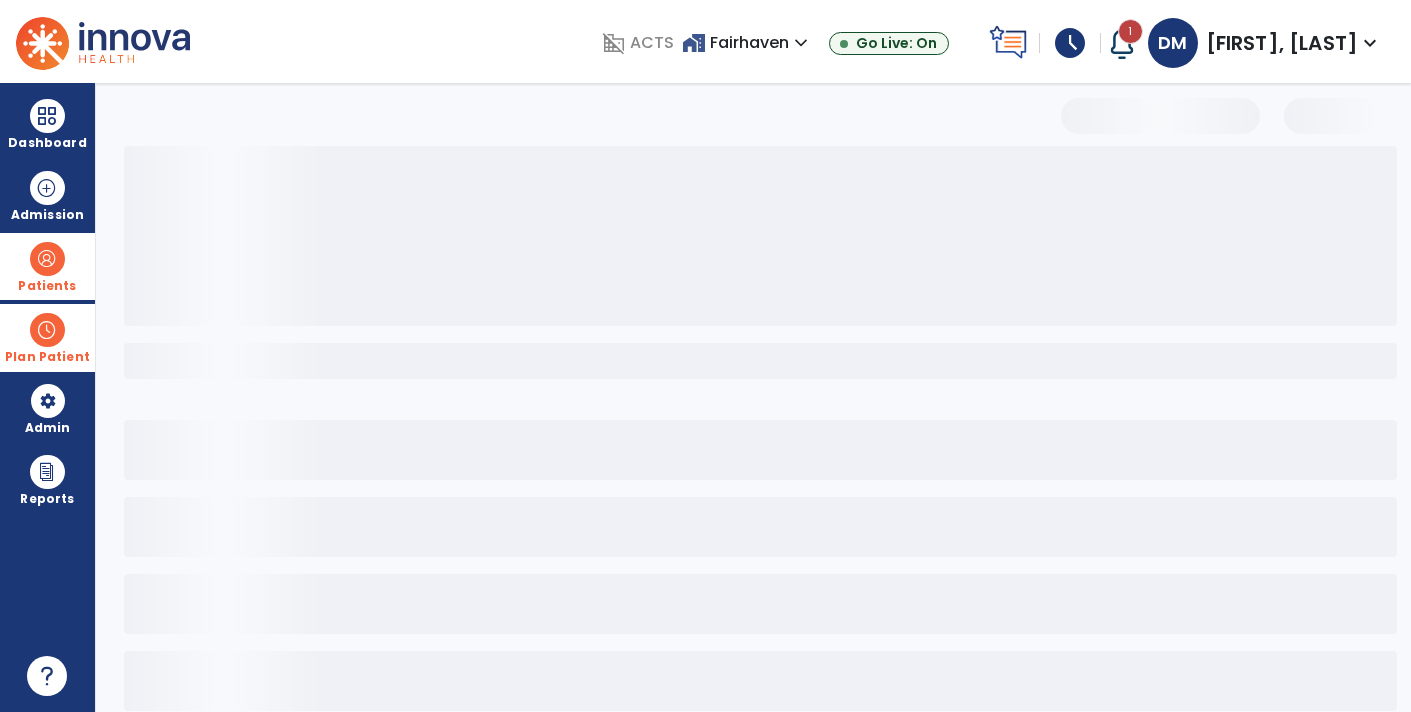 scroll, scrollTop: 0, scrollLeft: 0, axis: both 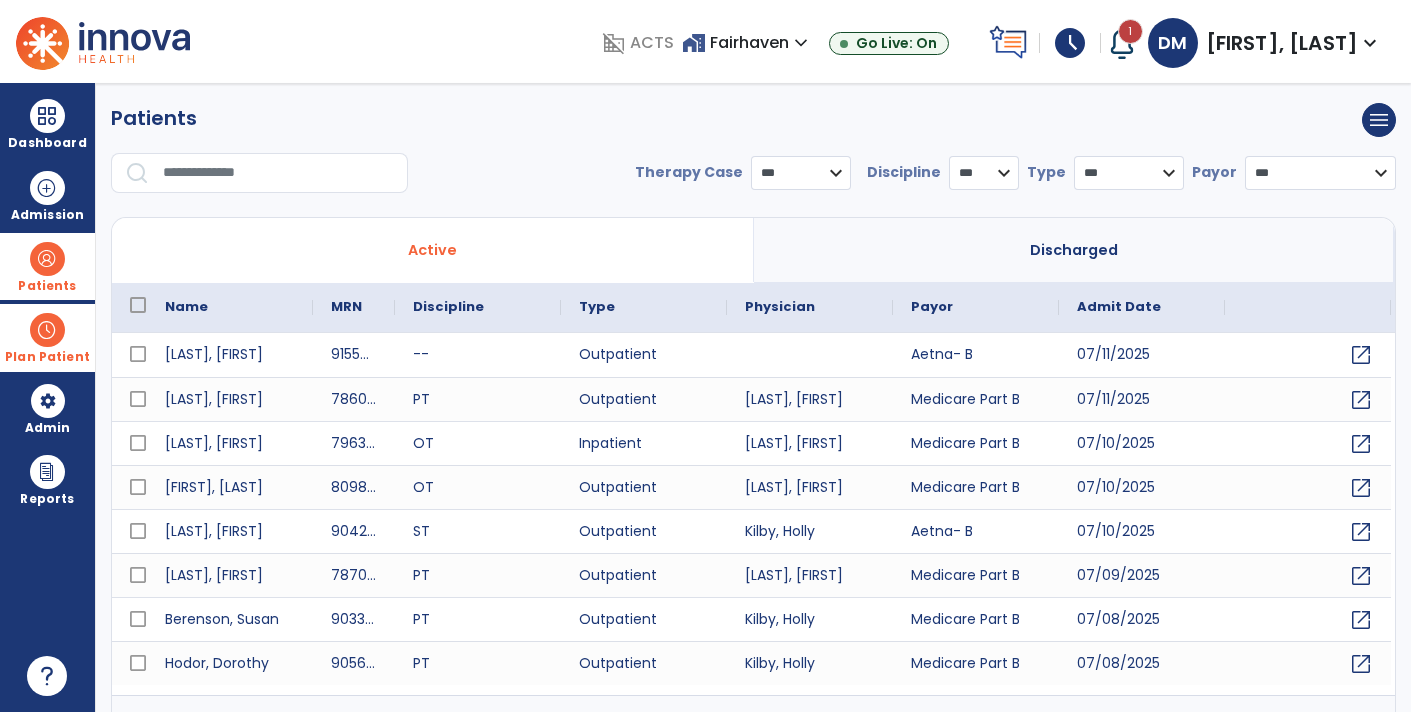 click at bounding box center (278, 173) 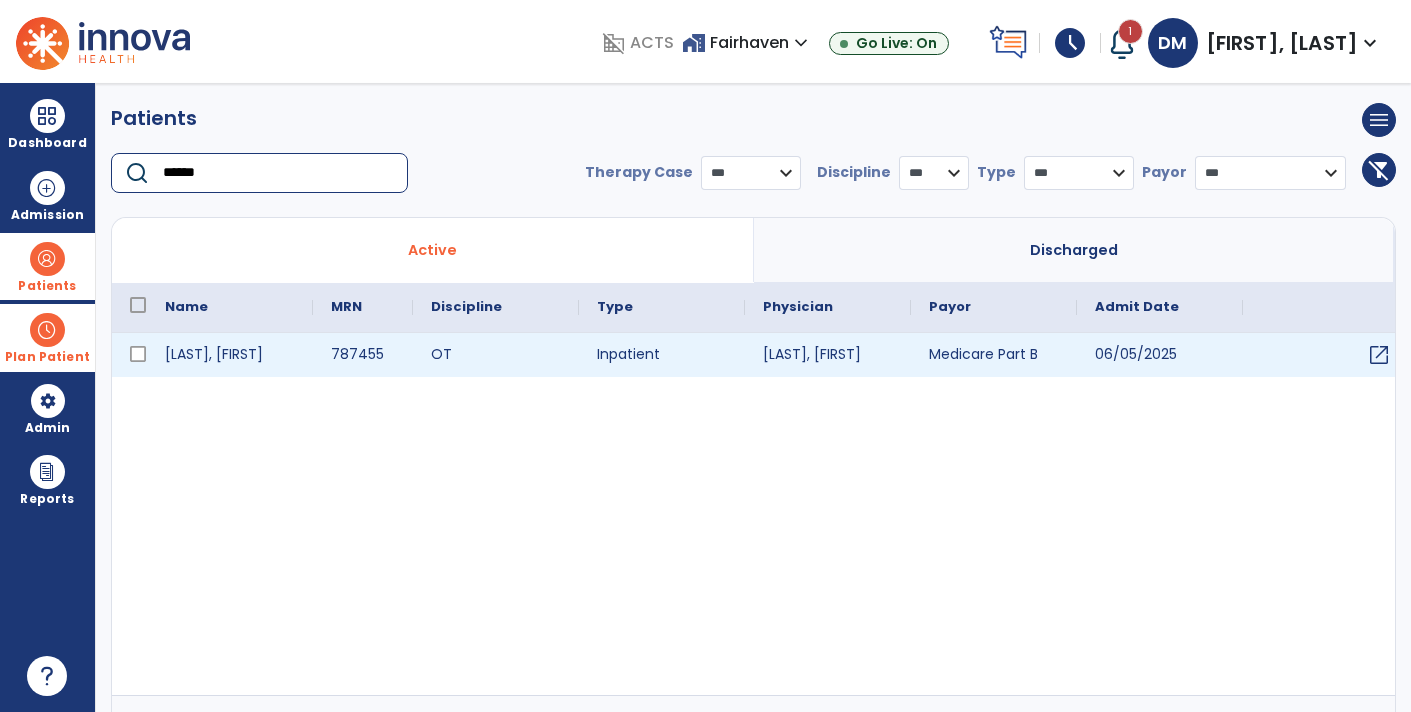 type on "******" 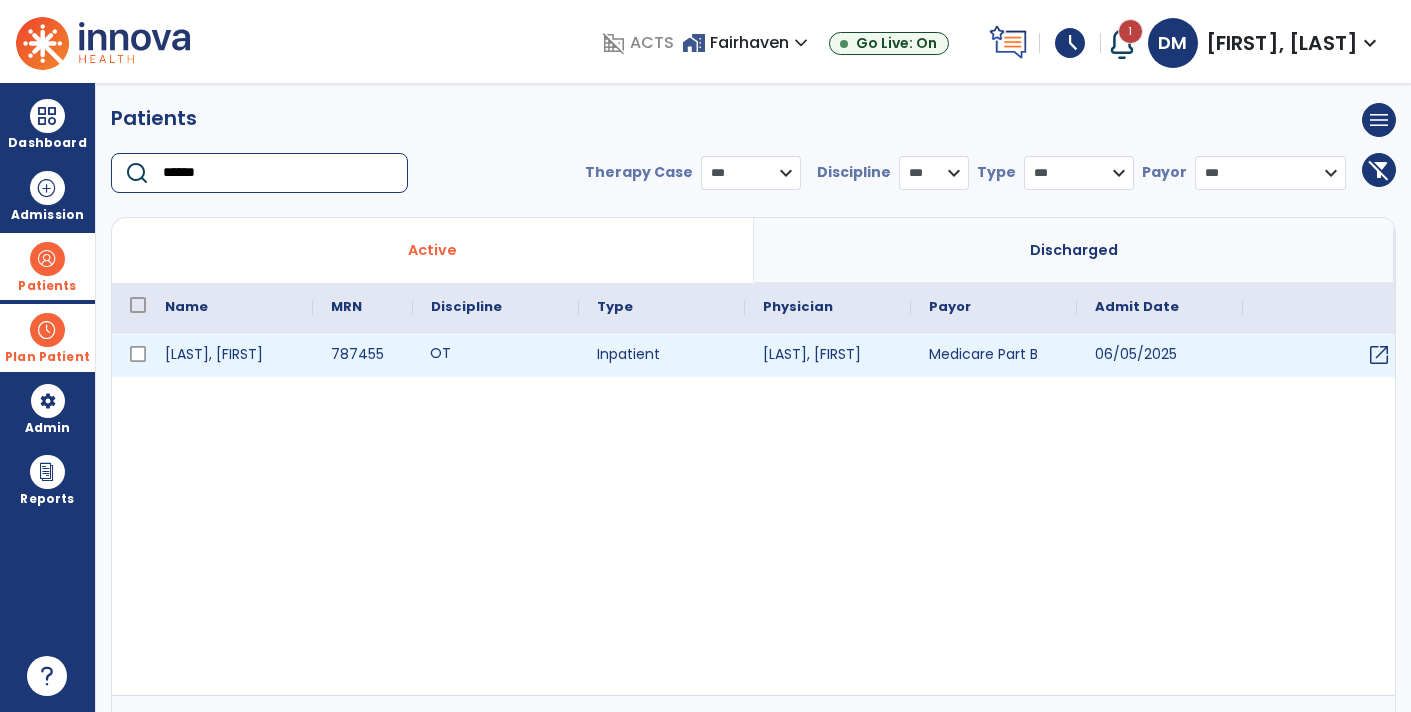 click on "OT" at bounding box center [496, 355] 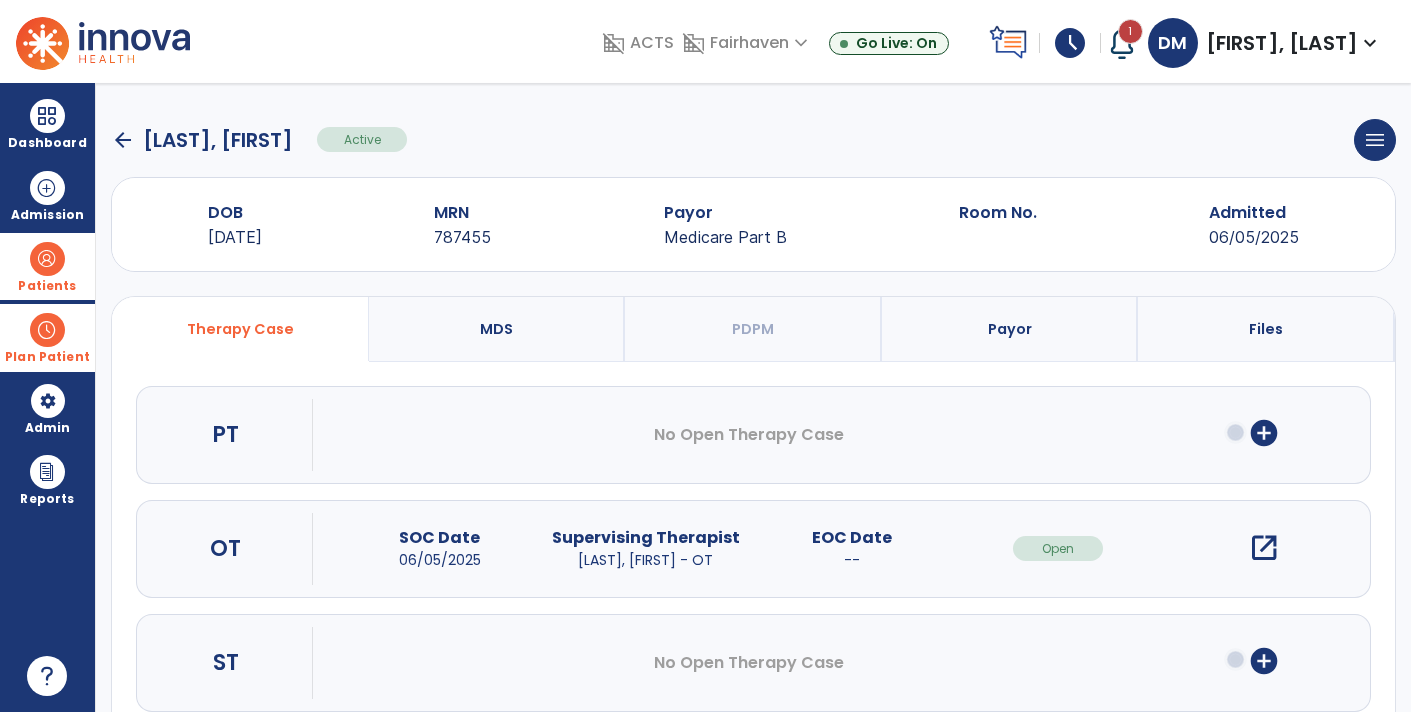 click on "open_in_new" at bounding box center [1264, 548] 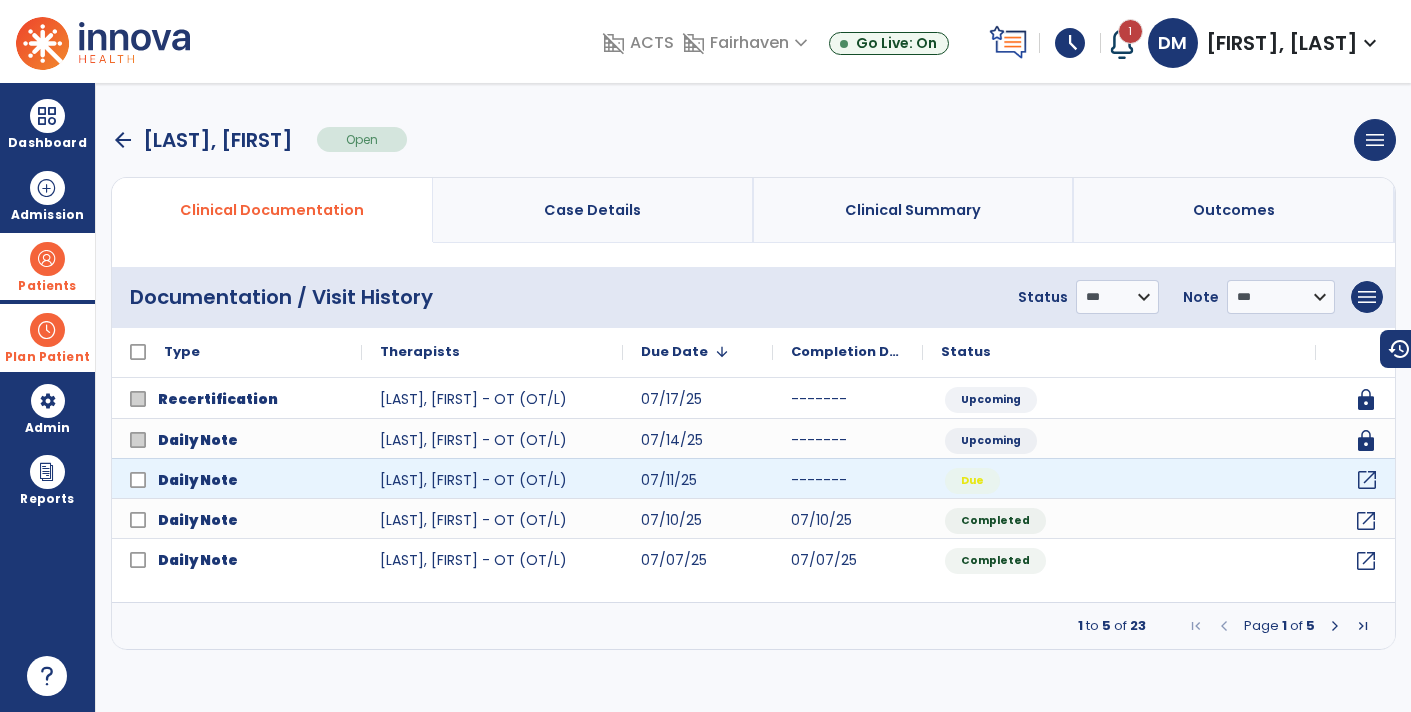 click on "open_in_new" 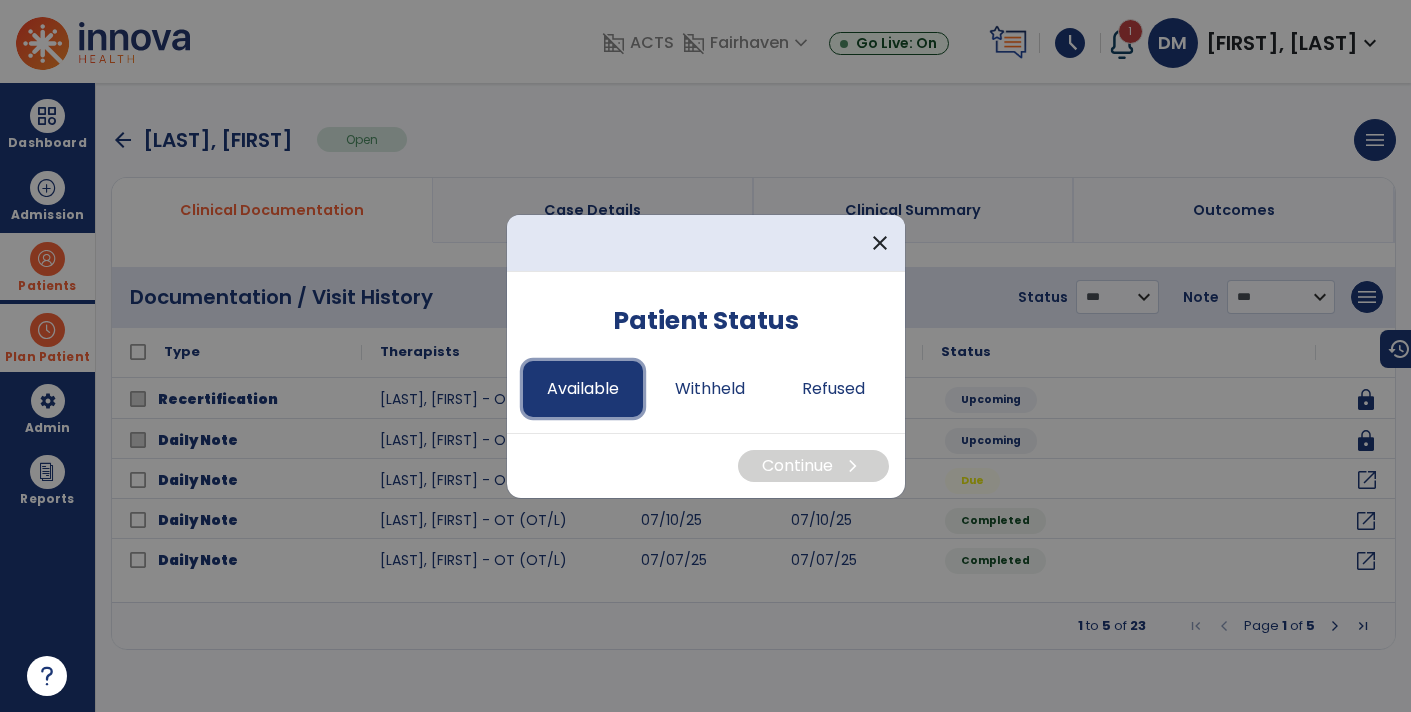 click on "Available" at bounding box center (583, 389) 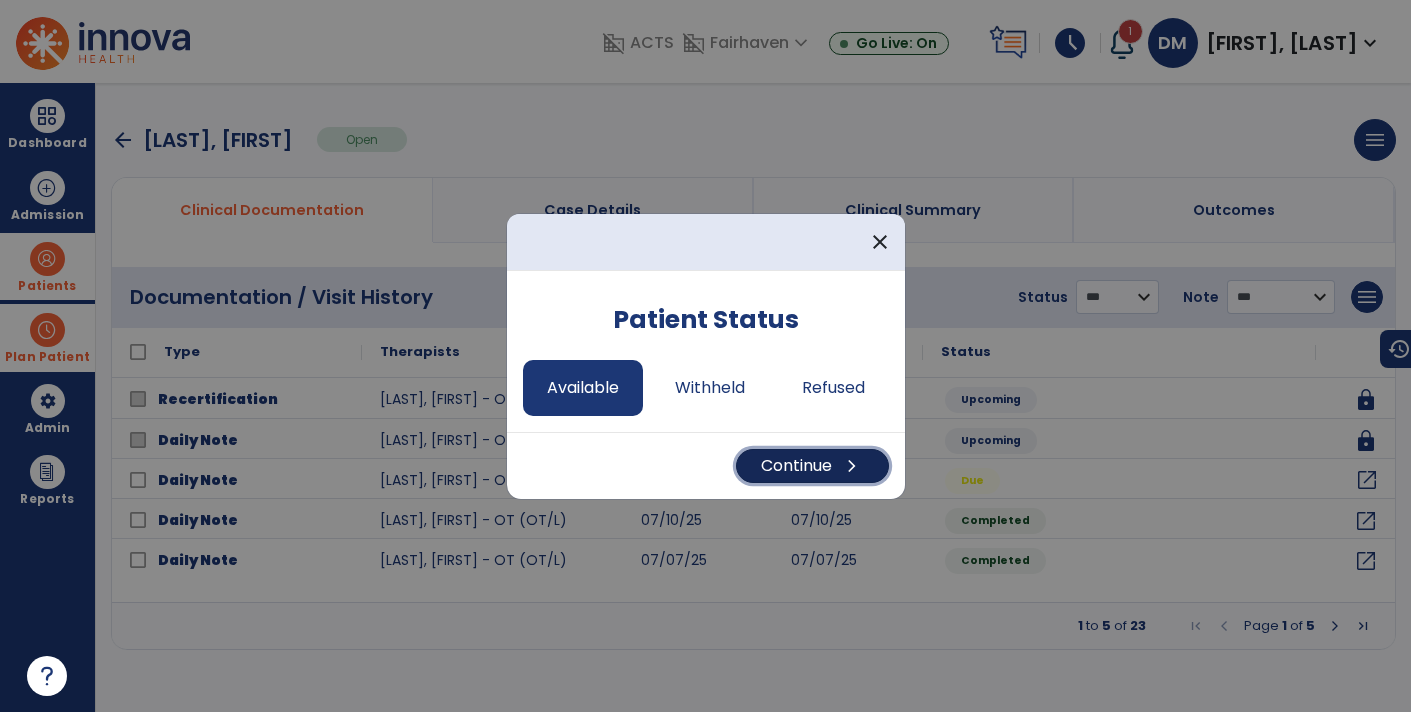 click on "Continue   chevron_right" at bounding box center [812, 466] 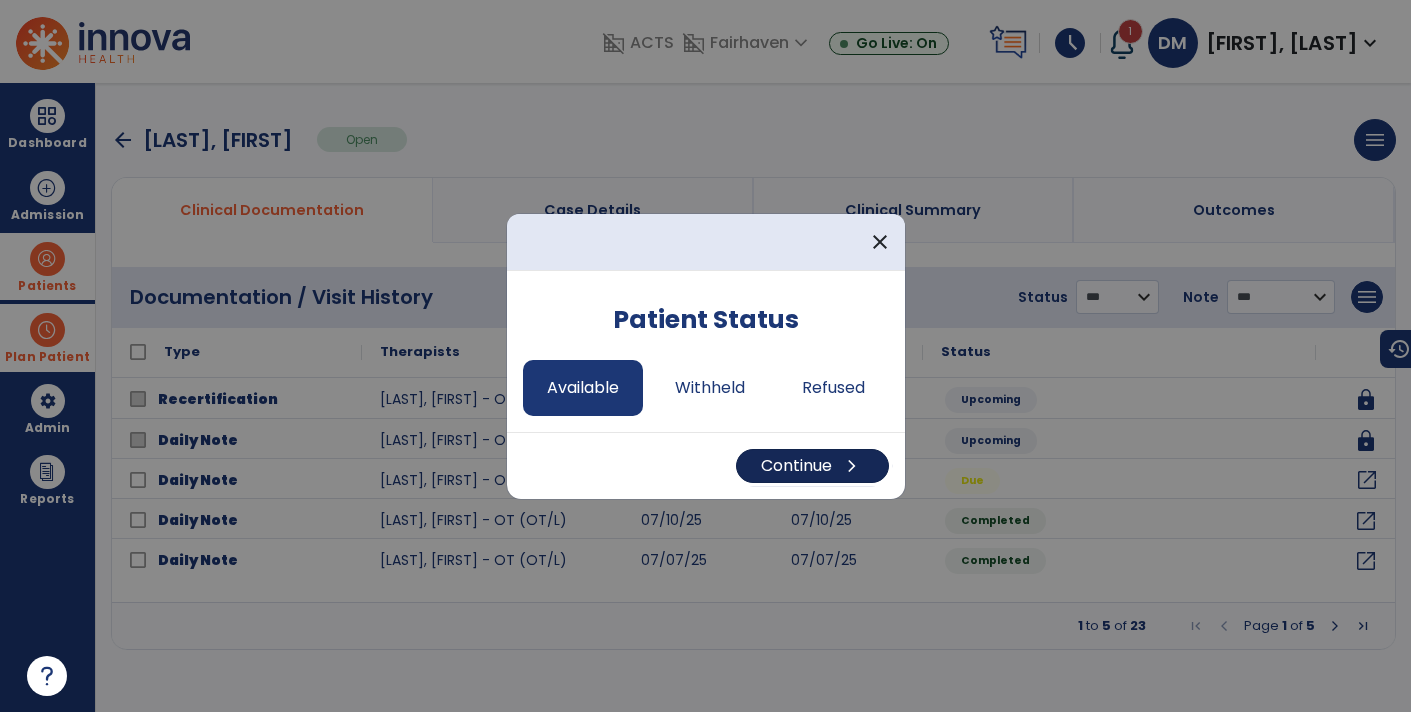 select on "*" 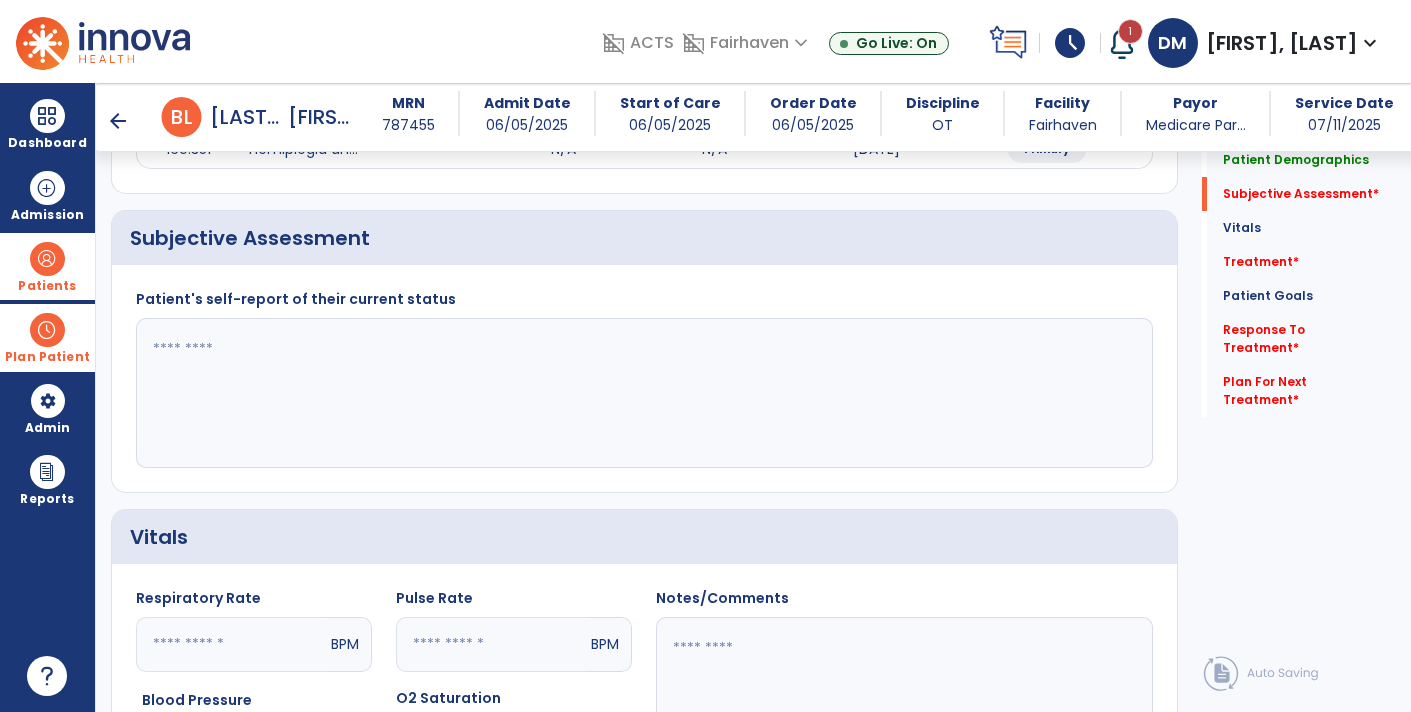 scroll, scrollTop: 319, scrollLeft: 0, axis: vertical 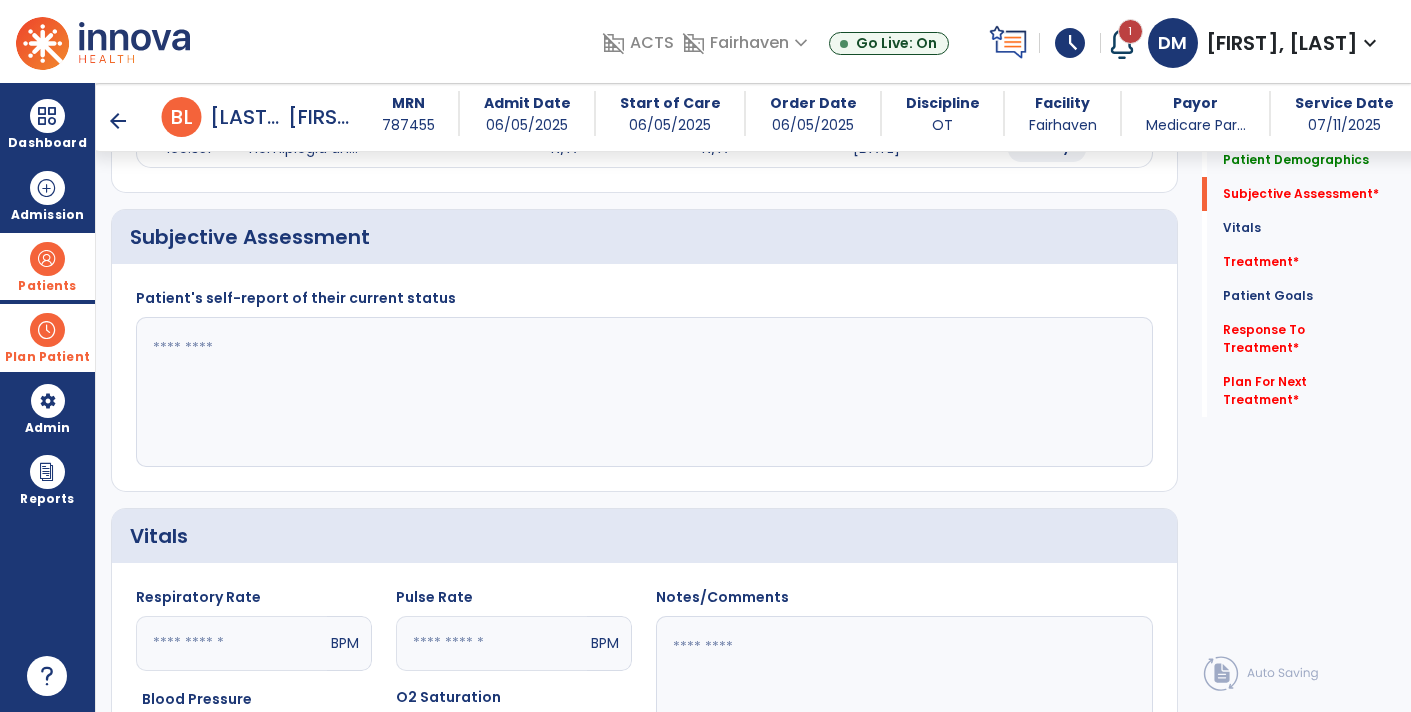 click 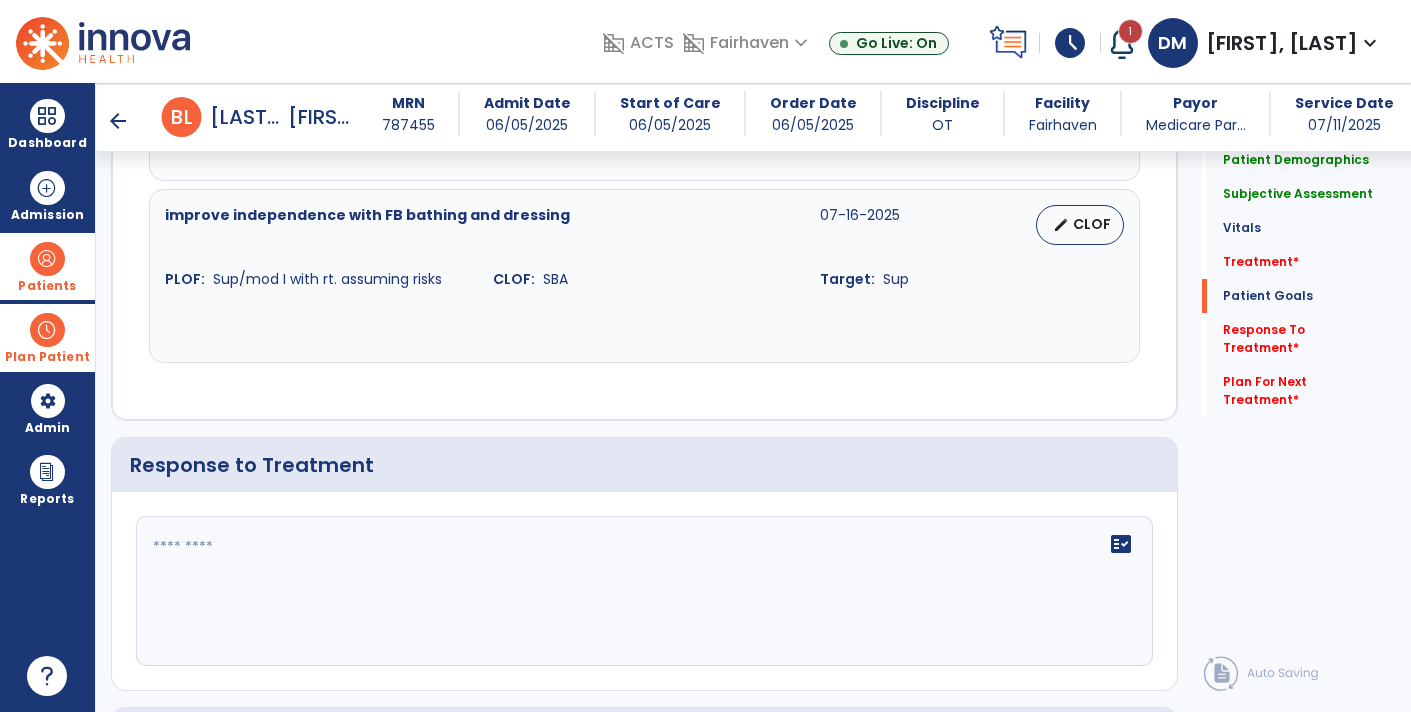 scroll, scrollTop: 2287, scrollLeft: 0, axis: vertical 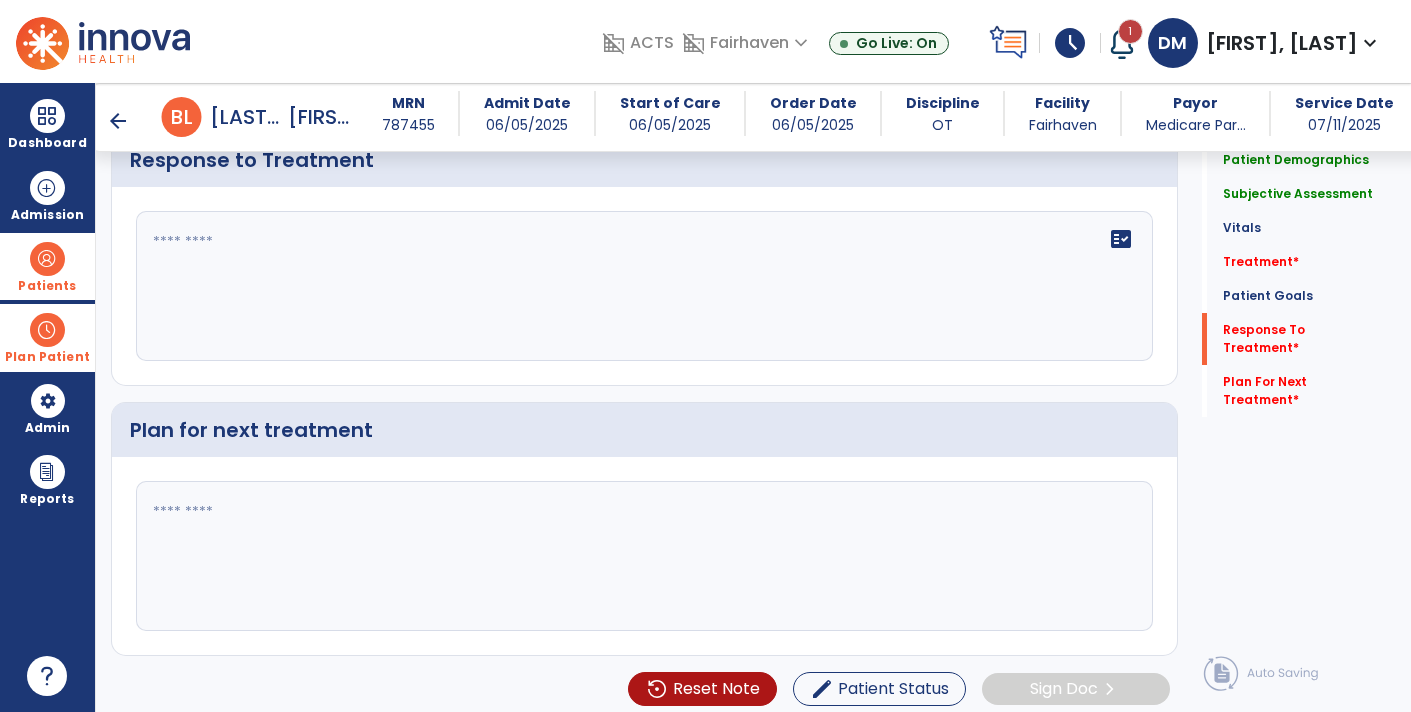 type on "**********" 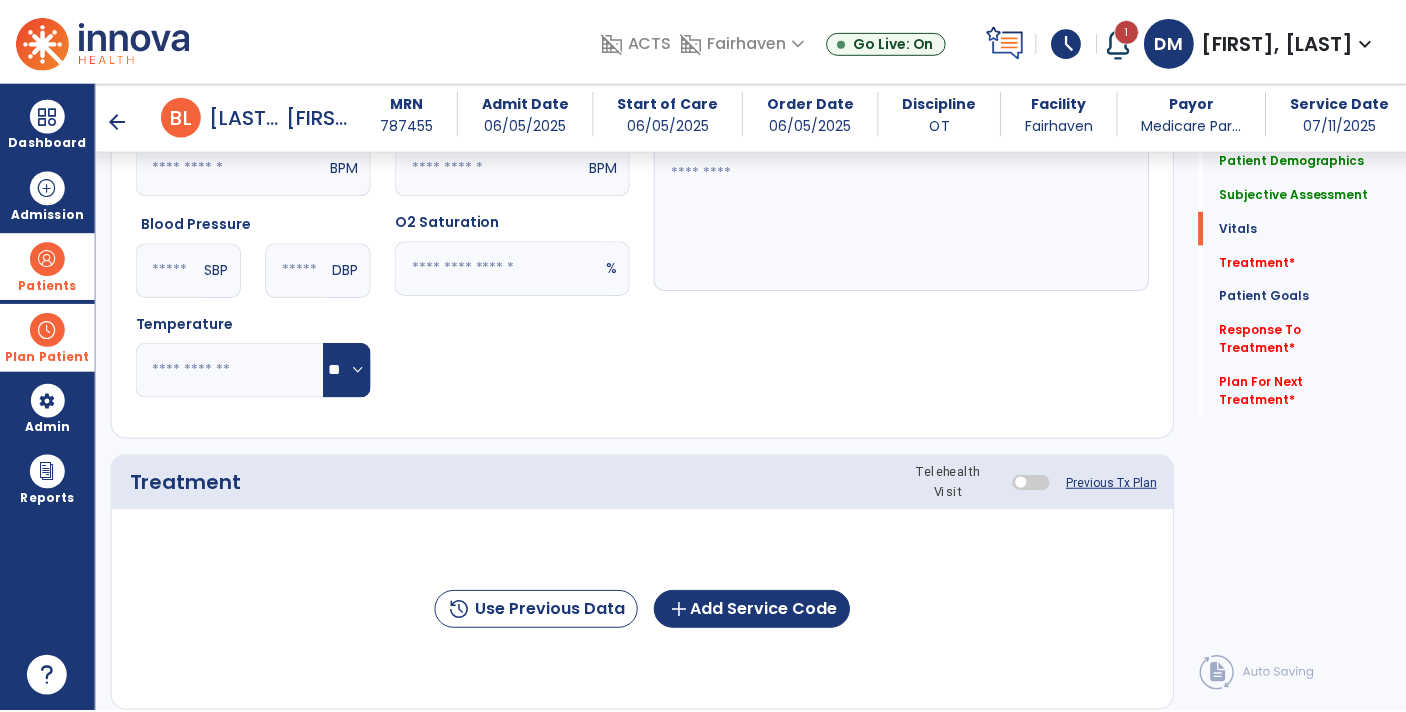 scroll, scrollTop: 792, scrollLeft: 0, axis: vertical 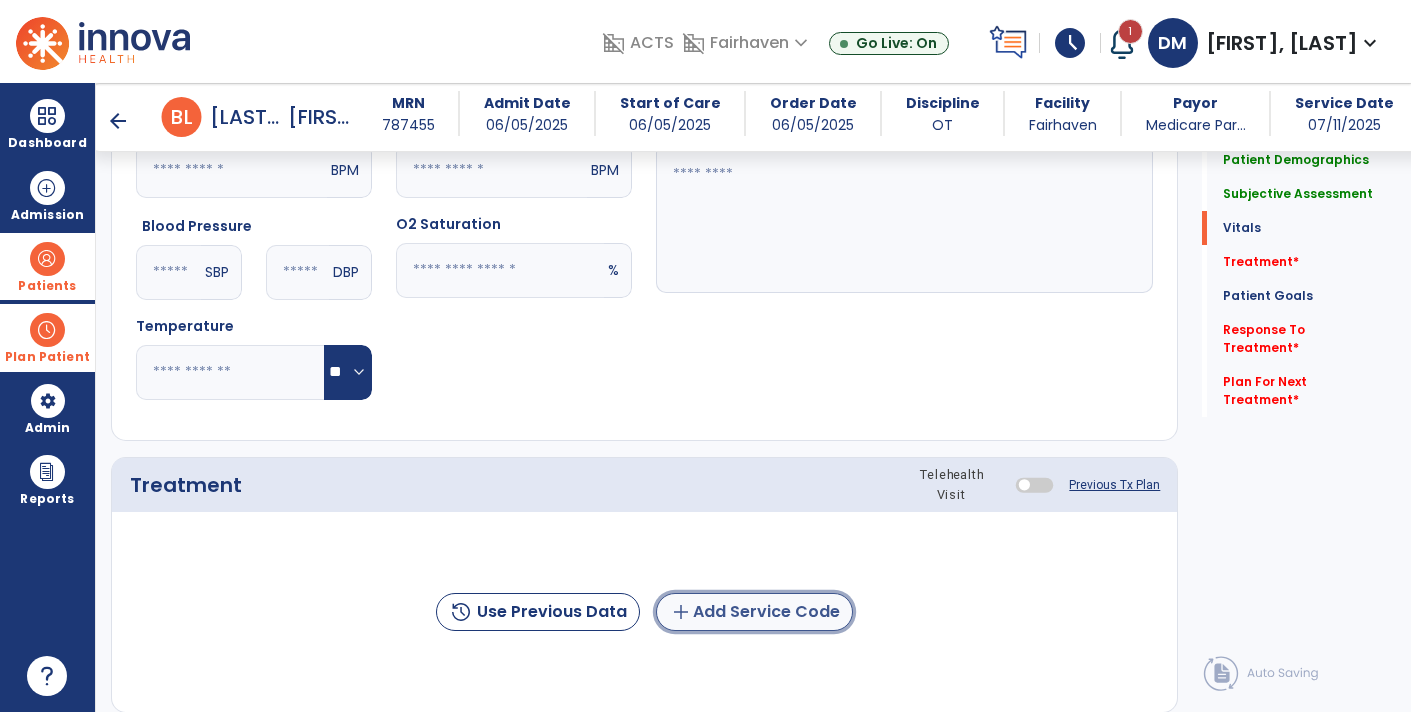click on "add  Add Service Code" 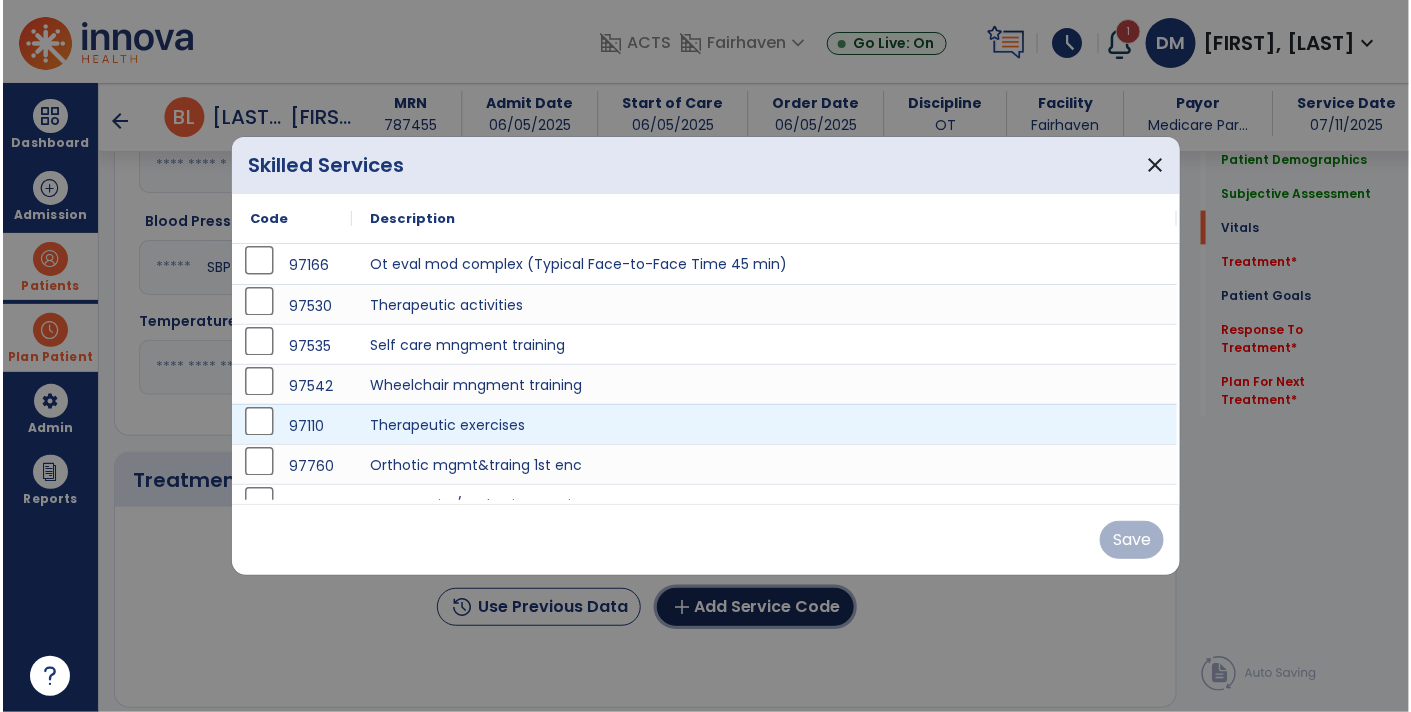 scroll, scrollTop: 792, scrollLeft: 0, axis: vertical 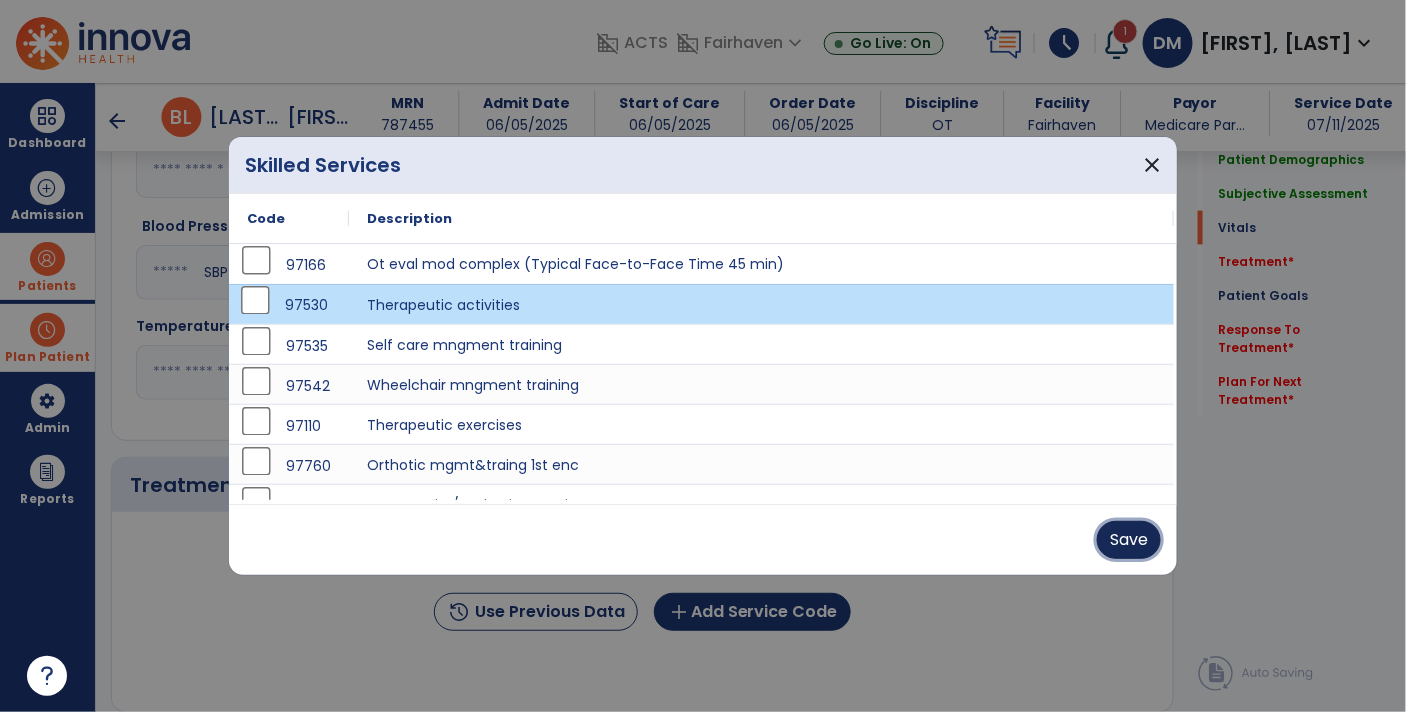 click on "Save" at bounding box center (1129, 540) 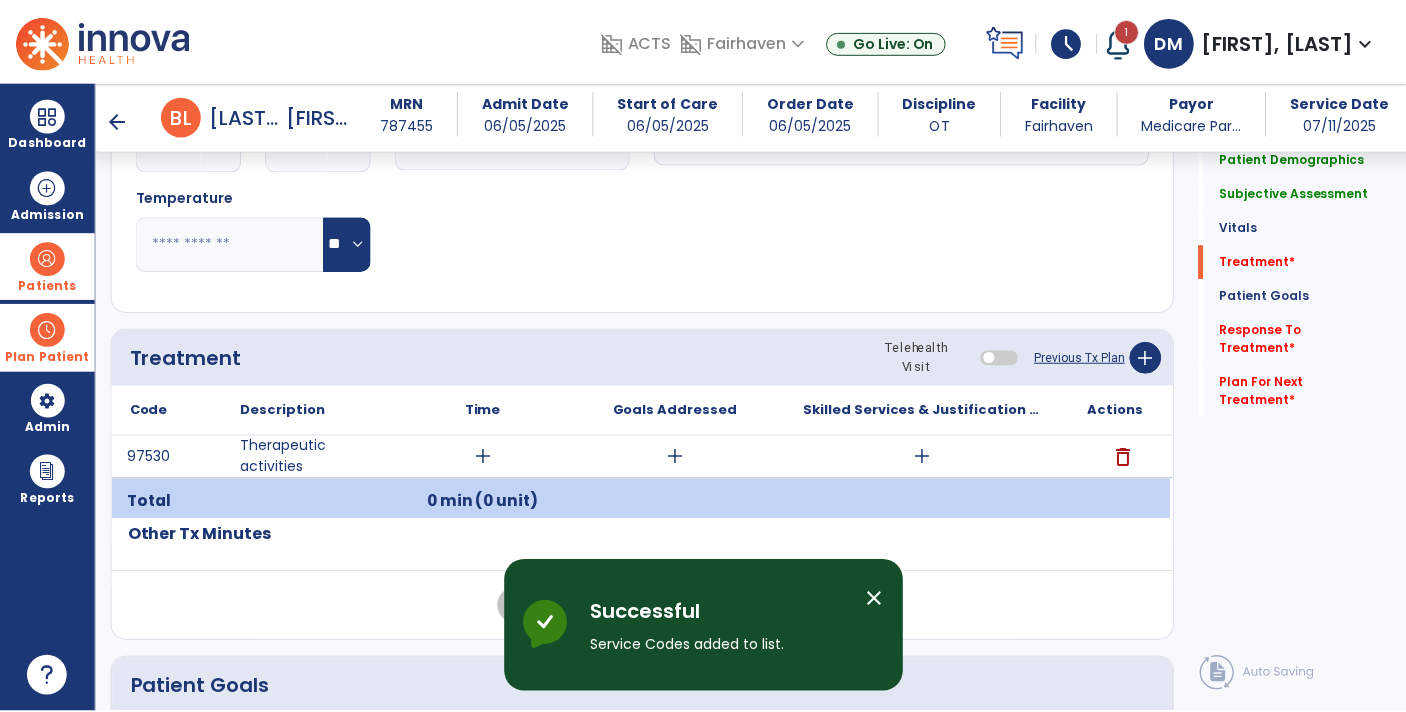 scroll, scrollTop: 932, scrollLeft: 0, axis: vertical 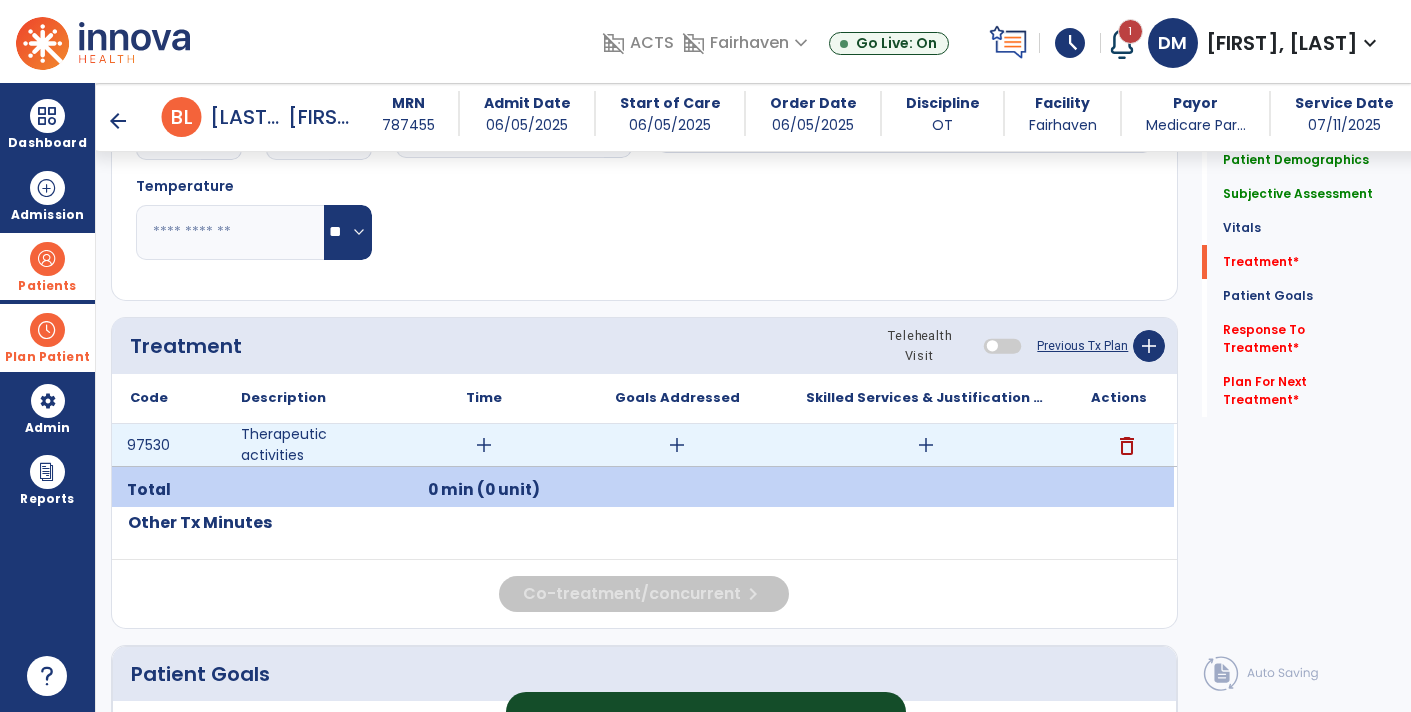click on "add" at bounding box center (926, 445) 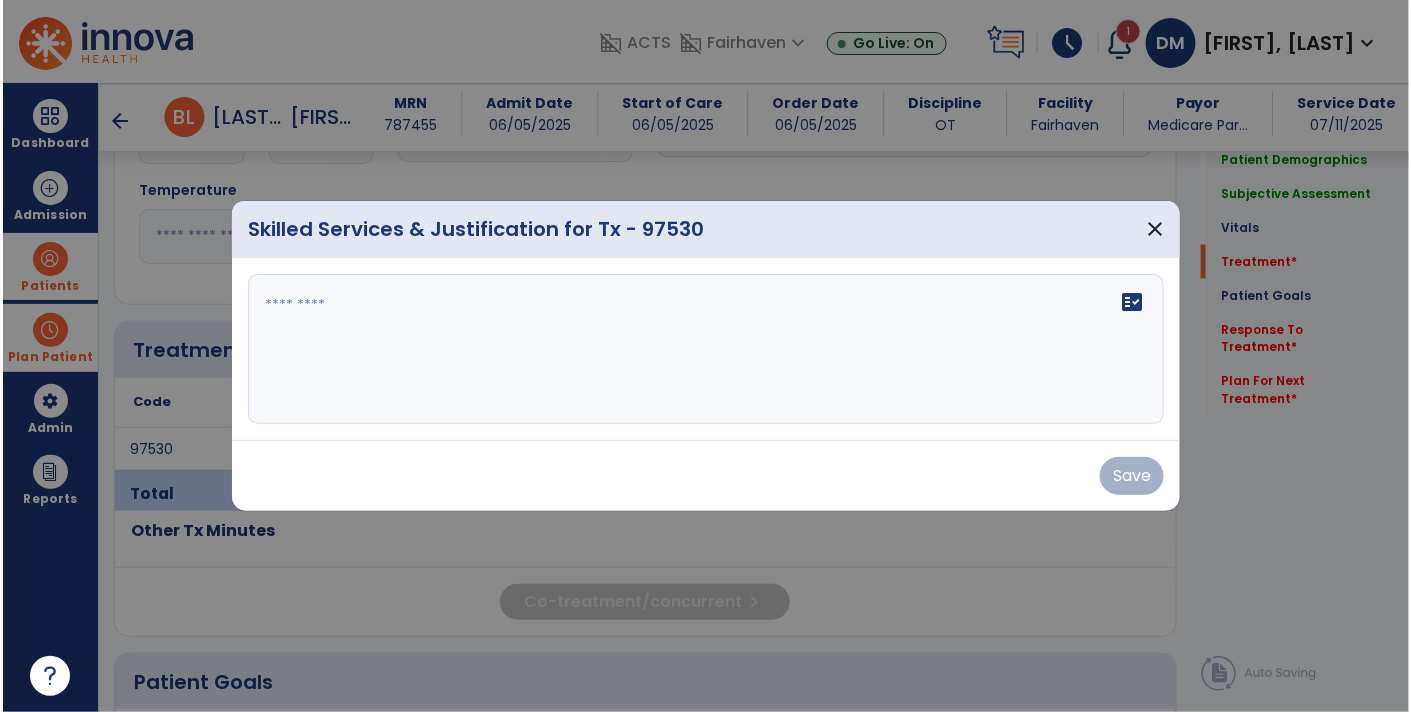 scroll, scrollTop: 932, scrollLeft: 0, axis: vertical 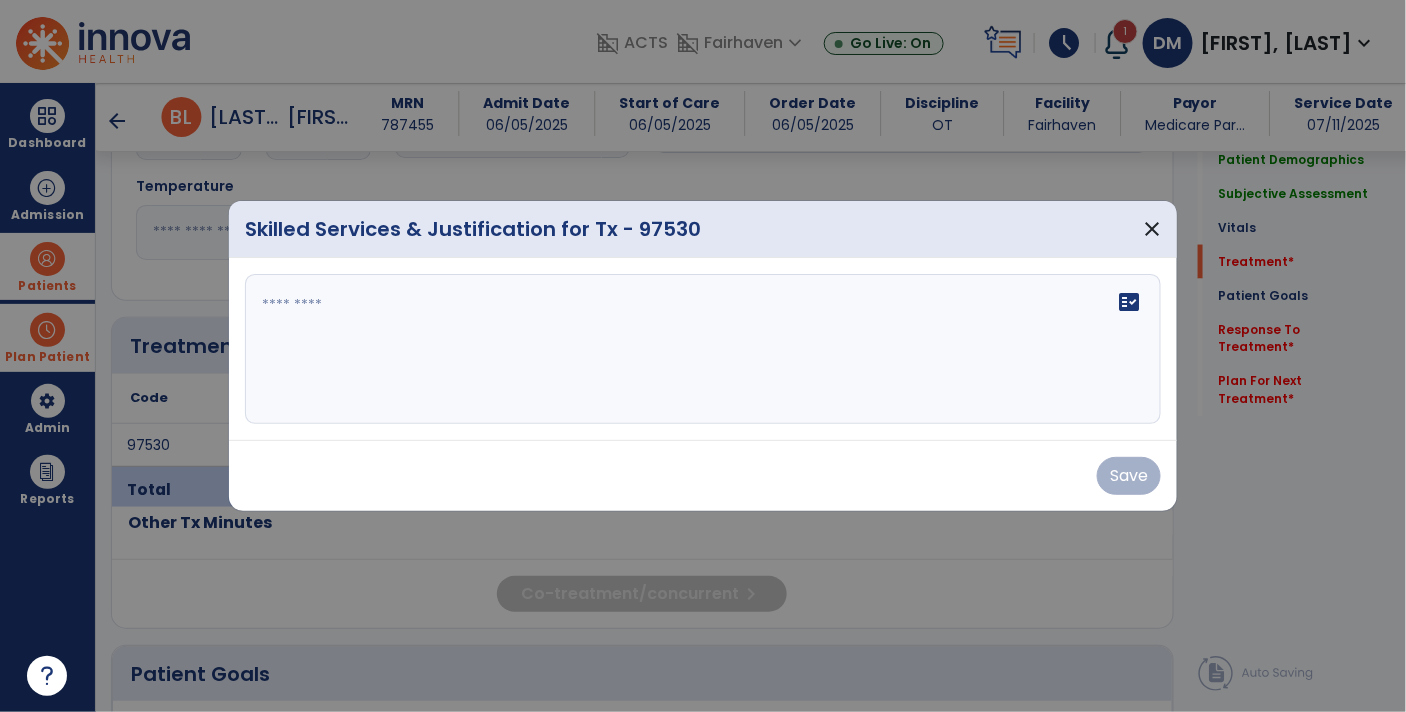 click on "fact_check" at bounding box center (703, 349) 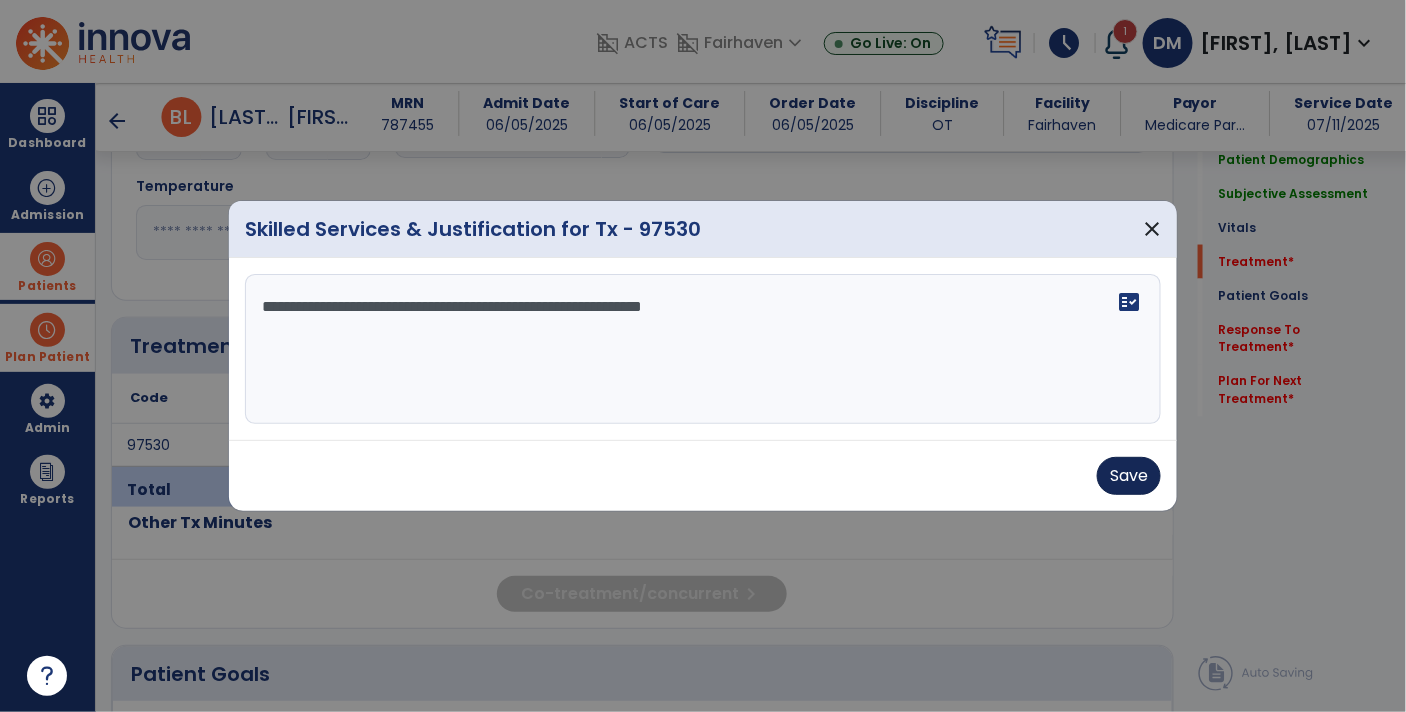 type on "**********" 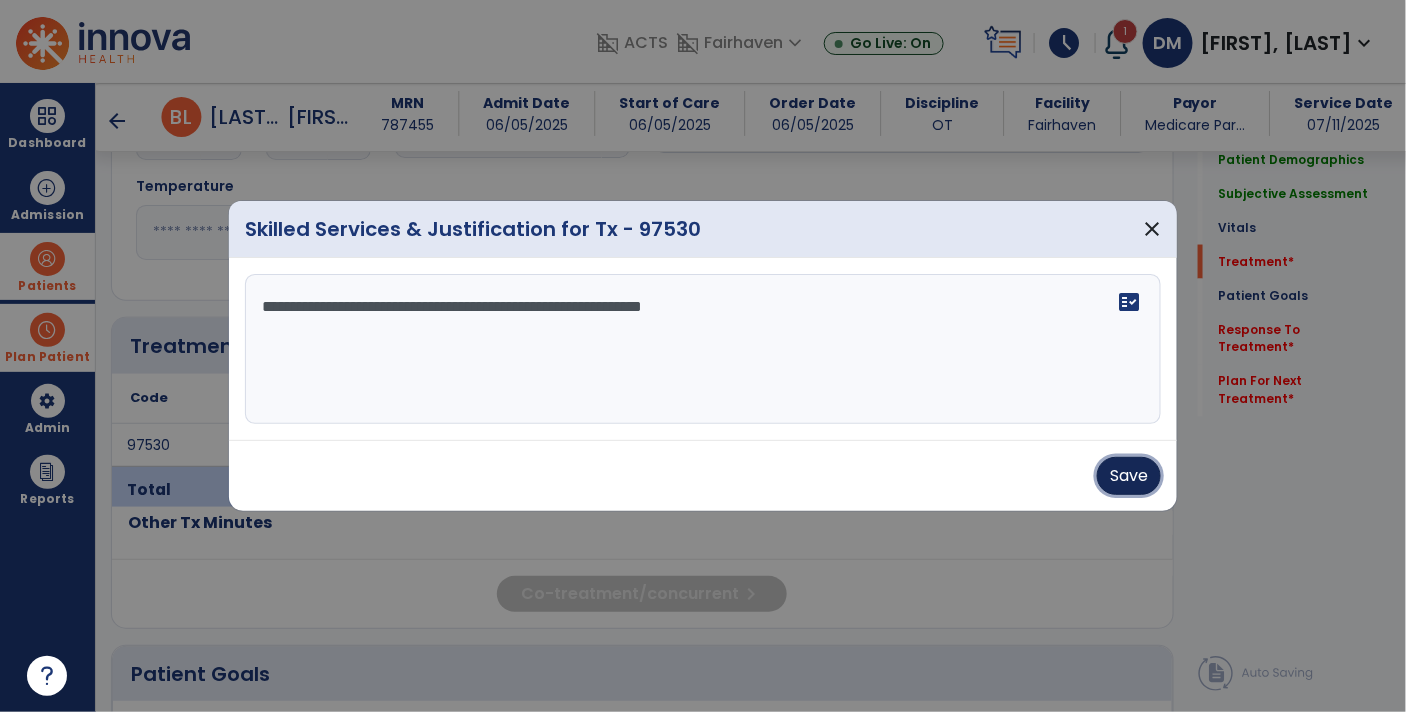 click on "Save" at bounding box center [1129, 476] 